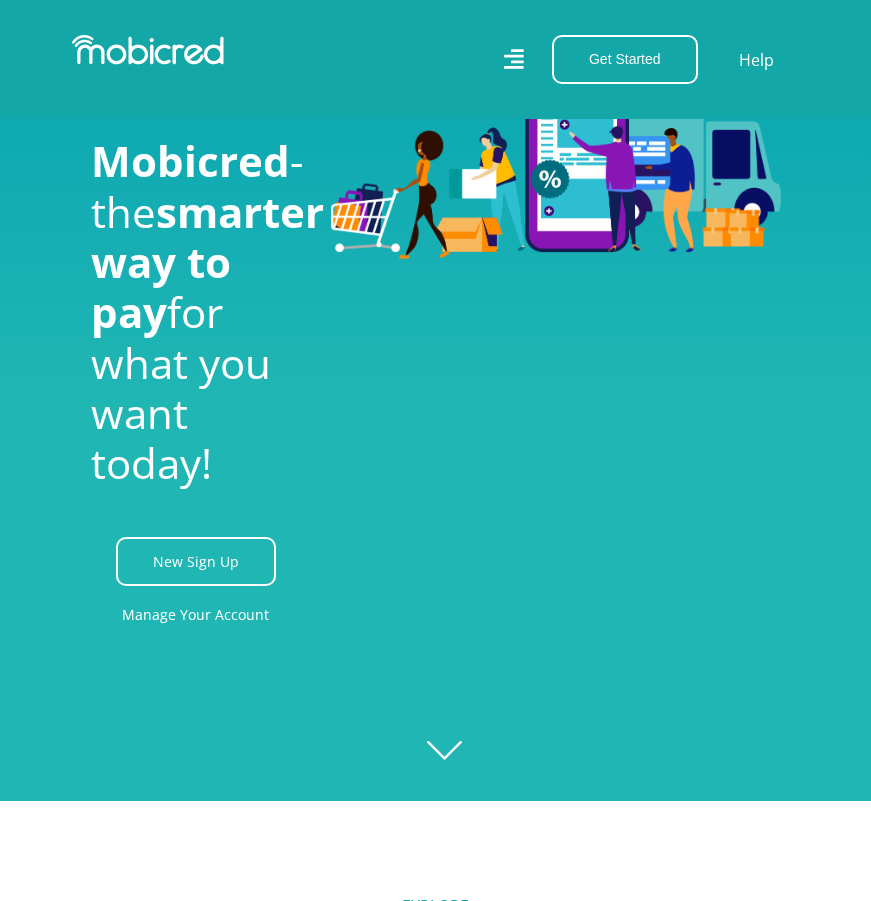 scroll, scrollTop: 145, scrollLeft: 0, axis: vertical 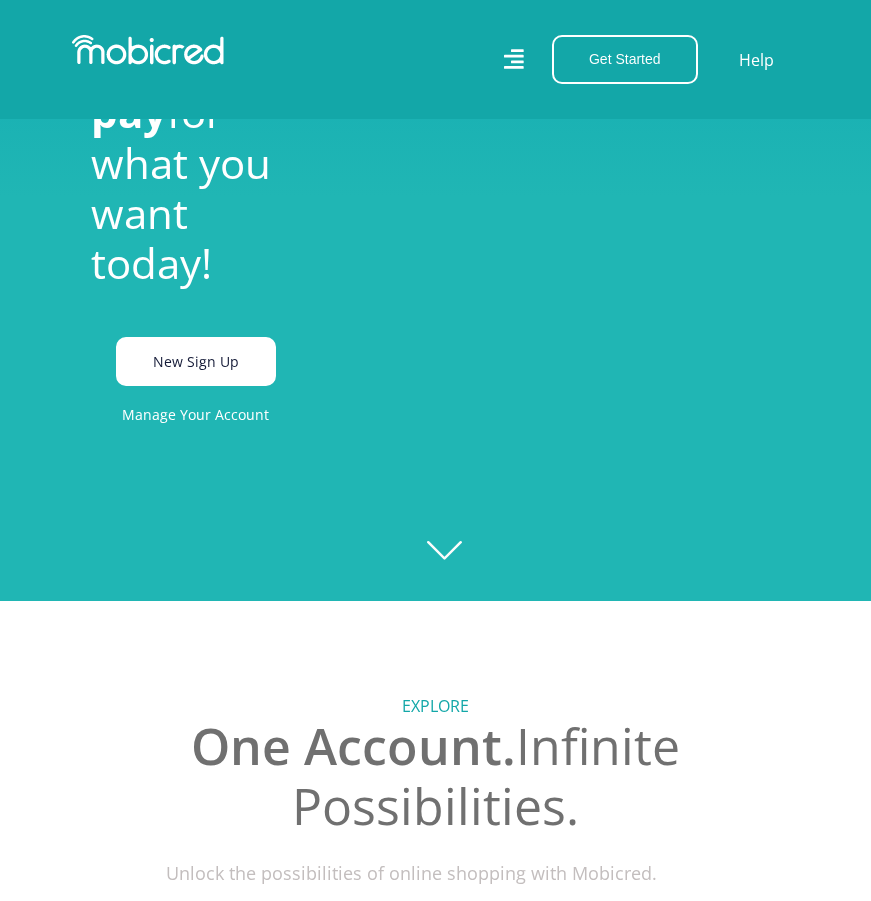 click on "New Sign Up" at bounding box center [196, 361] 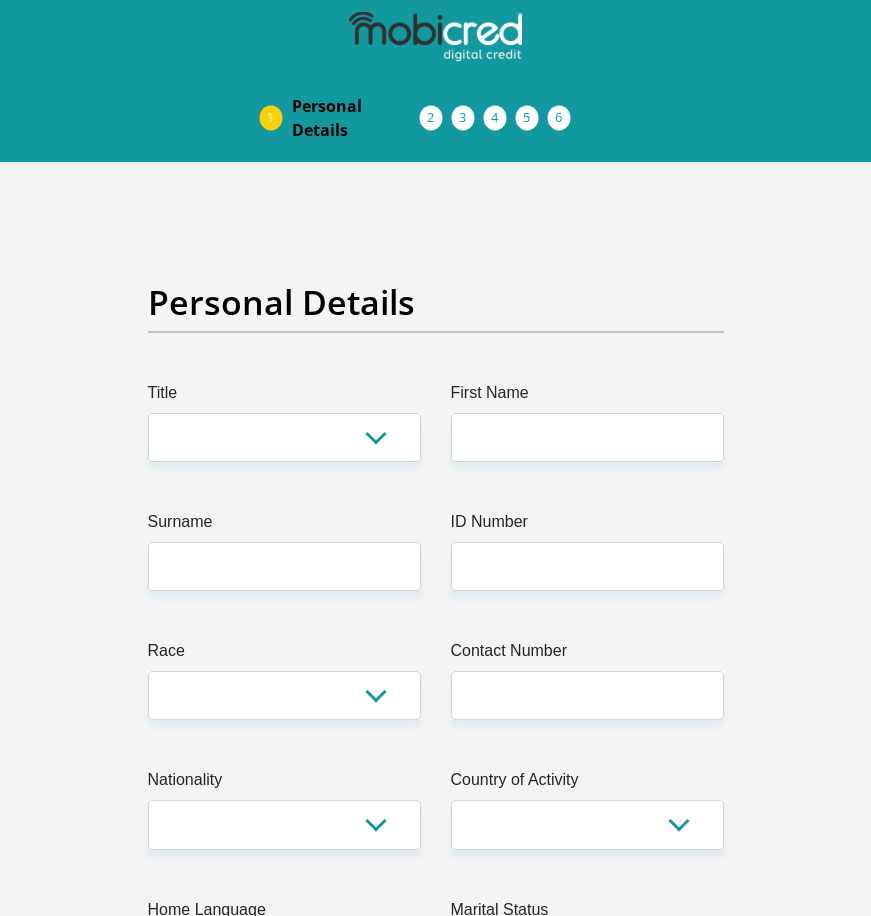 scroll, scrollTop: 0, scrollLeft: 0, axis: both 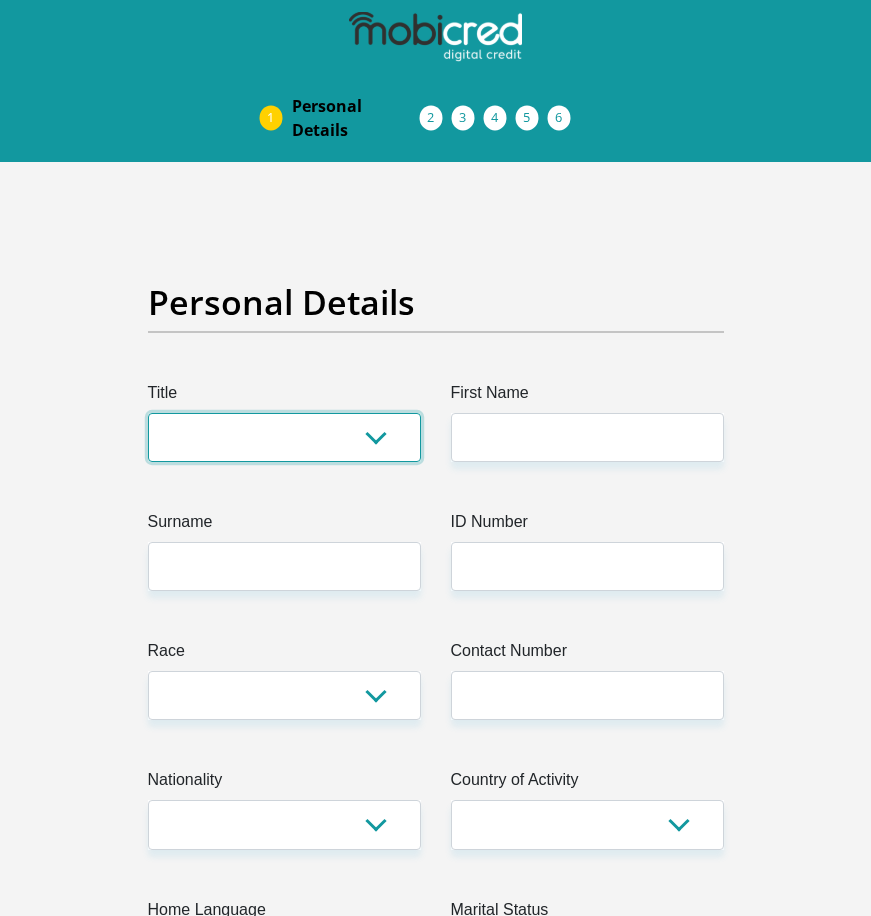 click on "Mr
Ms
Mrs
Dr
Other" at bounding box center (284, 437) 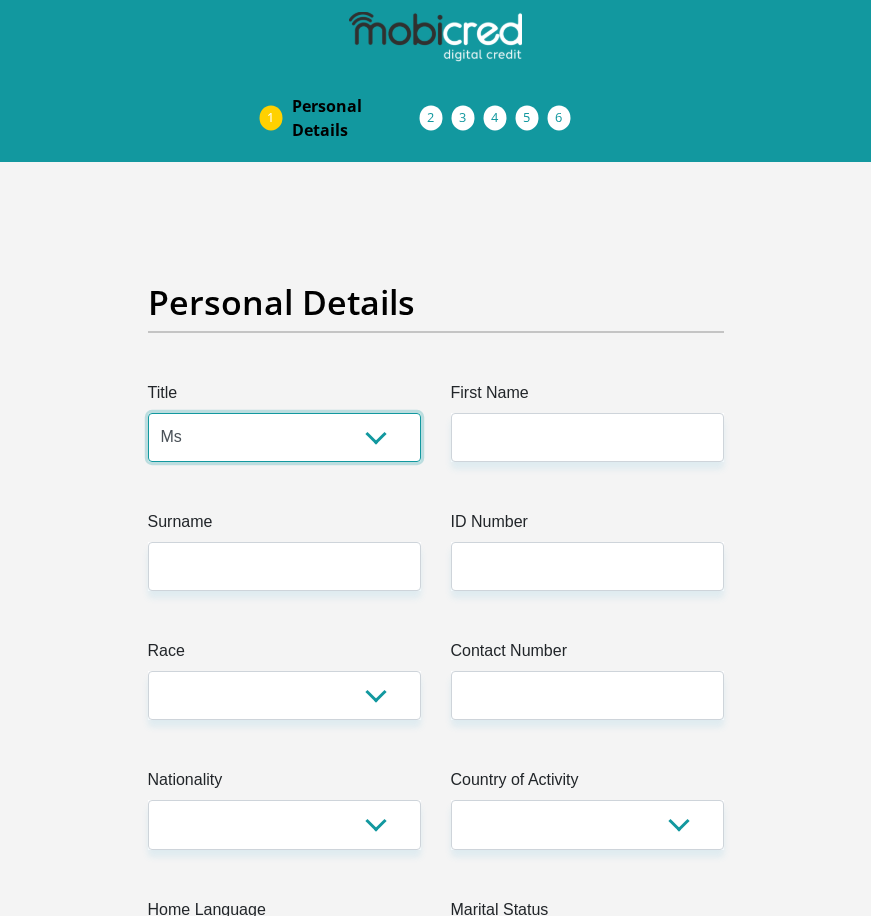 click on "Mr
Ms
Mrs
Dr
Other" at bounding box center [284, 437] 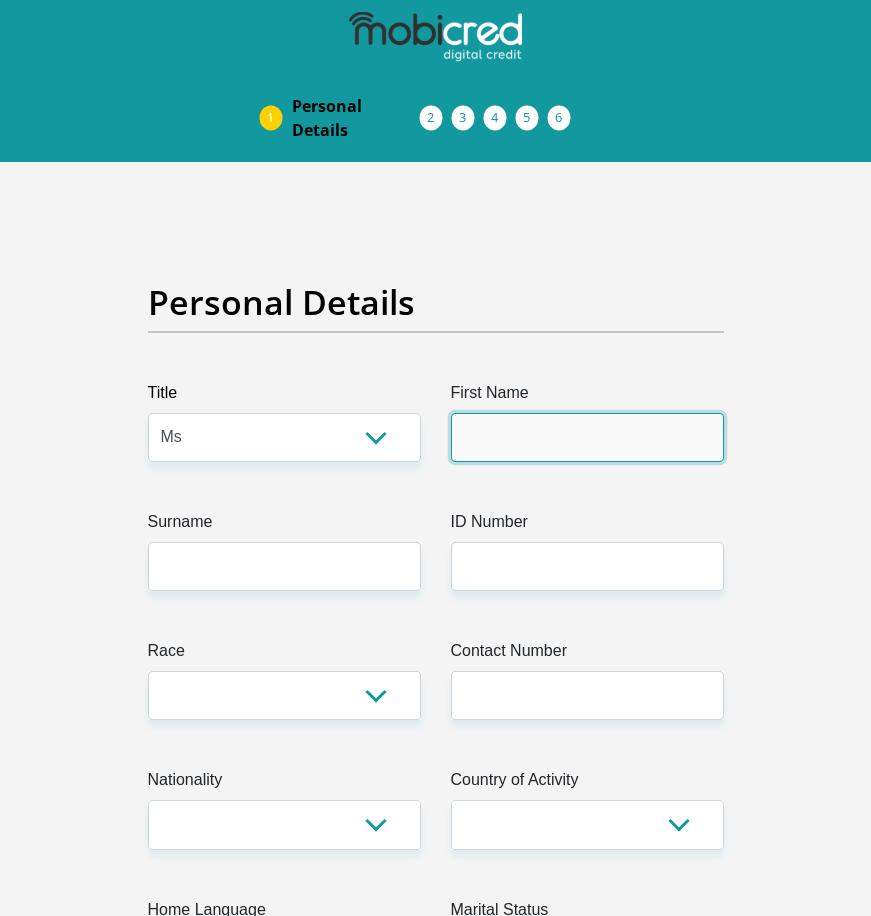 click on "First Name" at bounding box center (587, 437) 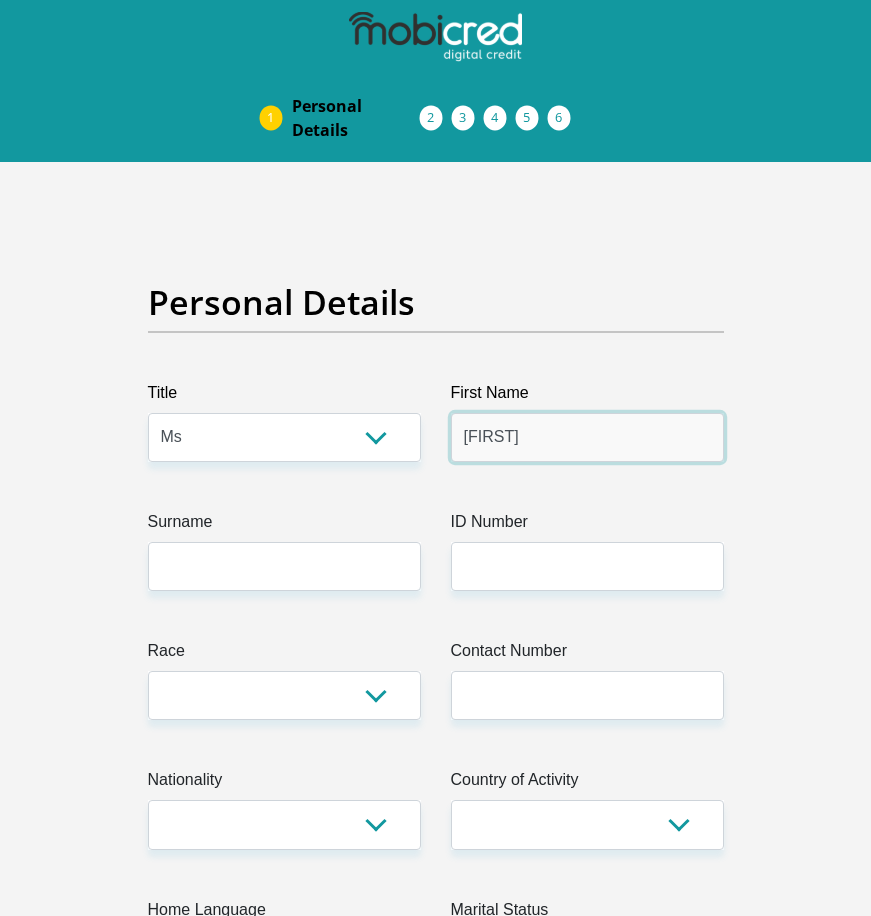type on "[FIRST]" 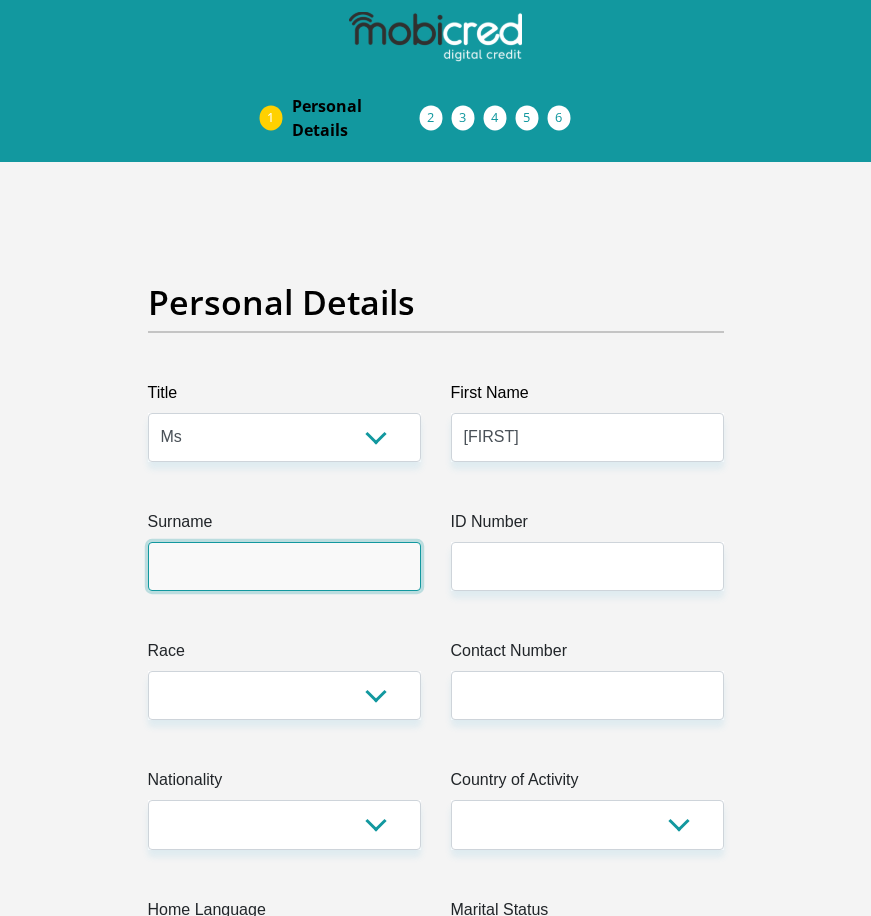 click on "Surname" at bounding box center [284, 566] 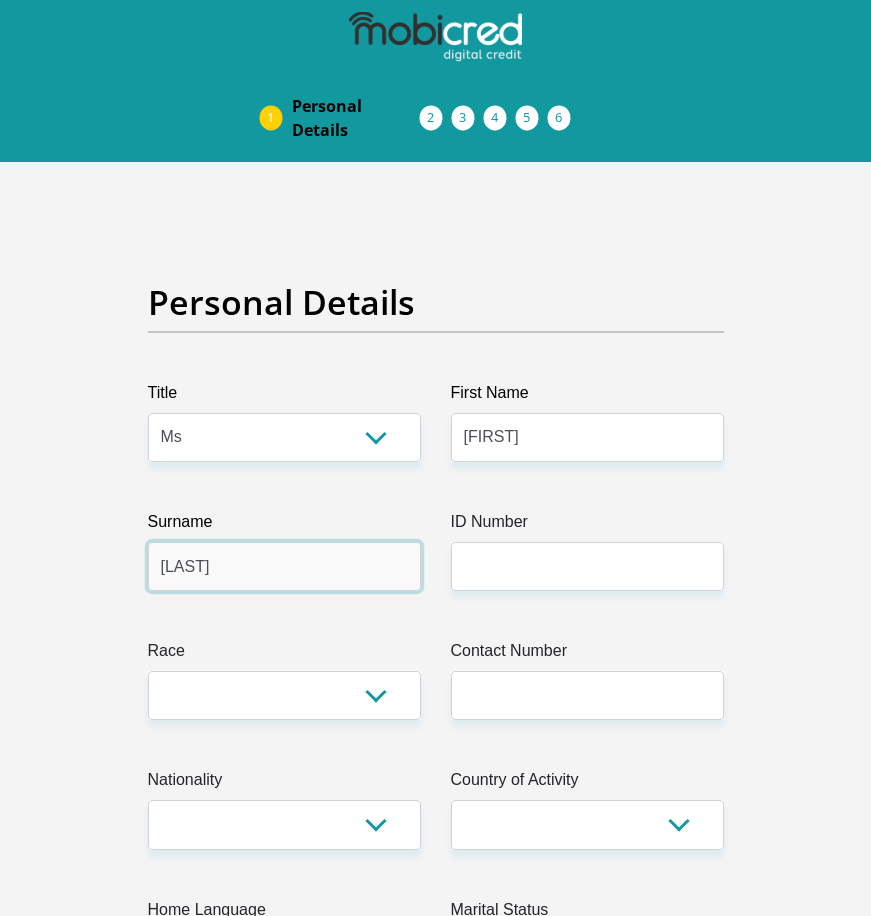 type on "[LAST]" 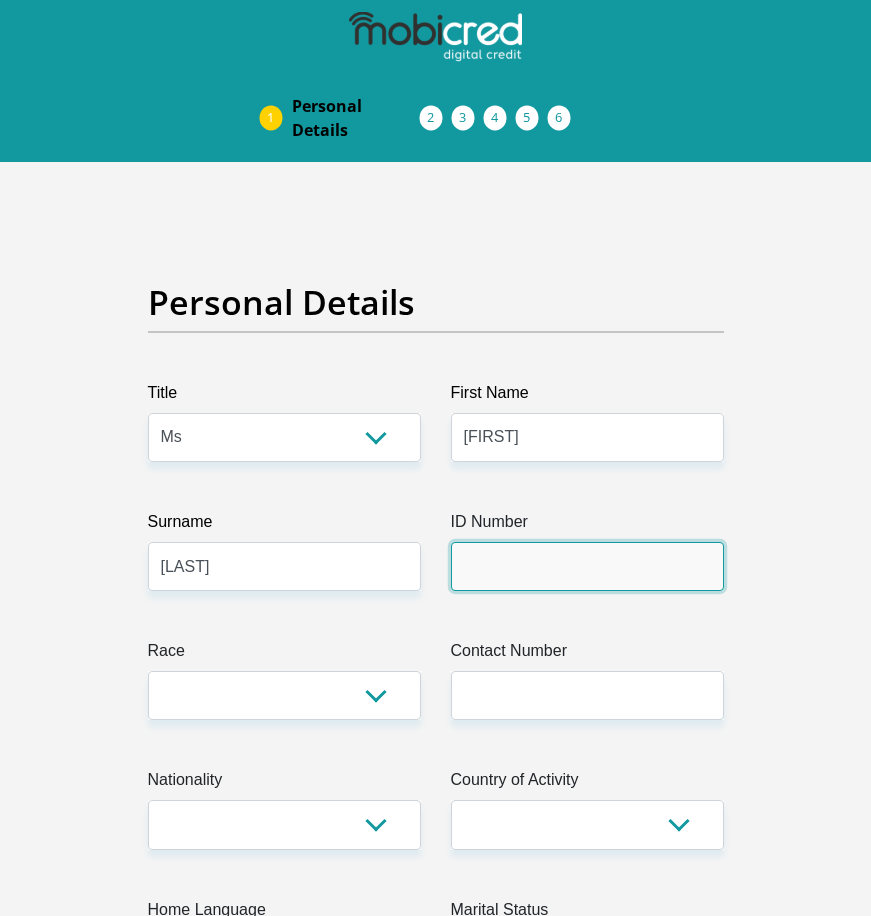 click on "ID Number" at bounding box center (587, 566) 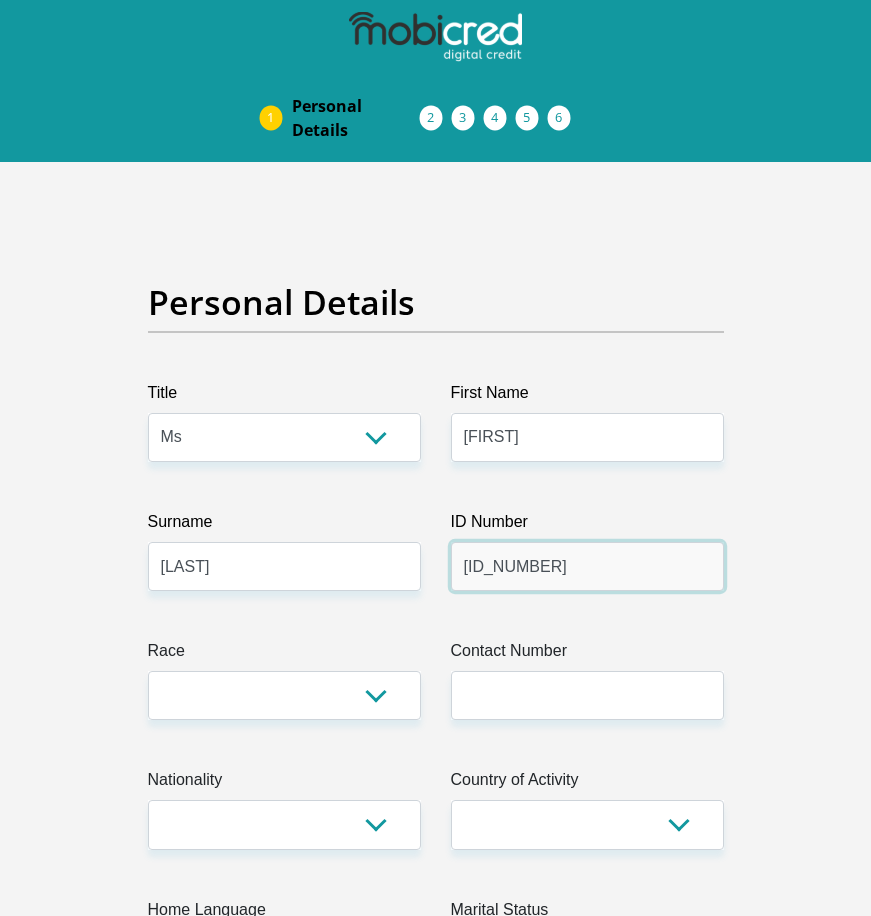 type on "[ID_NUMBER]" 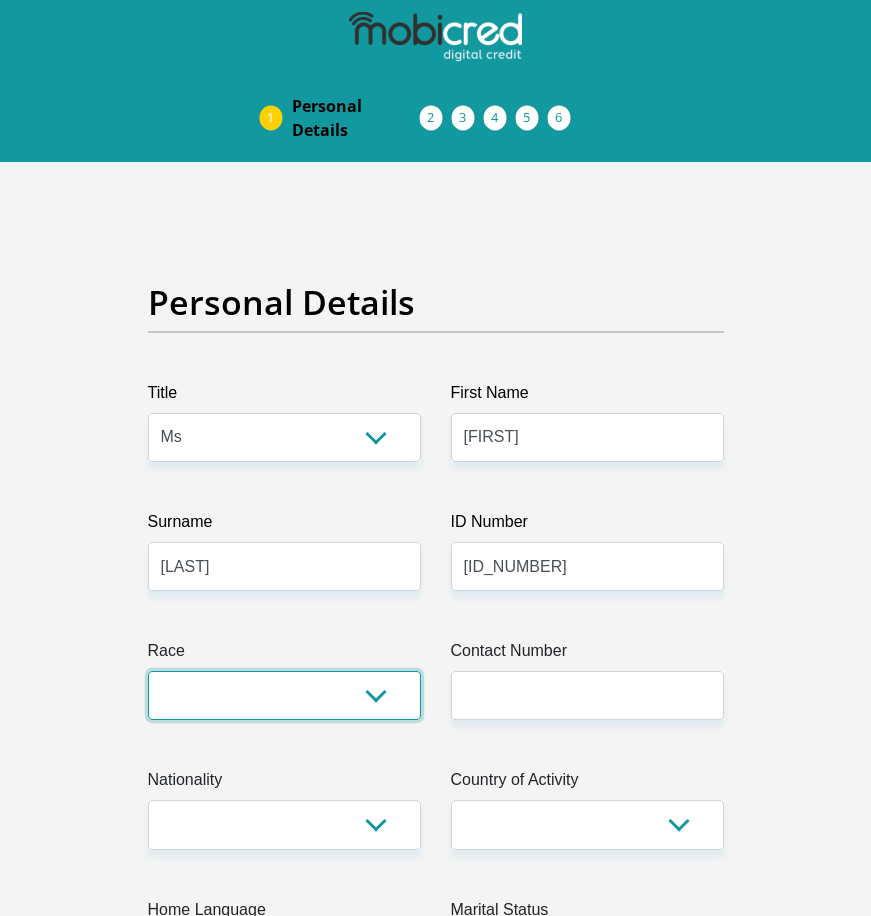 click on "Black
Coloured
Indian
White
Other" at bounding box center [284, 695] 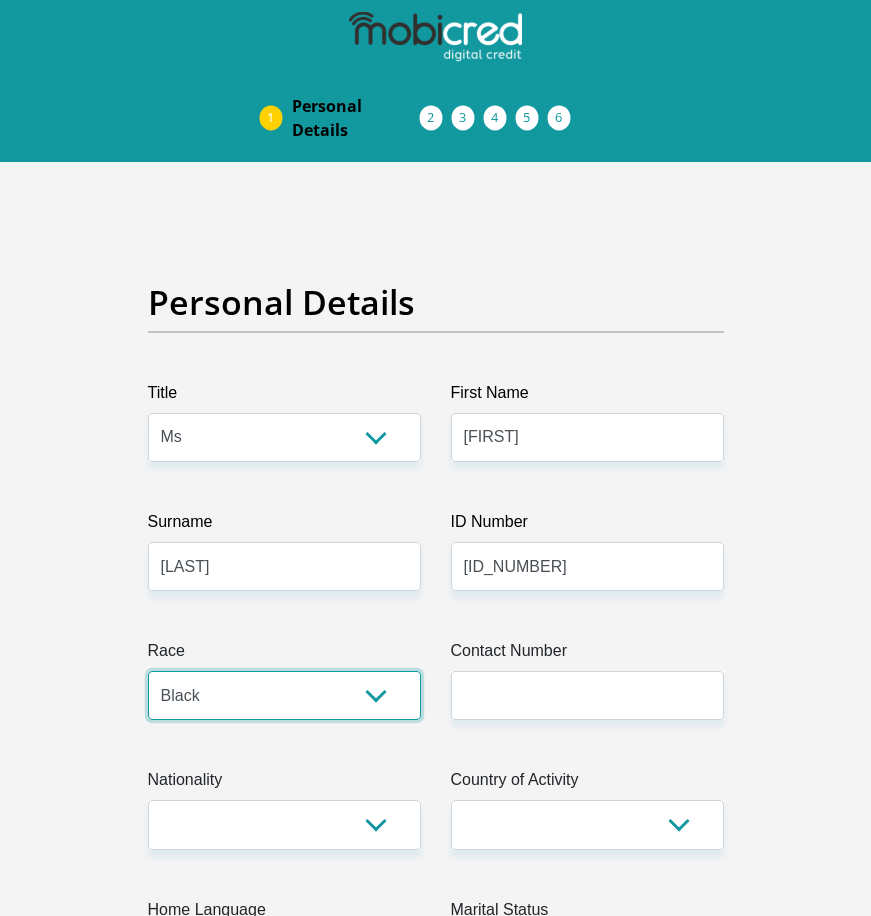 click on "Black
Coloured
Indian
White
Other" at bounding box center (284, 695) 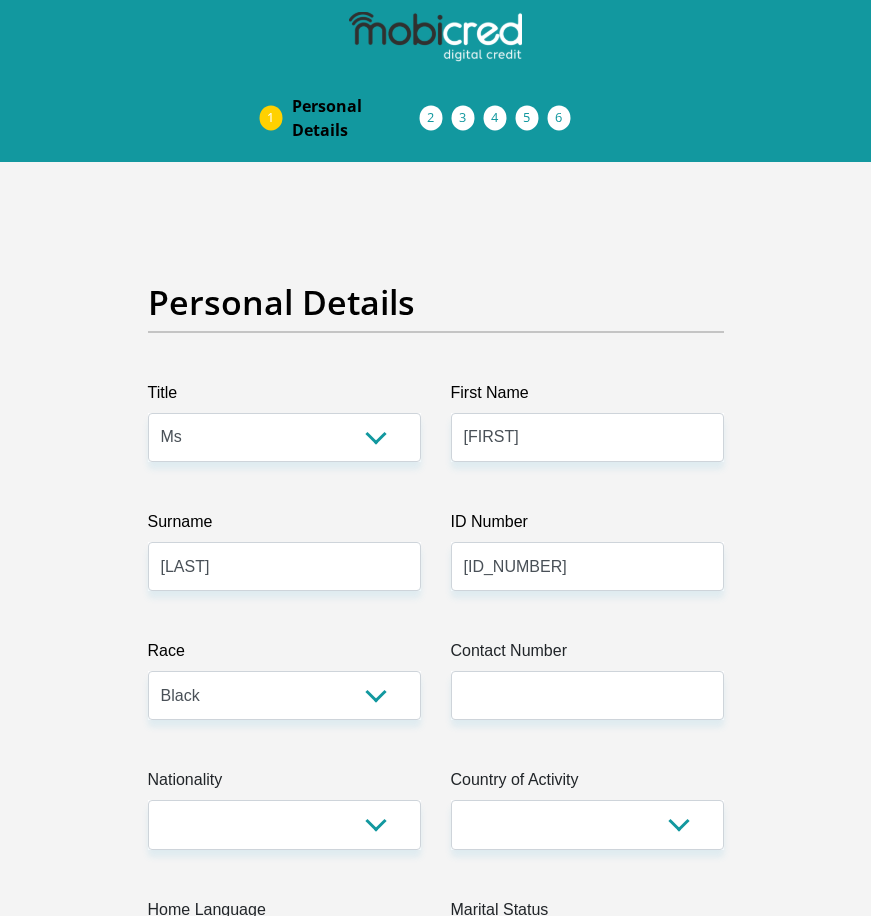 click on "Title
Mr
Ms
Mrs
Dr
Other
First Name
[FIRST]
Surname
[LAST]
ID Number
[ID_NUMBER]
Please input valid ID number
Race
Black
Coloured
Indian
White
Other
Contact Number
Please input valid contact number
Nationality
South Africa
Afghanistan
Aland Islands" at bounding box center (436, 3994) 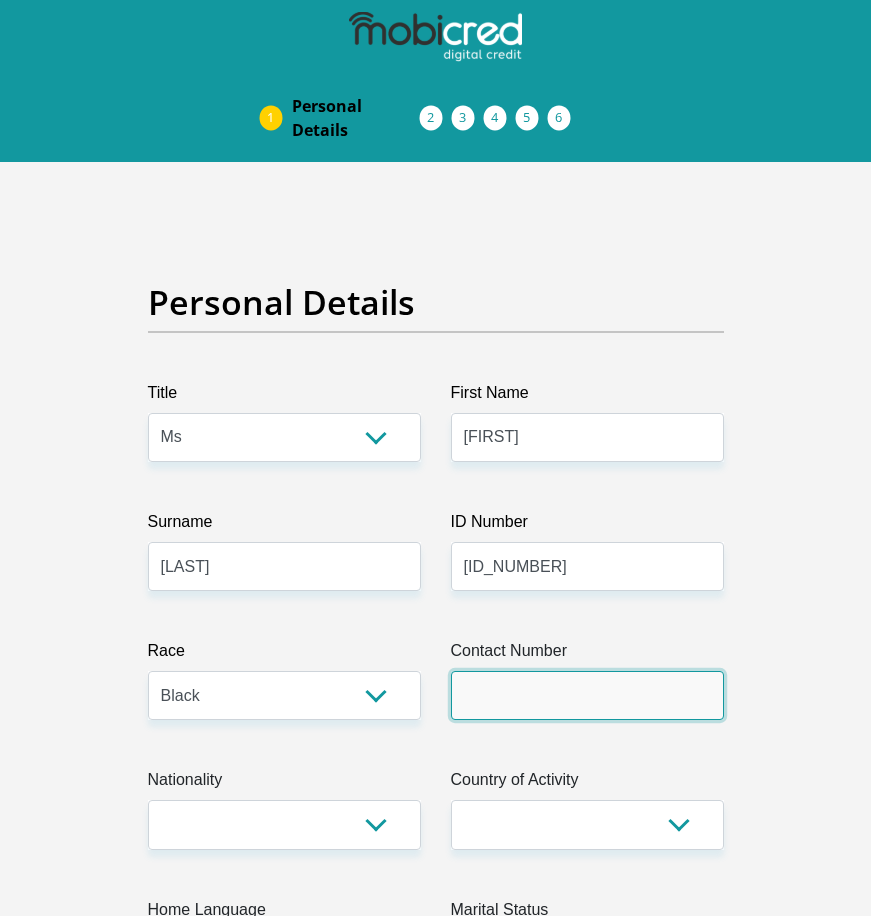 click on "Contact Number" at bounding box center (587, 695) 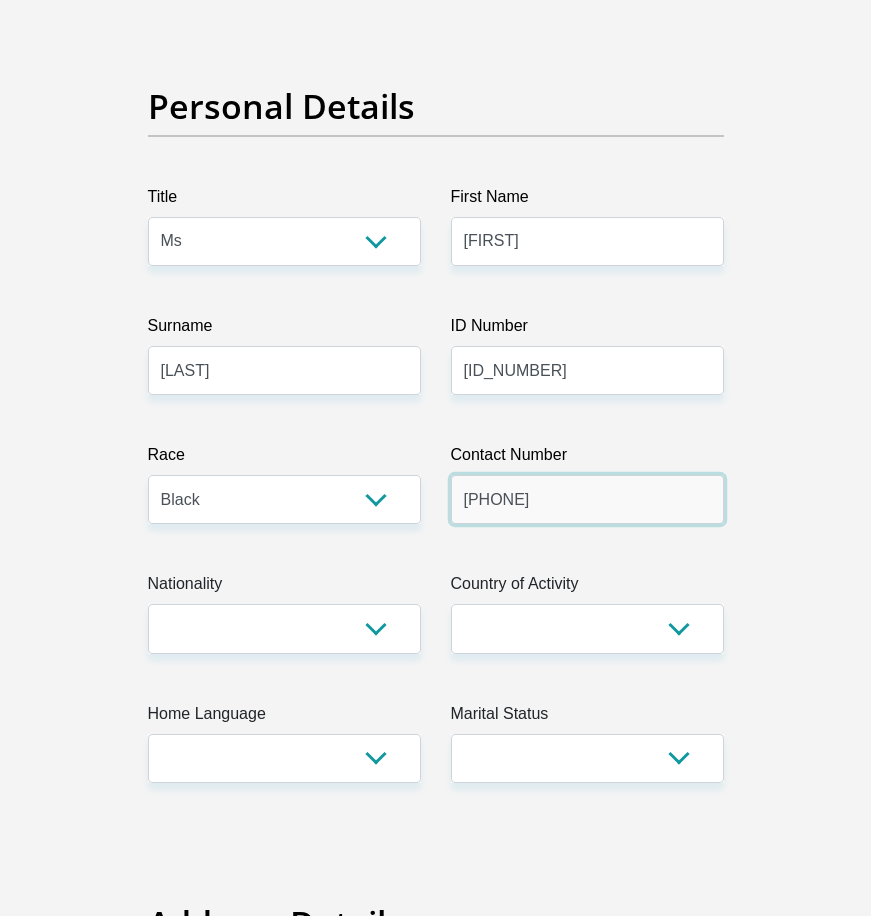 scroll, scrollTop: 200, scrollLeft: 0, axis: vertical 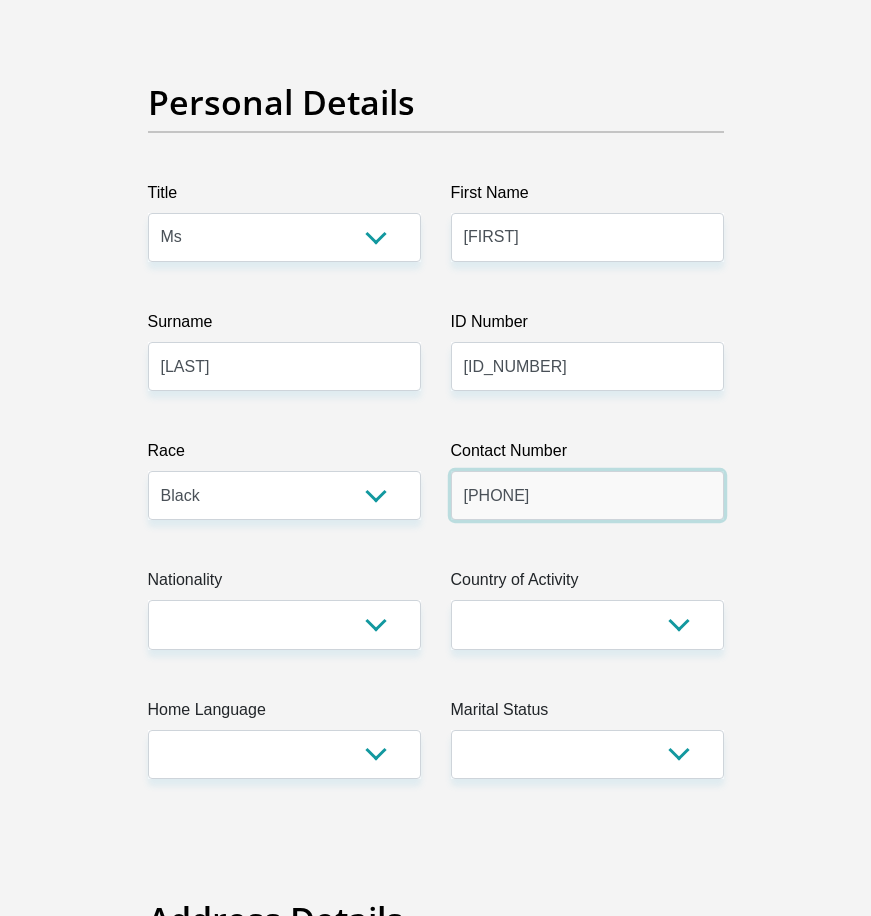 type on "[PHONE]" 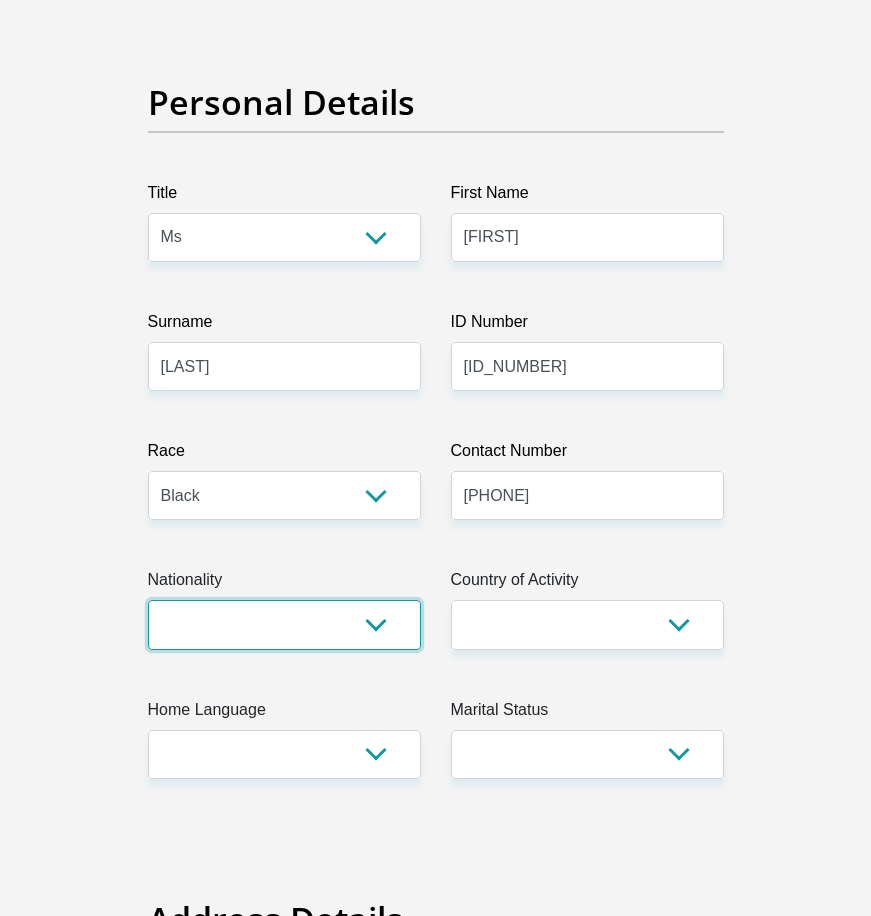 click on "South Africa
Afghanistan
Aland Islands
Albania
Algeria
America Samoa
American Virgin Islands
Andorra
Angola
Anguilla
Antarctica
Antigua and Barbuda
Argentina
Armenia
Aruba
Ascension Island
Australia
Austria
Azerbaijan
Bahamas
Bahrain
Bangladesh
Barbados
Chad" at bounding box center [284, 624] 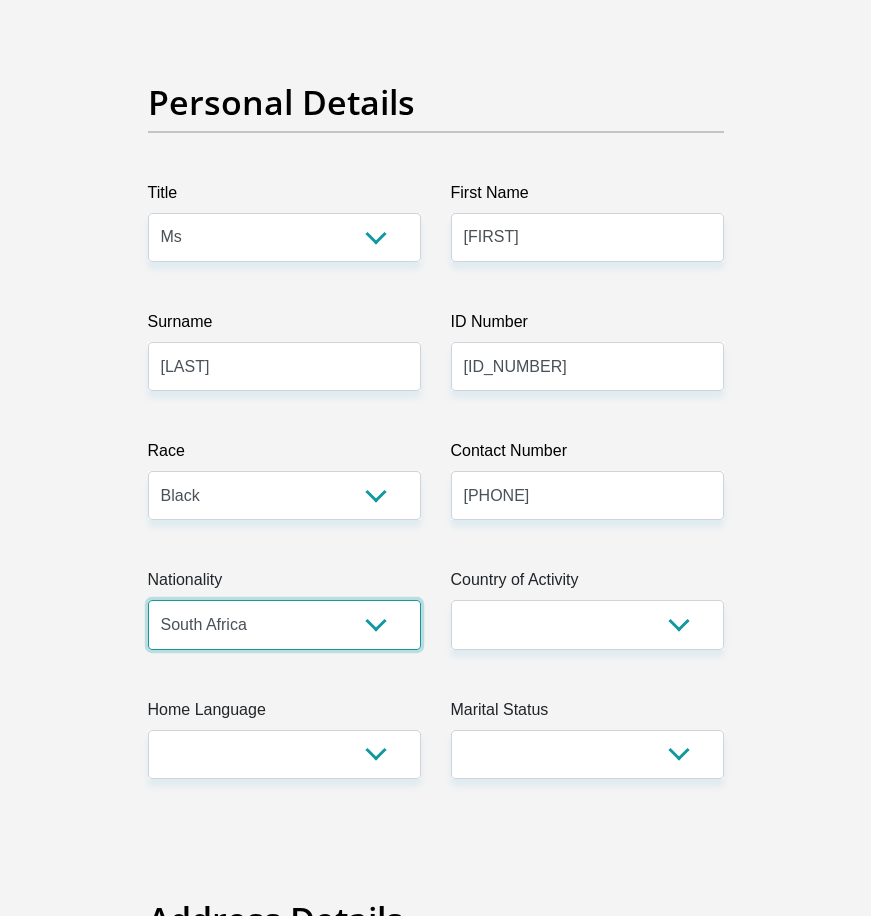 click on "South Africa
Afghanistan
Aland Islands
Albania
Algeria
America Samoa
American Virgin Islands
Andorra
Angola
Anguilla
Antarctica
Antigua and Barbuda
Argentina
Armenia
Aruba
Ascension Island
Australia
Austria
Azerbaijan
Bahamas
Bahrain
Bangladesh
Barbados
Chad" at bounding box center [284, 624] 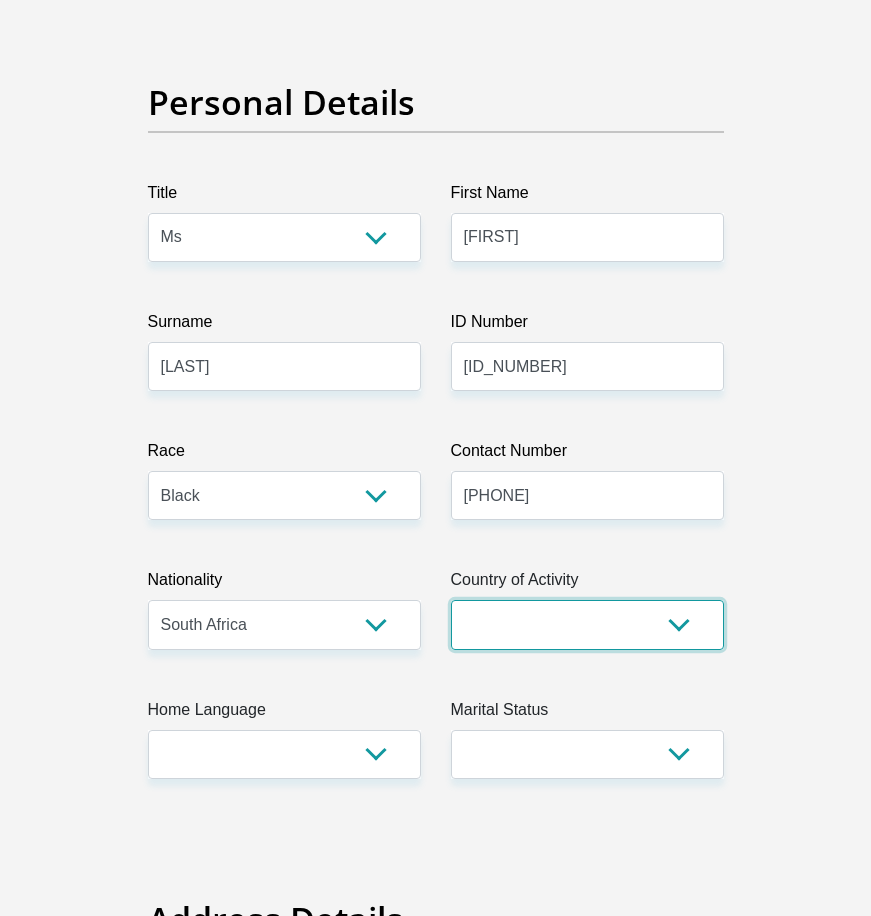 click on "South Africa
Afghanistan
Aland Islands
Albania
Algeria
America Samoa
American Virgin Islands
Andorra
Angola
Anguilla
Antarctica
Antigua and Barbuda
Argentina
Armenia
Aruba
Ascension Island
Australia
Austria
Azerbaijan
Chad" at bounding box center (587, 624) 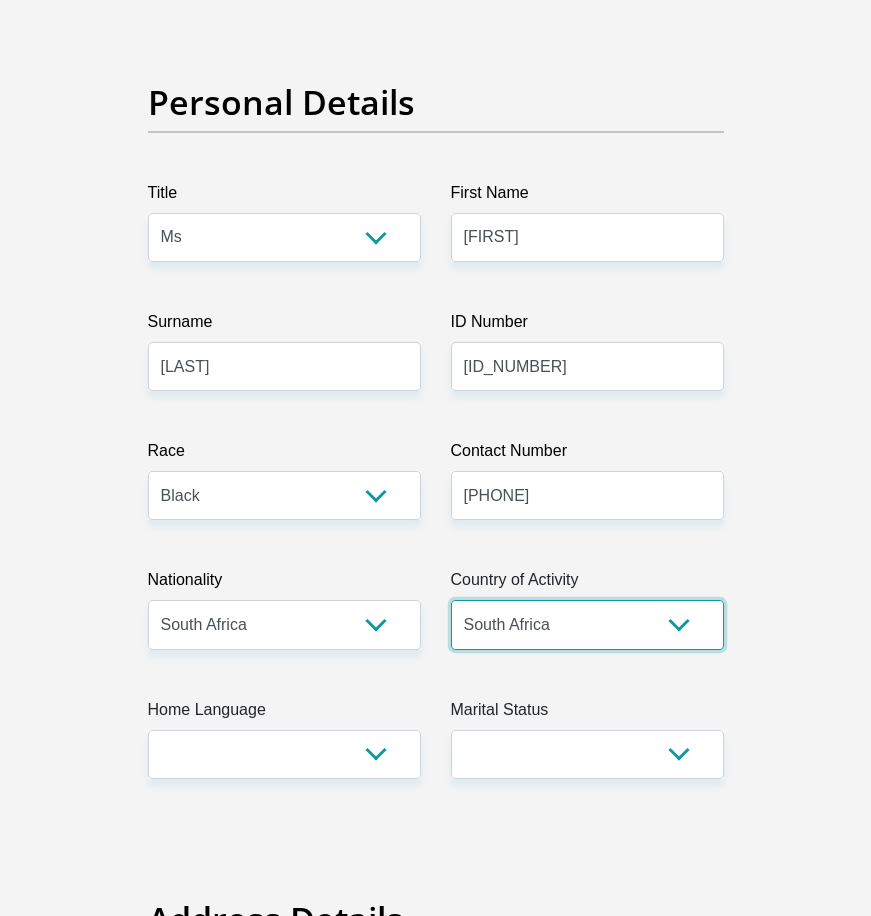 click on "South Africa
Afghanistan
Aland Islands
Albania
Algeria
America Samoa
American Virgin Islands
Andorra
Angola
Anguilla
Antarctica
Antigua and Barbuda
Argentina
Armenia
Aruba
Ascension Island
Australia
Austria
Azerbaijan
Chad" at bounding box center (587, 624) 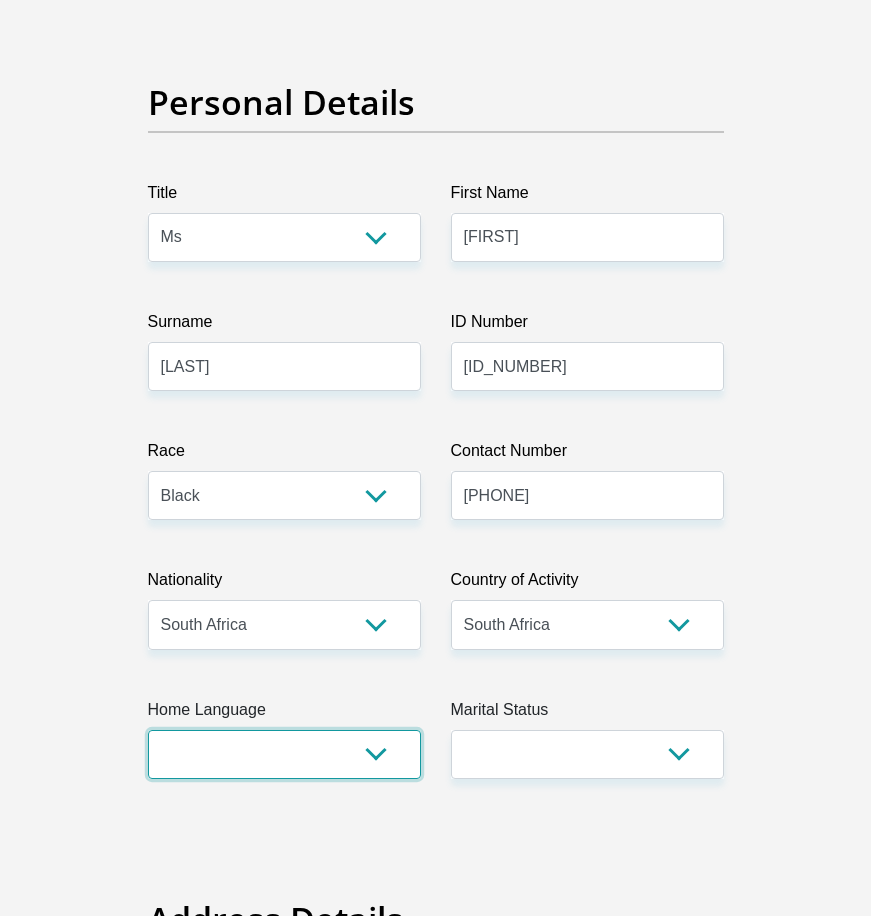 click on "Afrikaans
English
Sepedi
South Ndebele
Southern Sotho
Swati
Tsonga
Tswana
Venda
Xhosa
Zulu
Other" at bounding box center (284, 754) 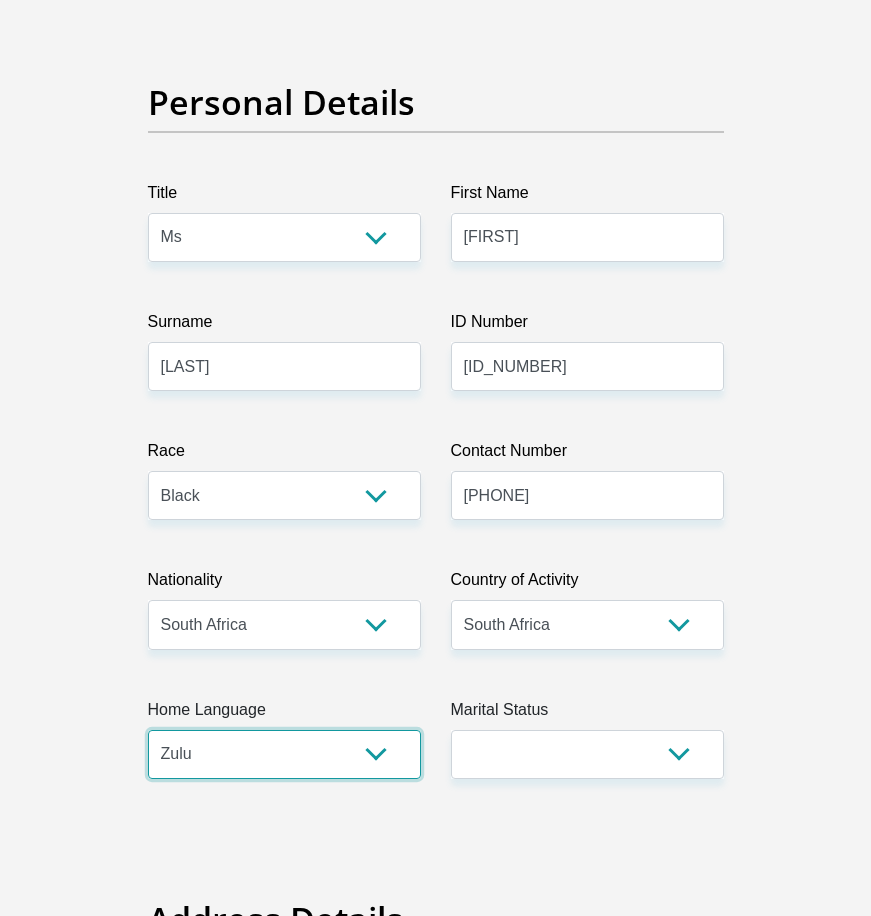 click on "Afrikaans
English
Sepedi
South Ndebele
Southern Sotho
Swati
Tsonga
Tswana
Venda
Xhosa
Zulu
Other" at bounding box center (284, 754) 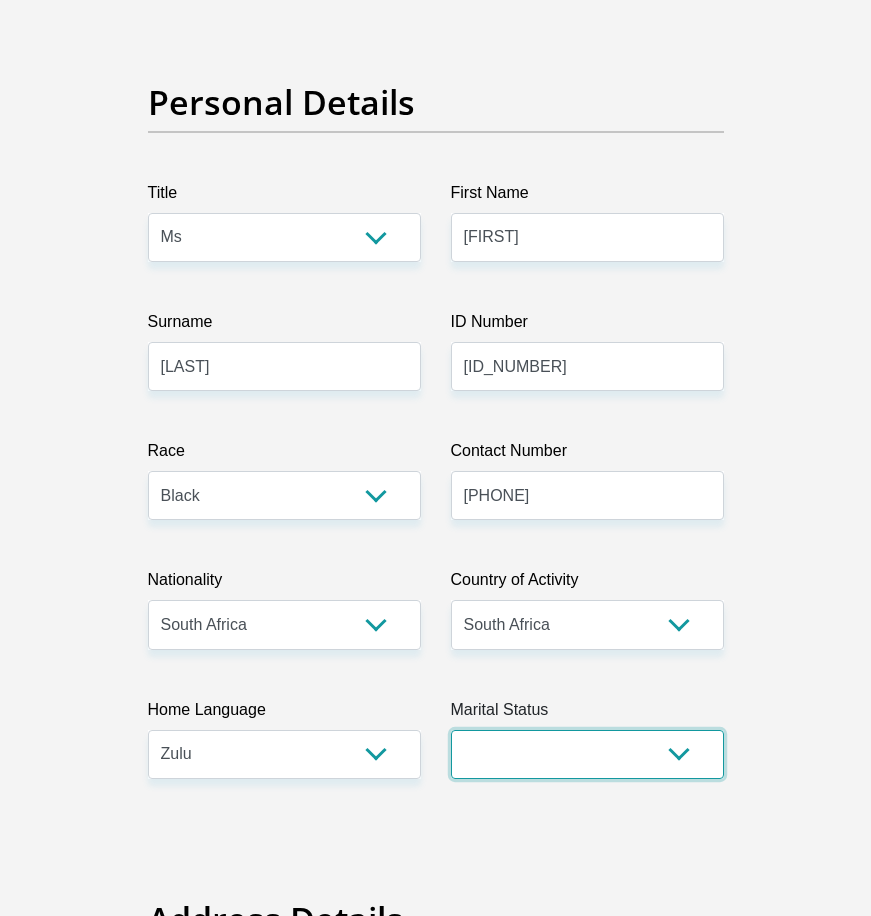 click on "Married ANC
Single
Divorced
Widowed
Married COP or Customary Law" at bounding box center (587, 754) 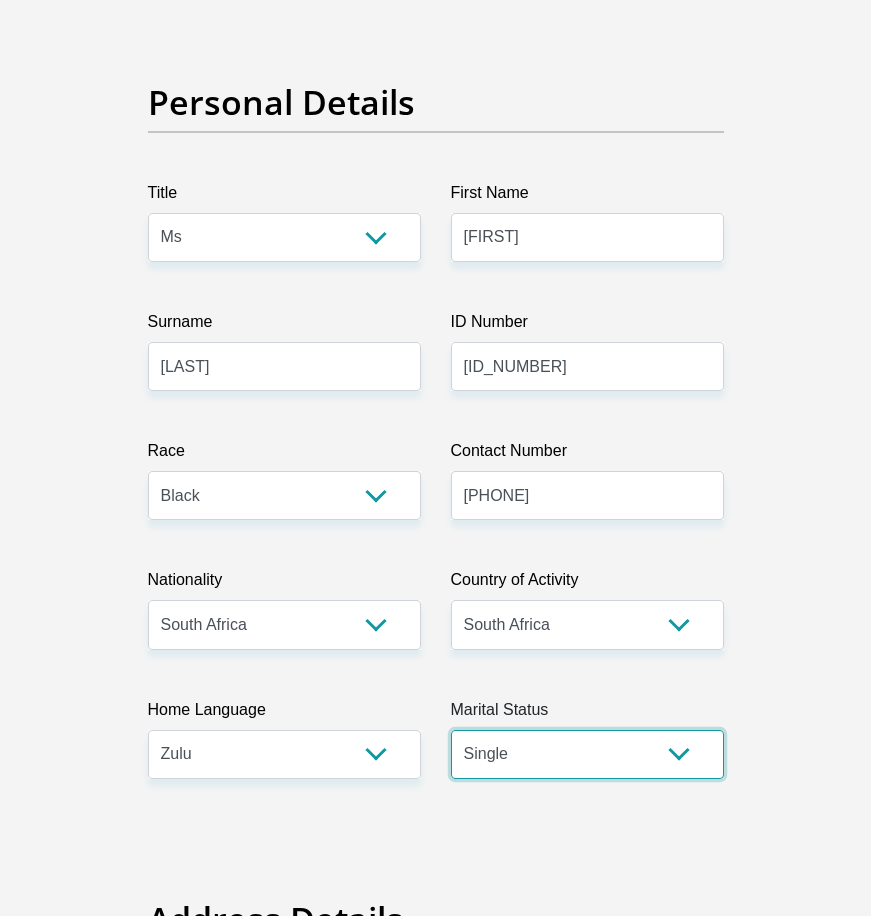 click on "Married ANC
Single
Divorced
Widowed
Married COP or Customary Law" at bounding box center (587, 754) 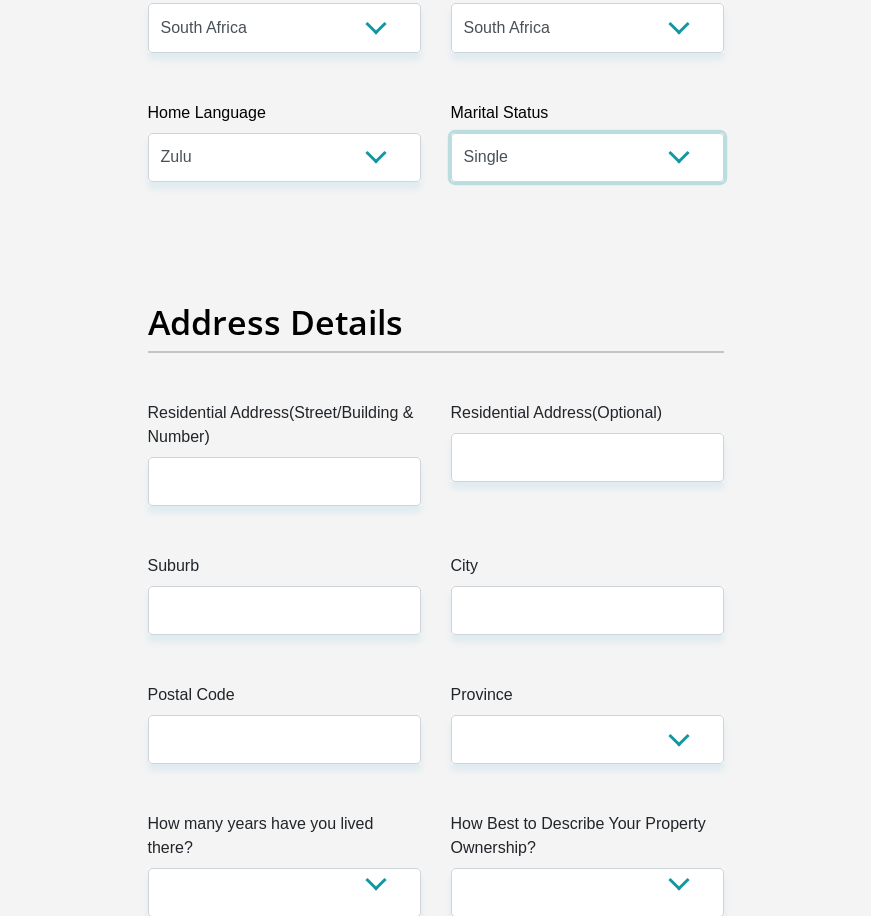 scroll, scrollTop: 800, scrollLeft: 0, axis: vertical 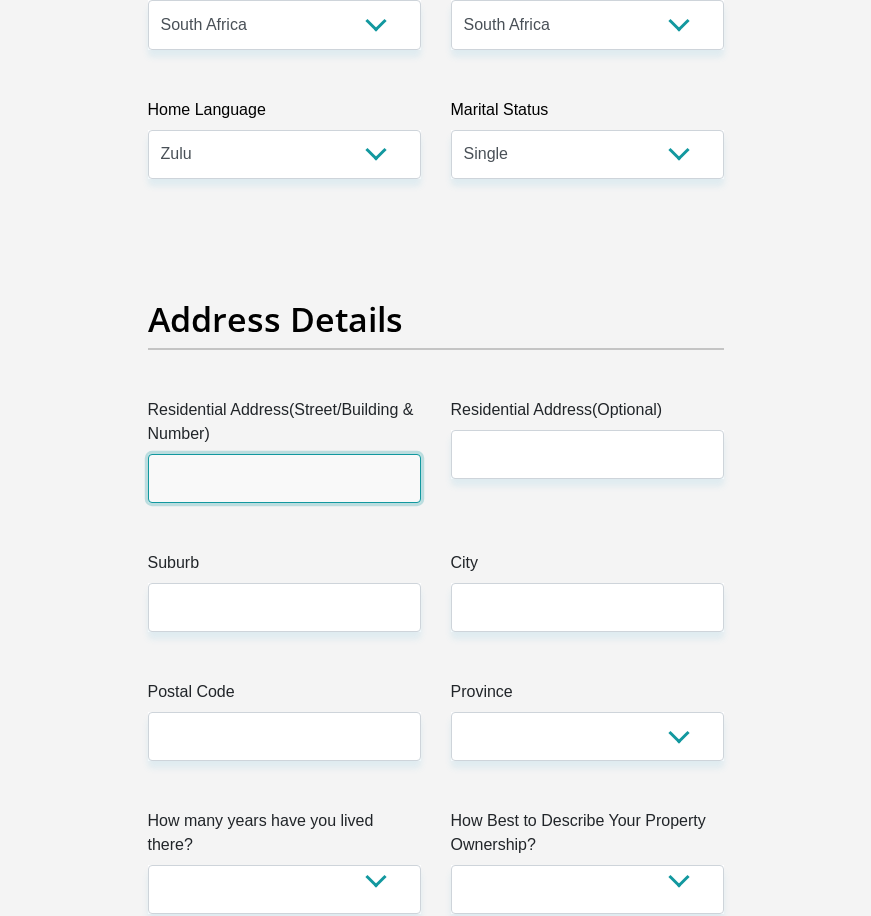 click on "Residential Address(Street/Building & Number)" at bounding box center [284, 478] 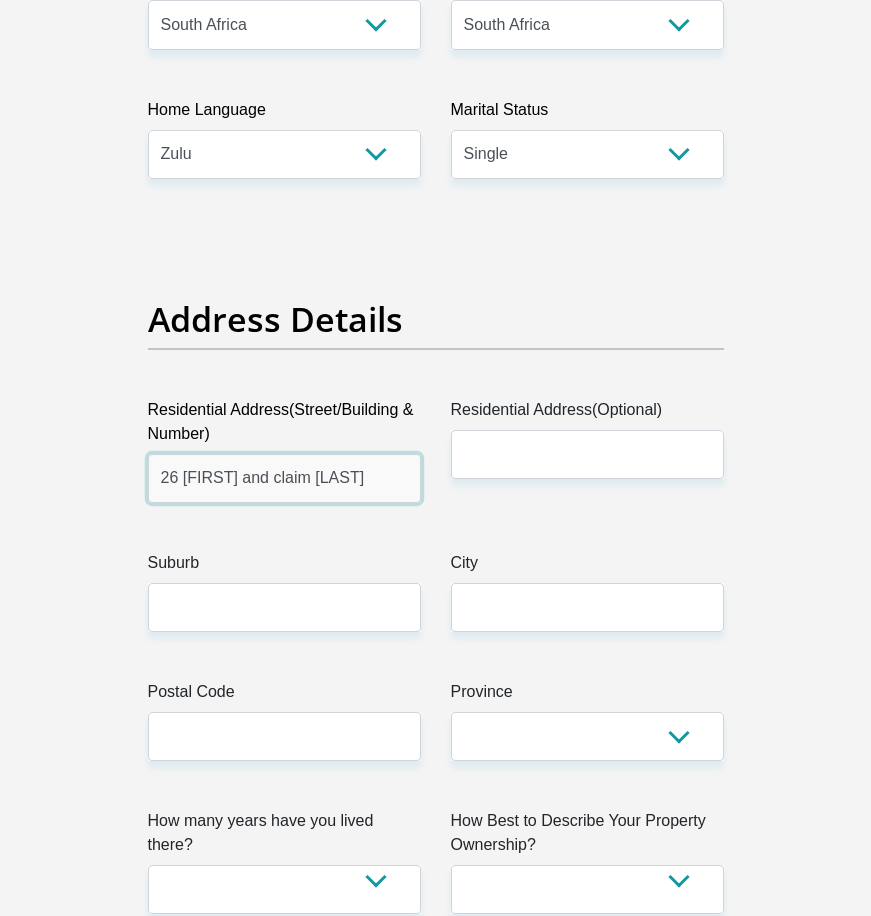 type on "26 [FIRST] and claim [LAST]" 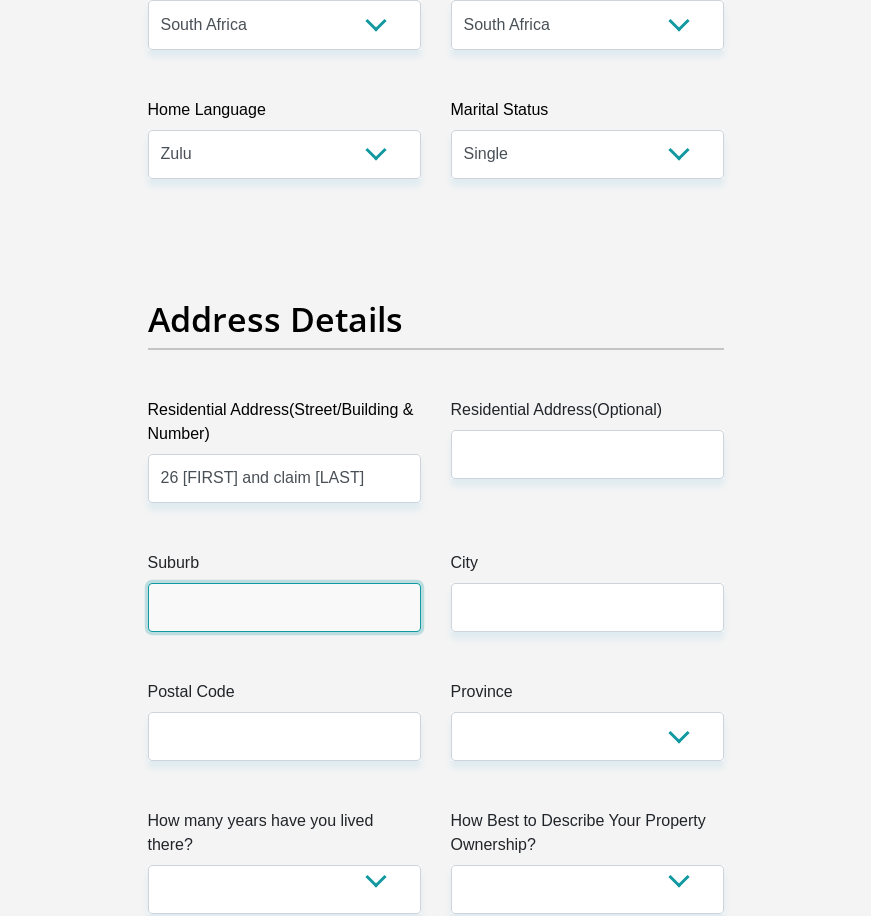 click on "Suburb" at bounding box center (284, 607) 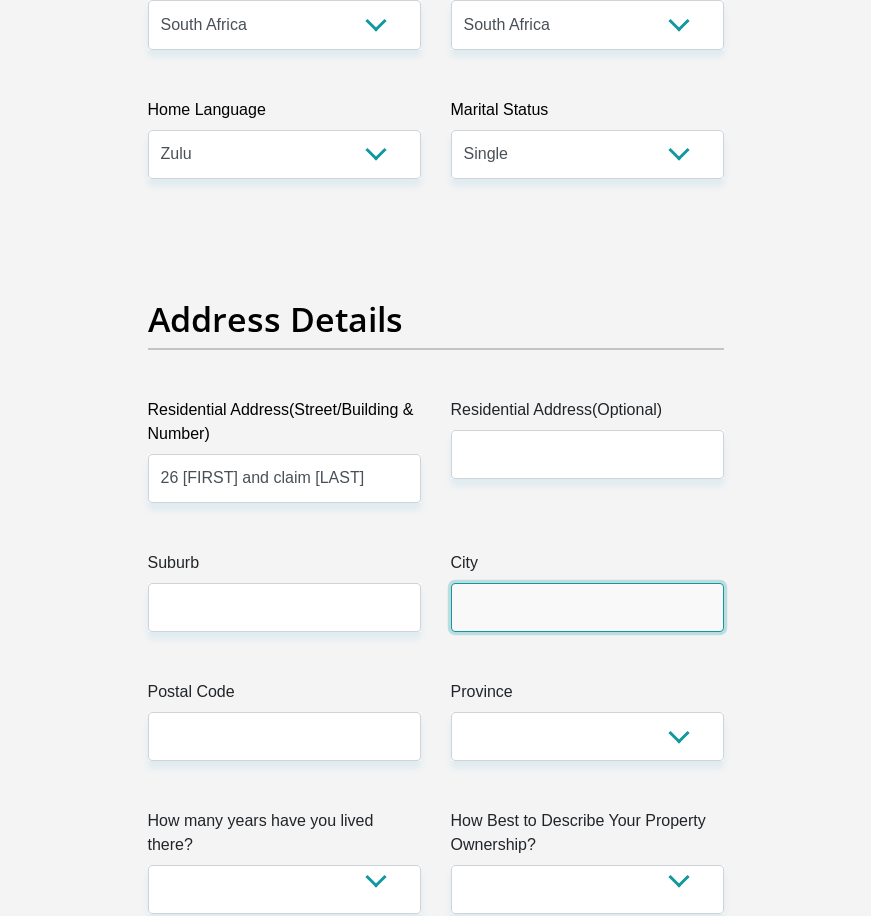 click on "City" at bounding box center [587, 607] 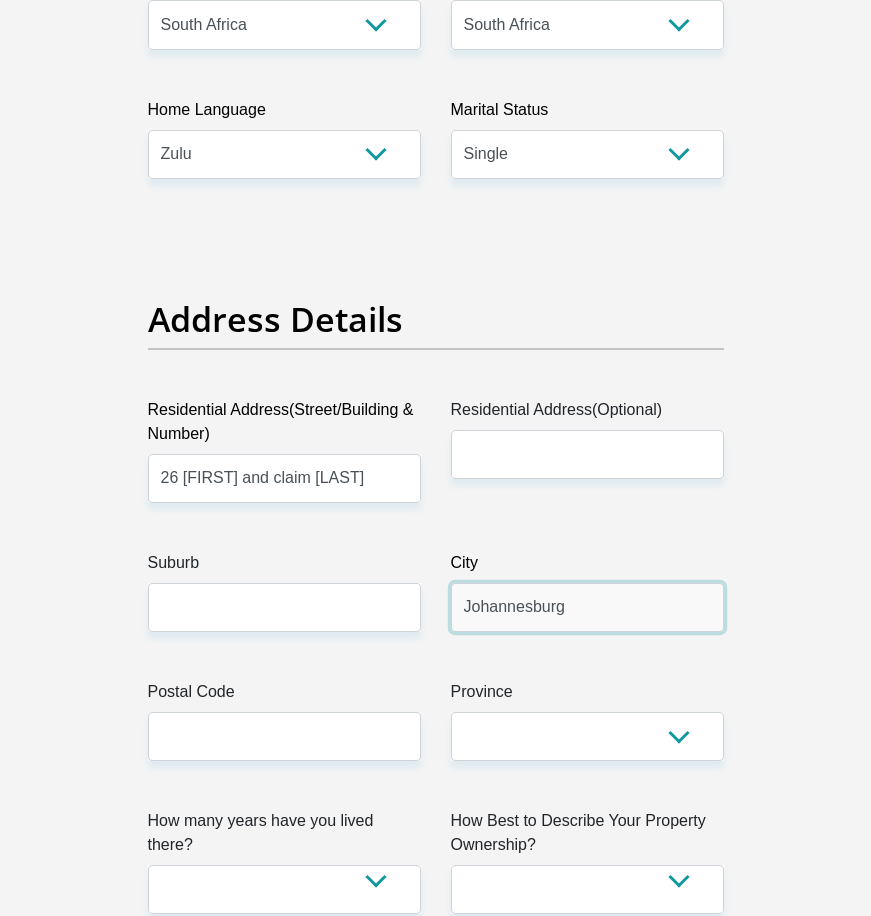 type on "Johannesburg" 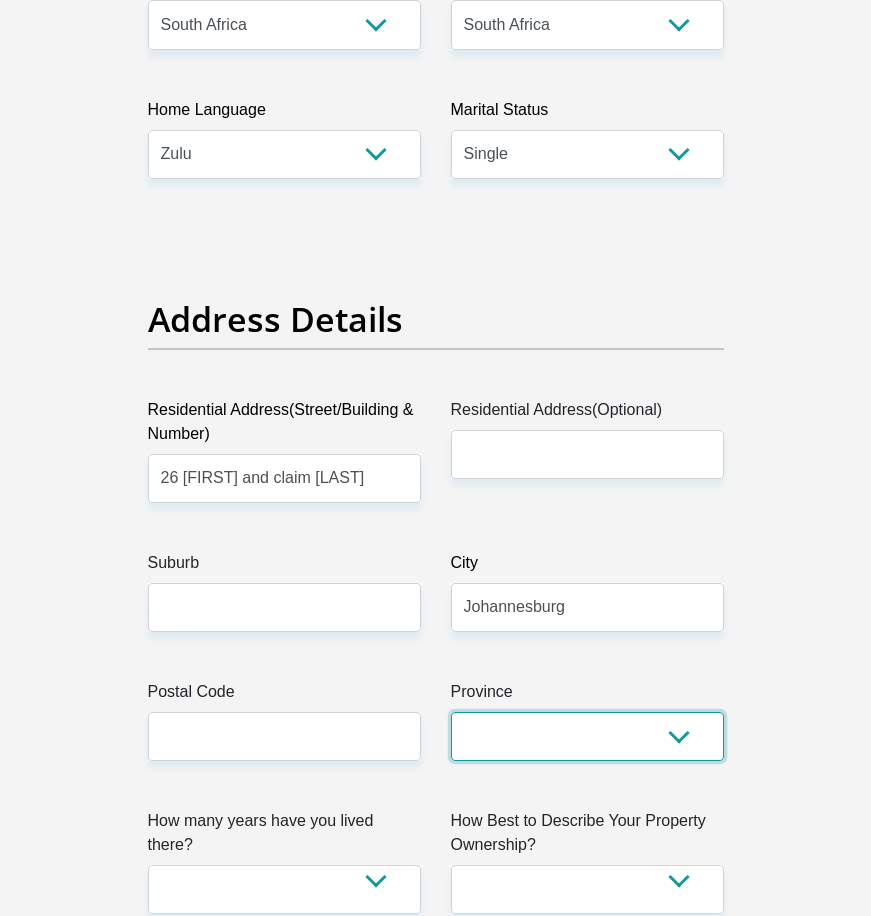click on "Eastern Cape
Free State
Gauteng
KwaZulu-Natal
Limpopo
Mpumalanga
Northern Cape
North West
Western Cape" at bounding box center [587, 736] 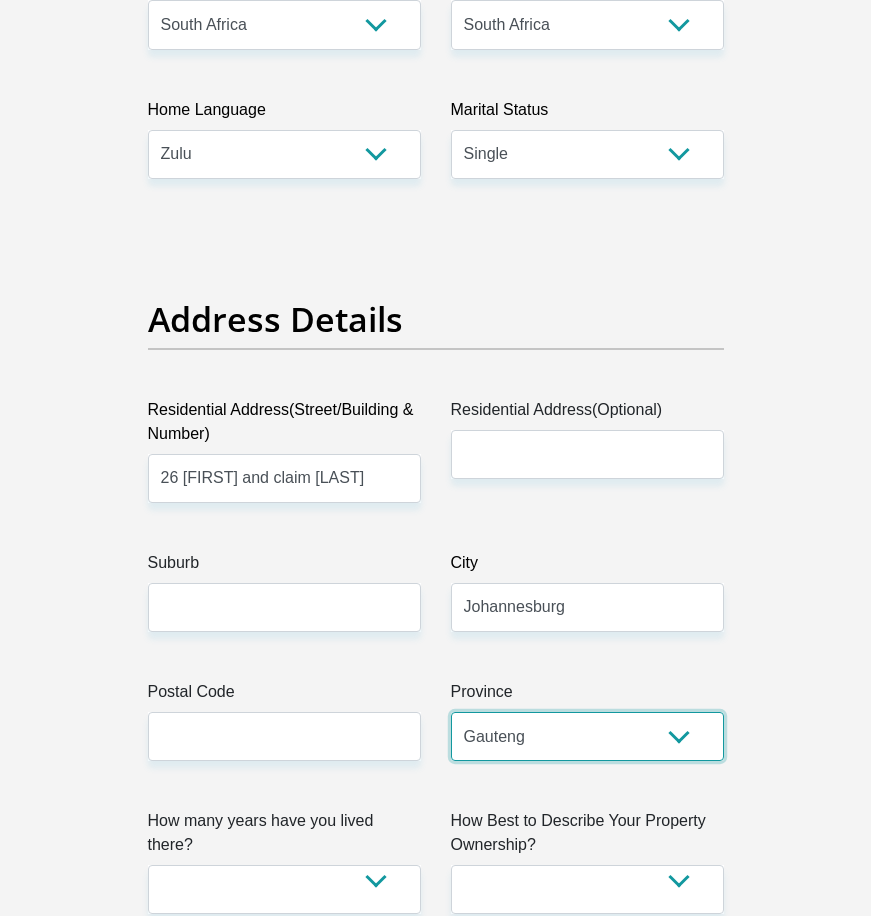 click on "Eastern Cape
Free State
Gauteng
KwaZulu-Natal
Limpopo
Mpumalanga
Northern Cape
North West
Western Cape" at bounding box center [587, 736] 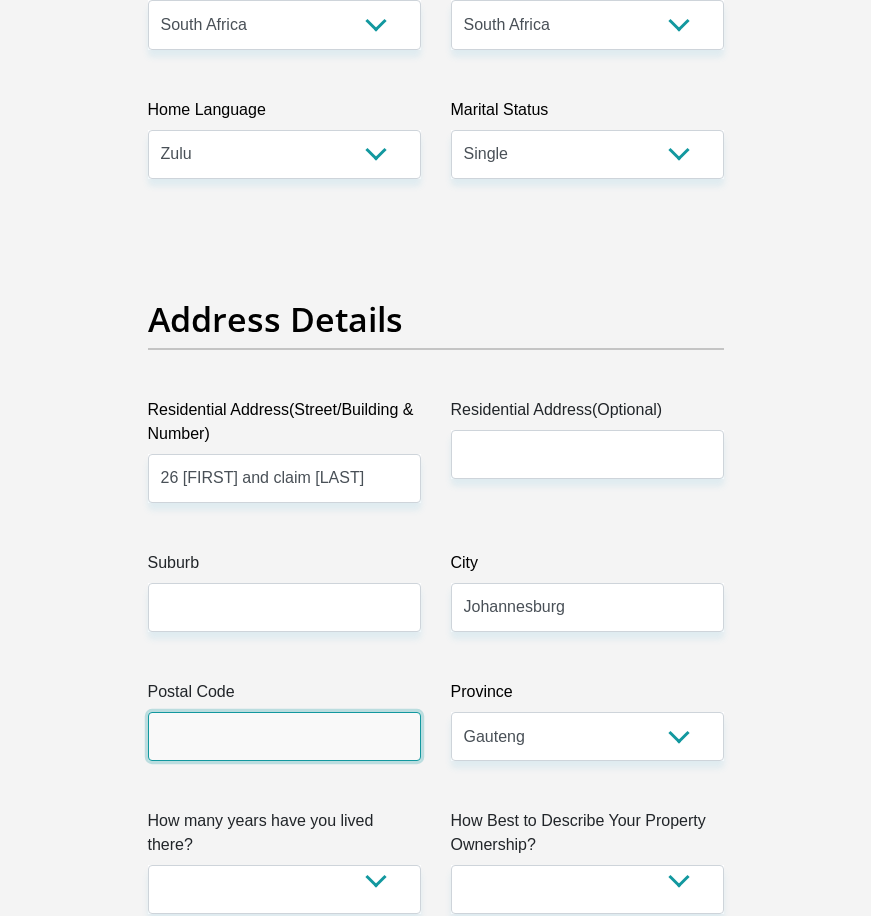 click on "Postal Code" at bounding box center [284, 736] 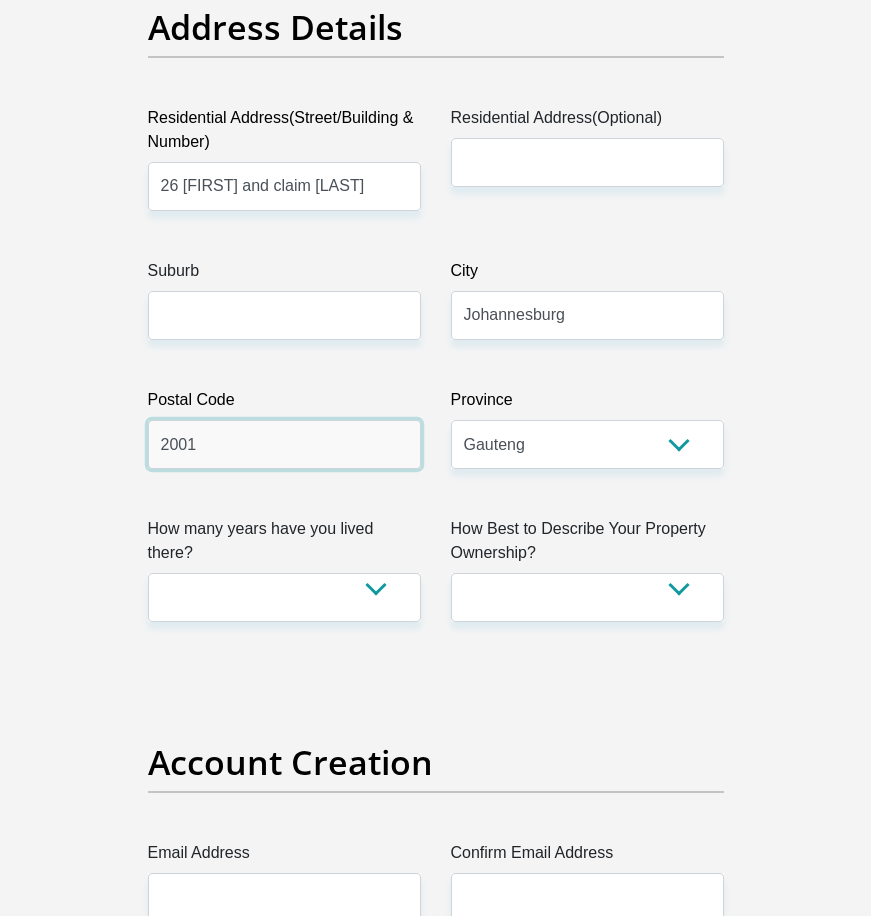 scroll, scrollTop: 1200, scrollLeft: 0, axis: vertical 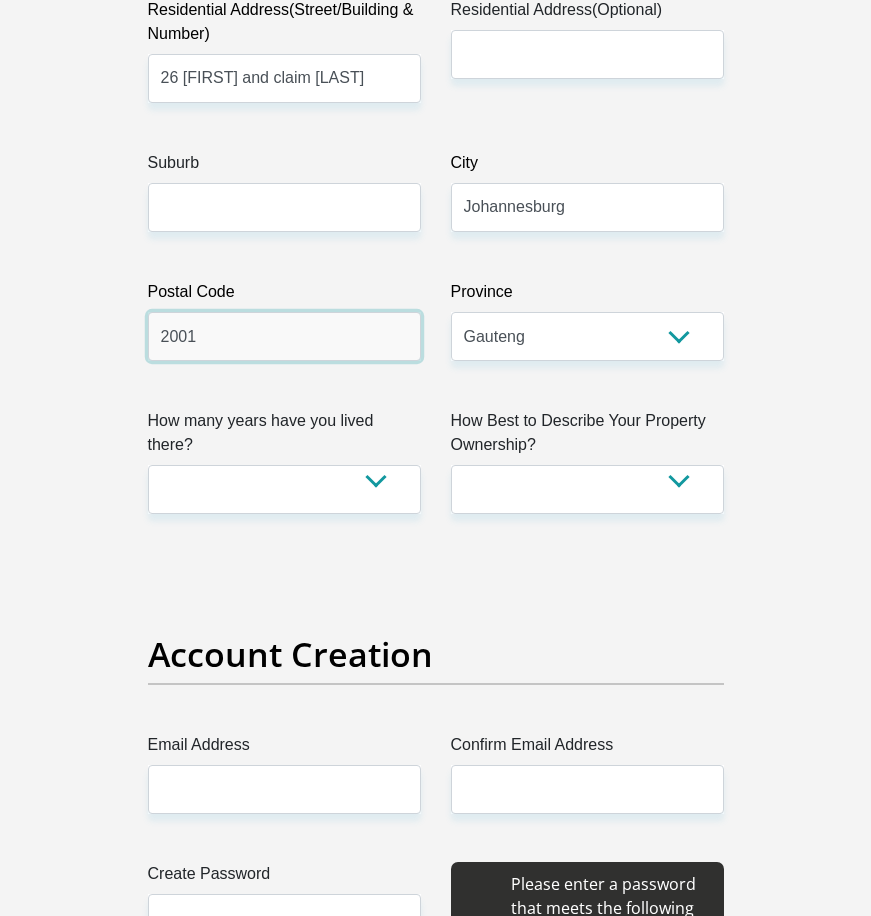 type on "2001" 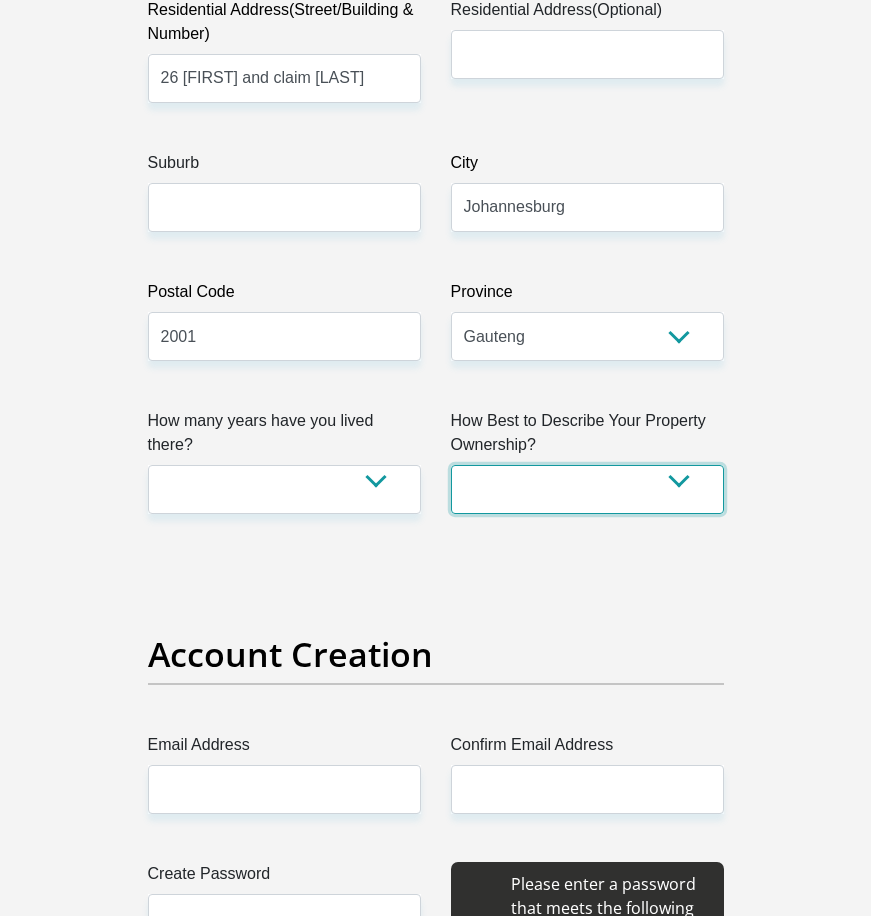 click on "Owned
Rented
Family Owned
Company Dwelling" at bounding box center (587, 489) 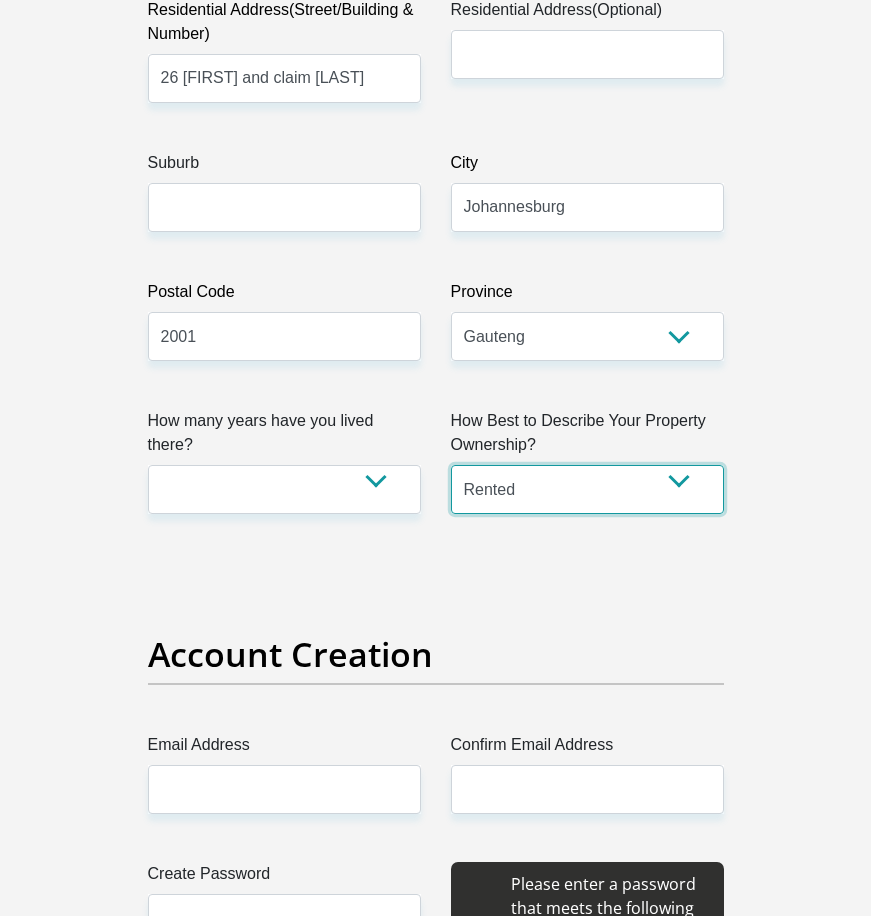 click on "Owned
Rented
Family Owned
Company Dwelling" at bounding box center (587, 489) 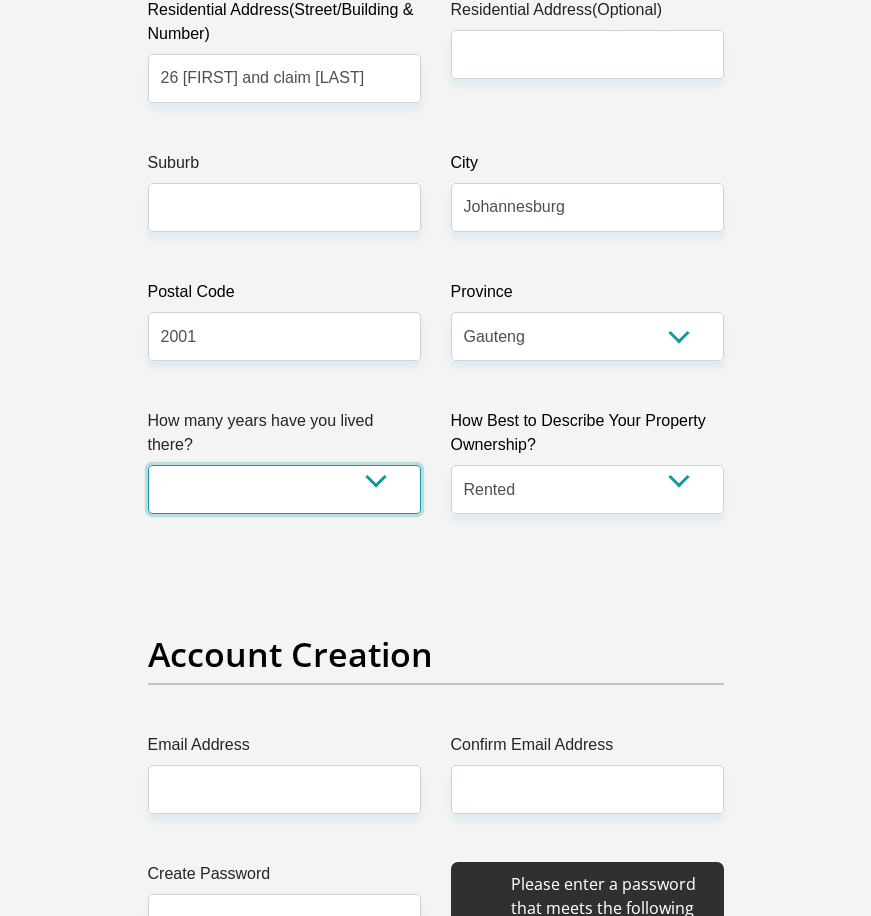 click on "less than 1 year
1-3 years
3-5 years
5+ years" at bounding box center [284, 489] 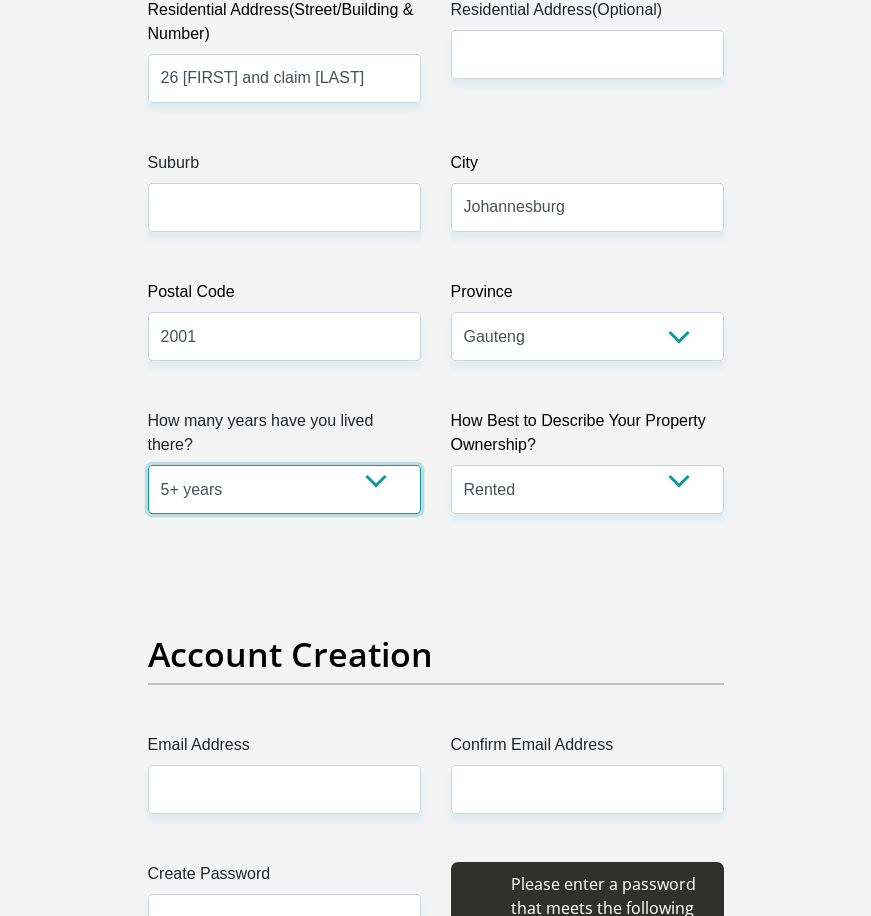 click on "less than 1 year
1-3 years
3-5 years
5+ years" at bounding box center [284, 489] 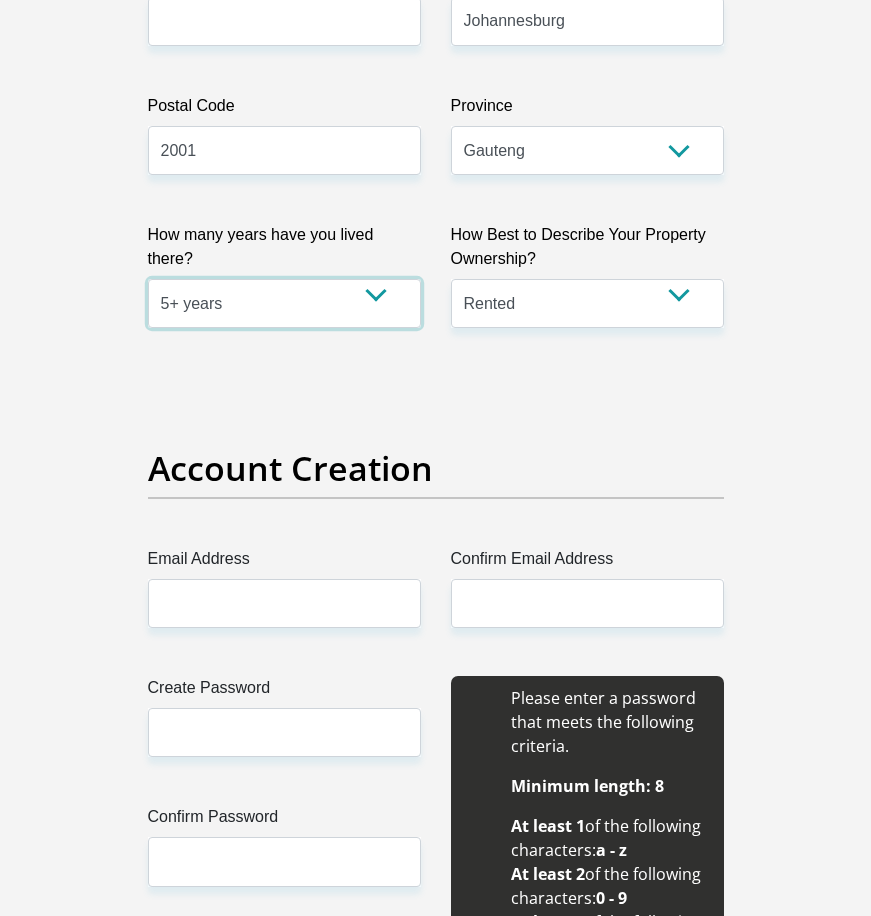 scroll, scrollTop: 1400, scrollLeft: 0, axis: vertical 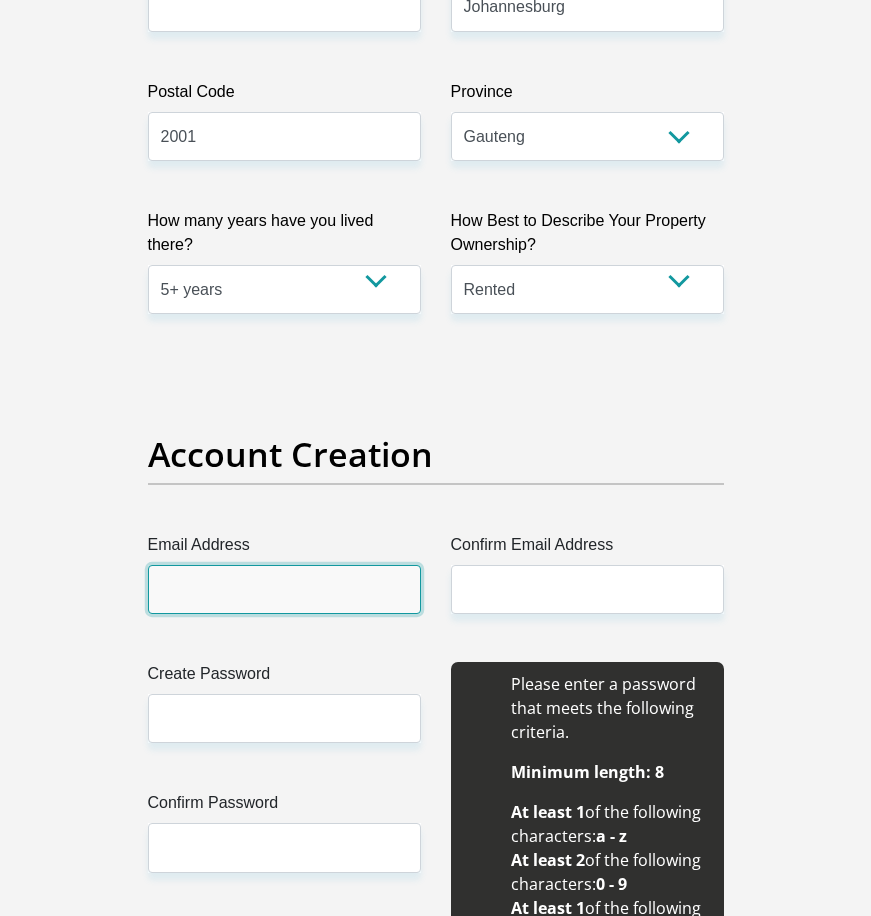 click on "Email Address" at bounding box center [284, 589] 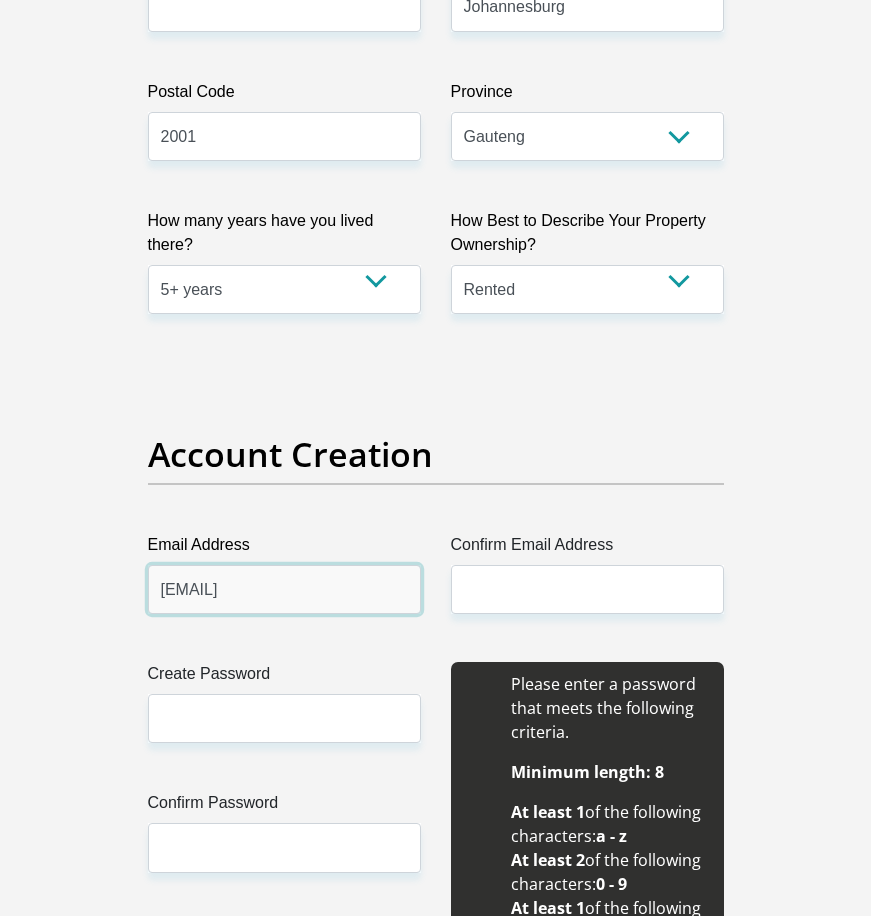 type on "[EMAIL]" 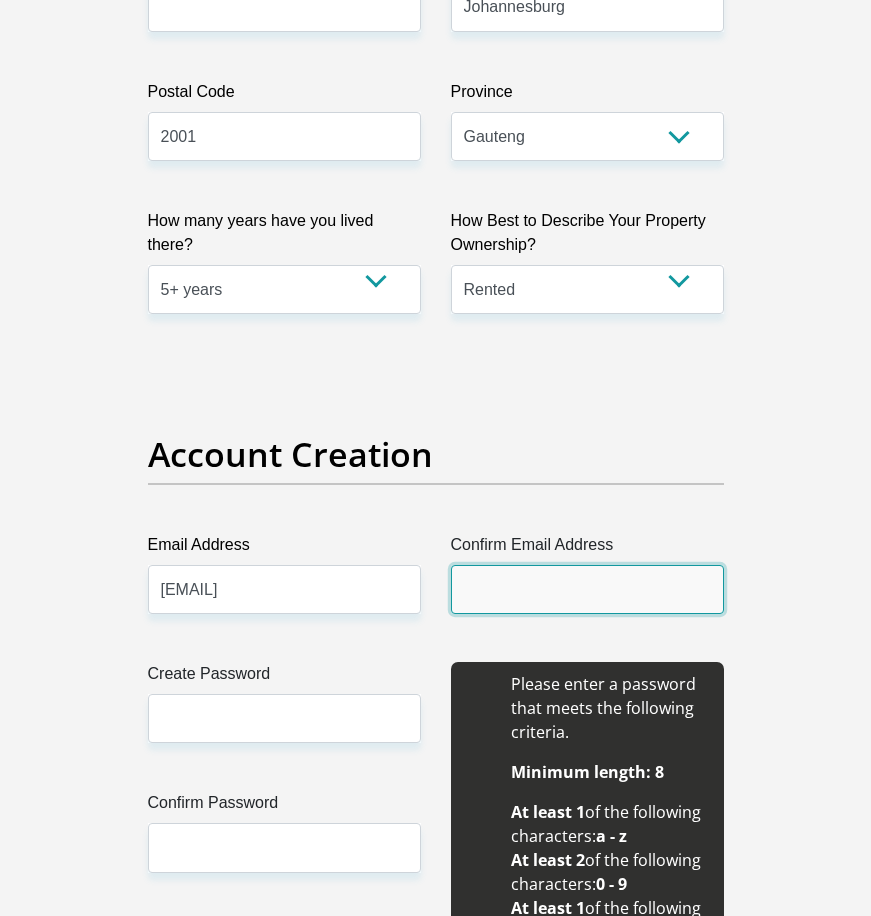 click on "Confirm Email Address" at bounding box center (587, 589) 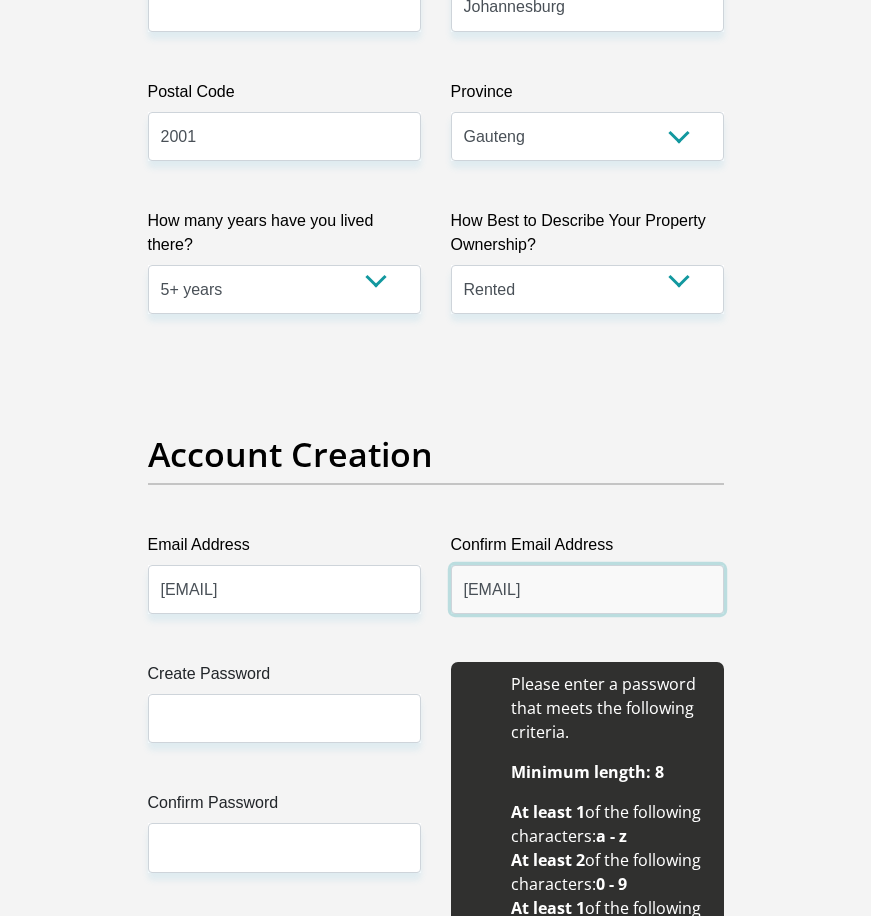 type on "[EMAIL]" 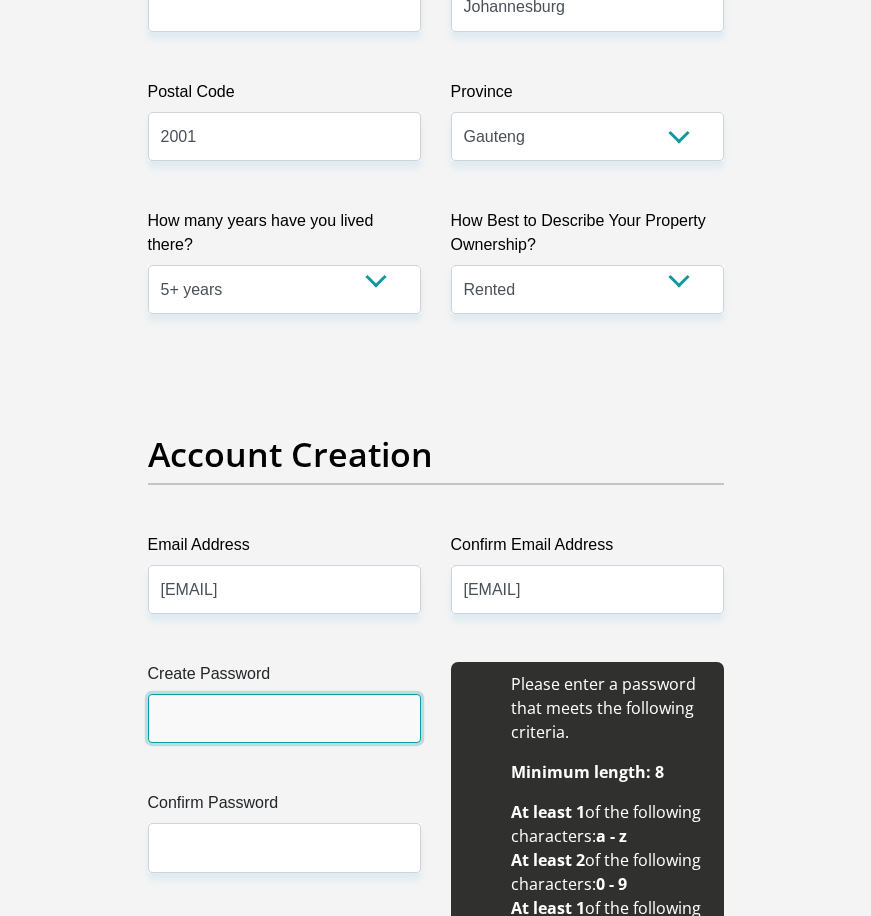 click on "Create Password" at bounding box center (284, 718) 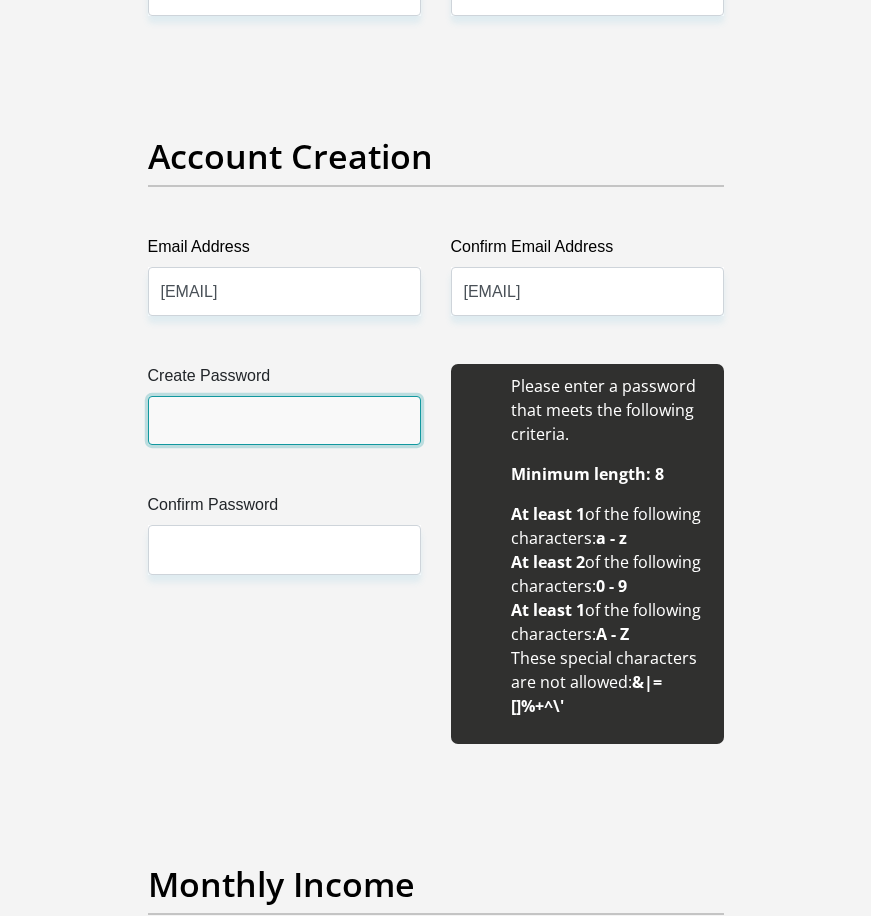 scroll, scrollTop: 1700, scrollLeft: 0, axis: vertical 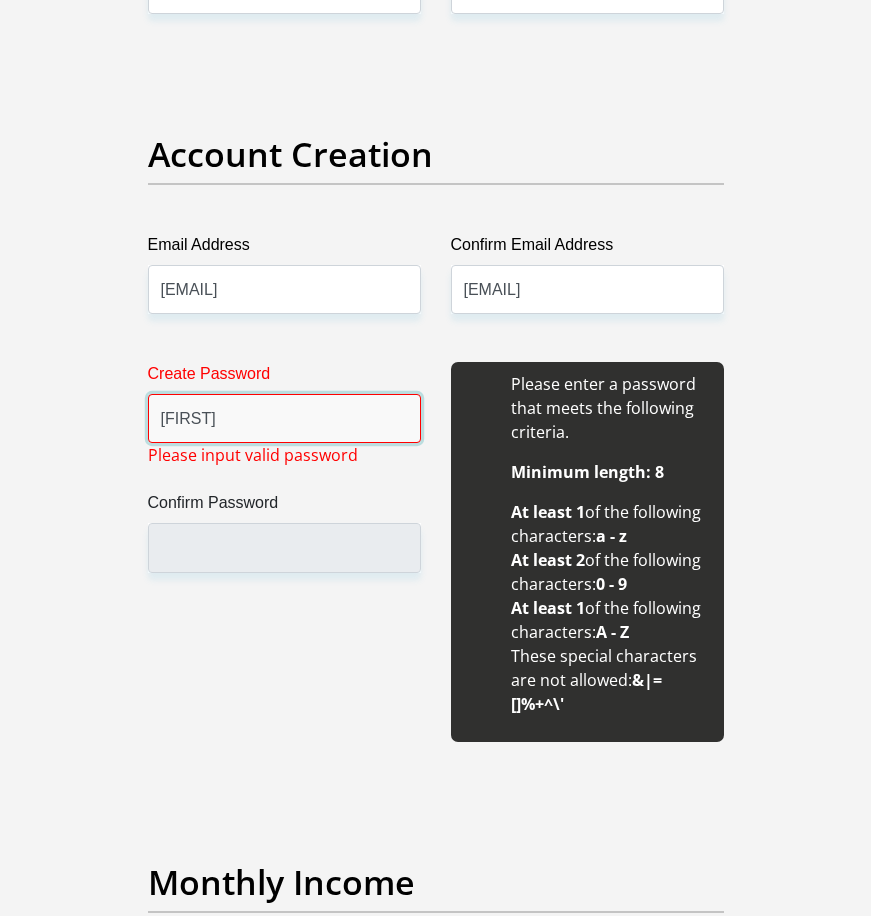 click on "[FIRST]" at bounding box center (284, 418) 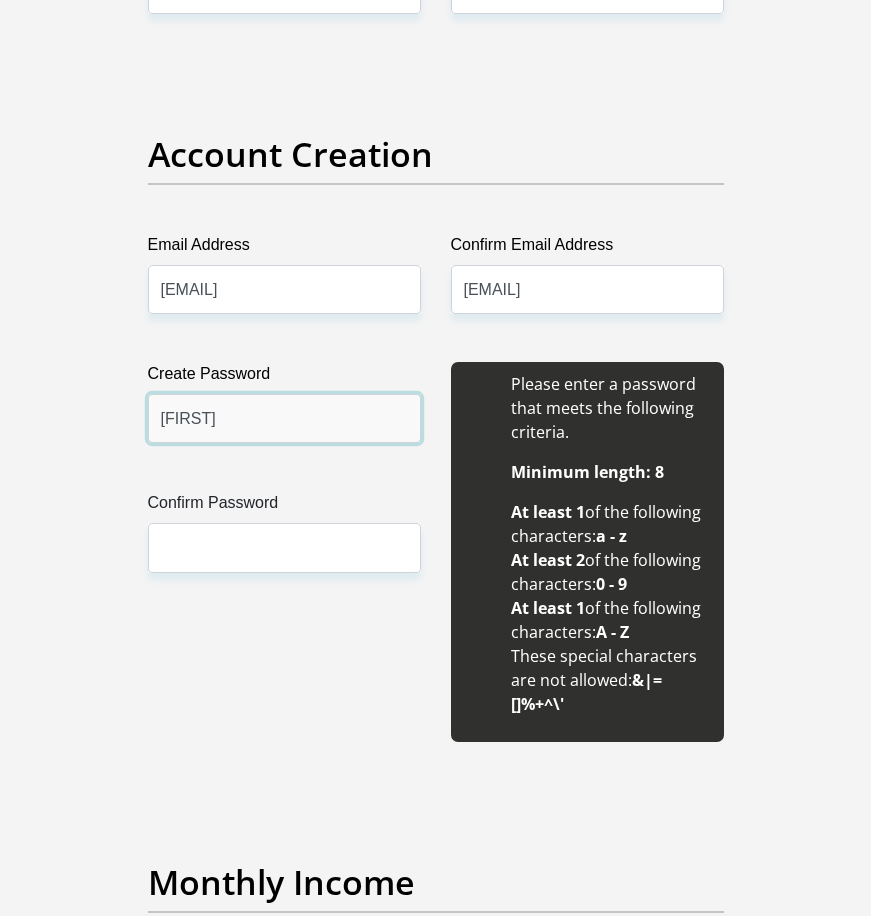 type on "[FIRST]" 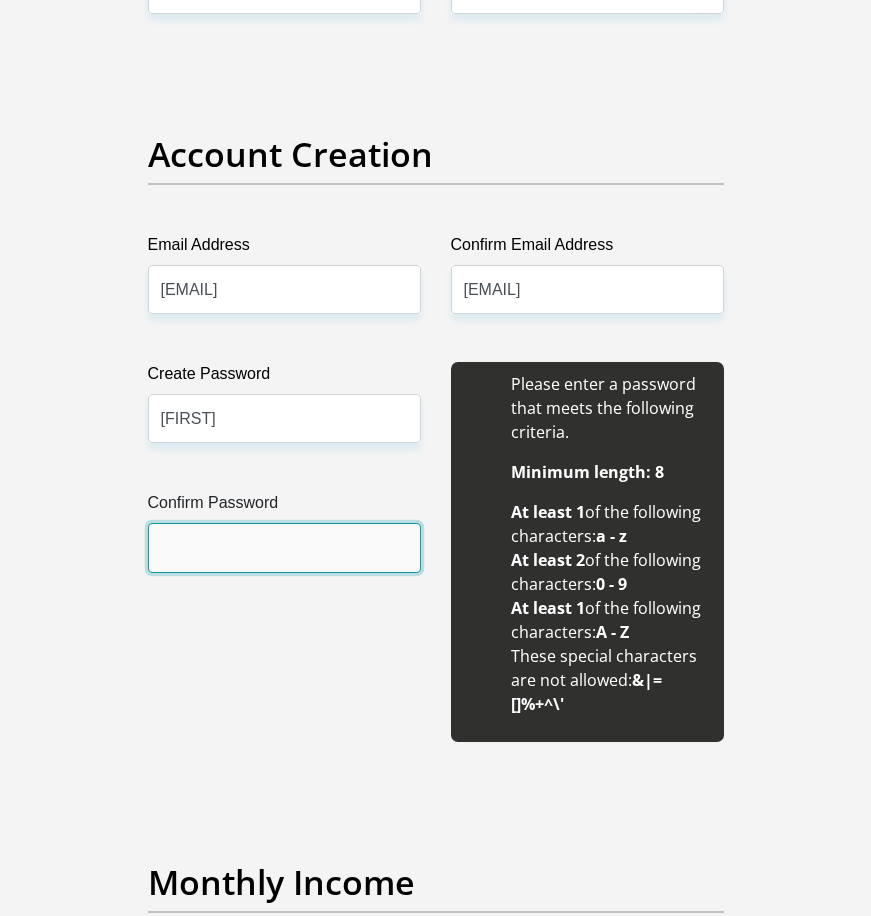 click on "Confirm Password" at bounding box center (284, 547) 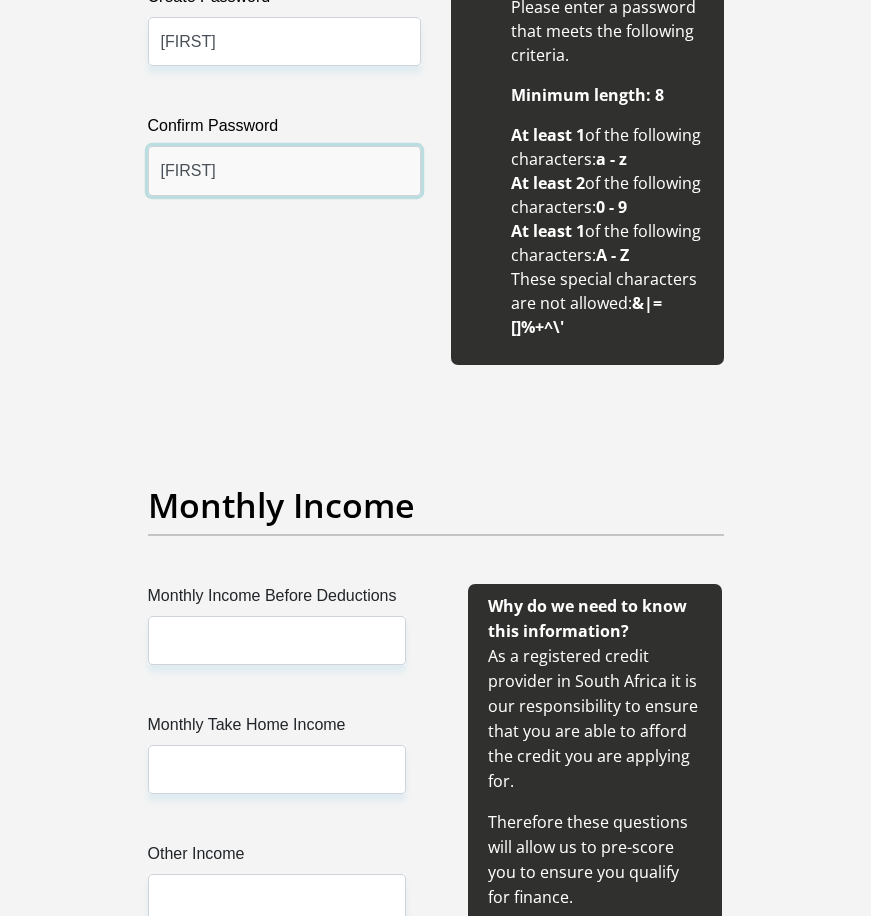 scroll, scrollTop: 2100, scrollLeft: 0, axis: vertical 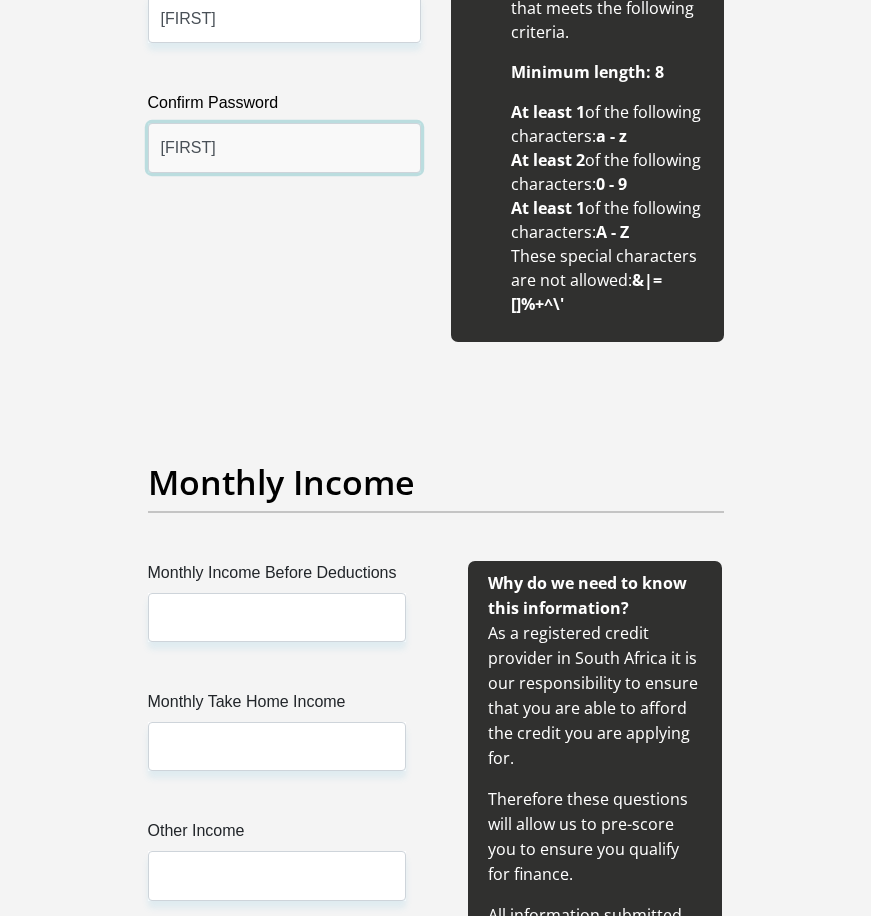 type on "[FIRST]" 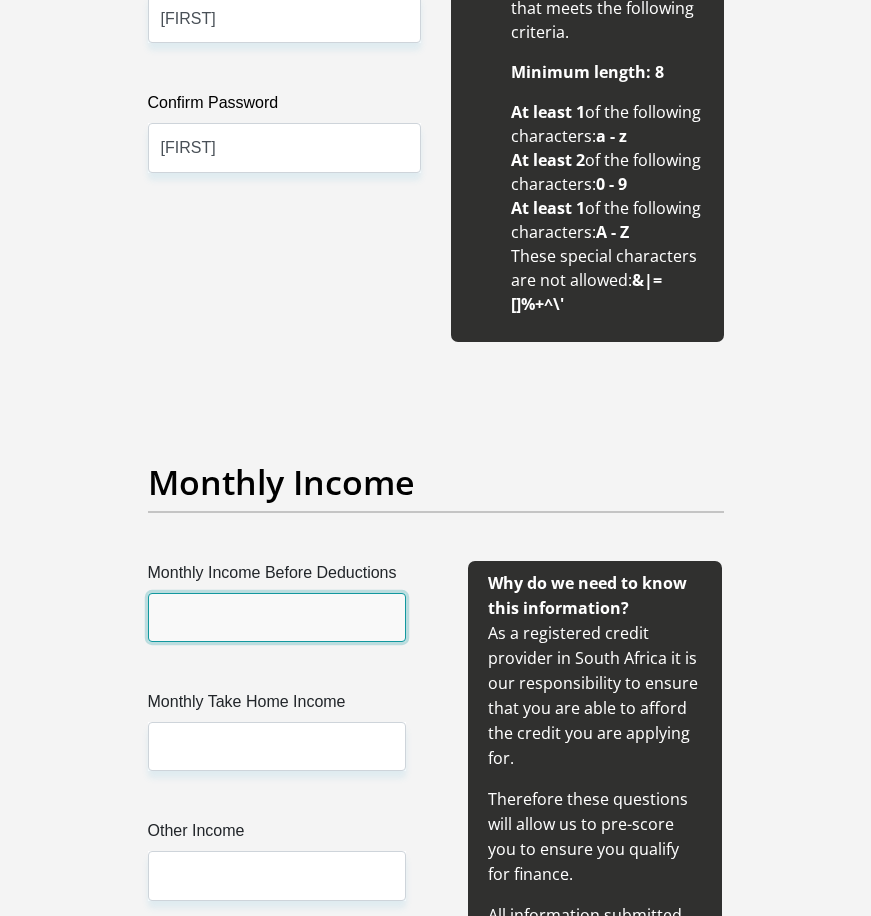 click on "Monthly Income Before Deductions" at bounding box center (277, 617) 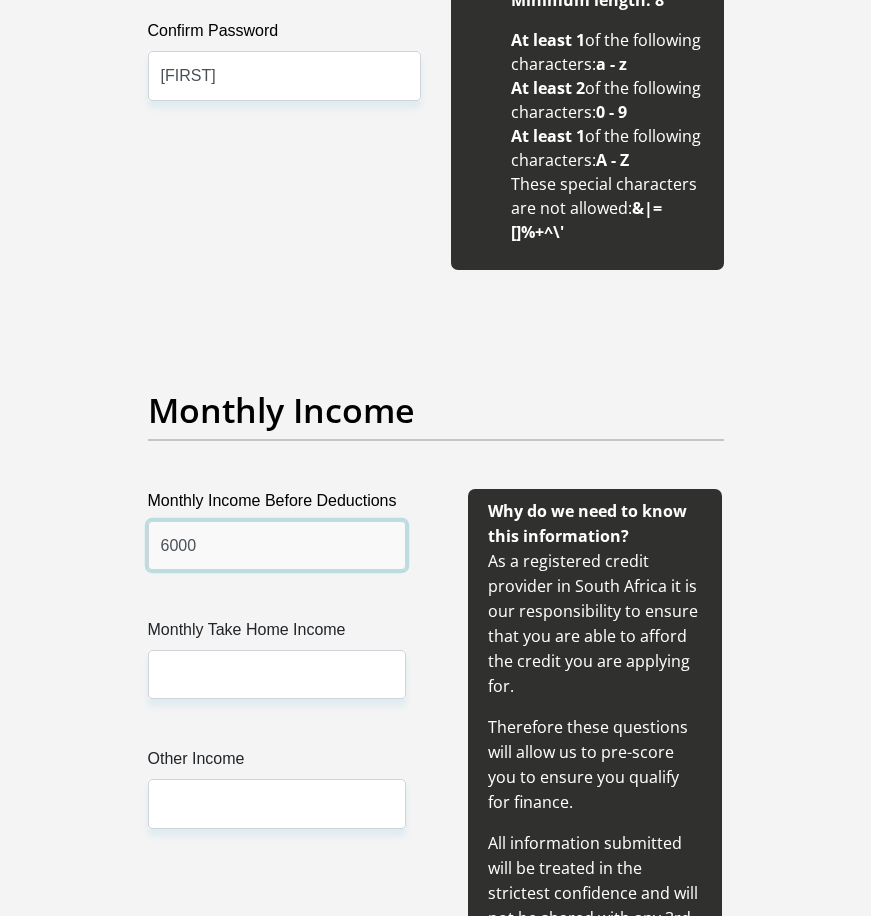 scroll, scrollTop: 2300, scrollLeft: 0, axis: vertical 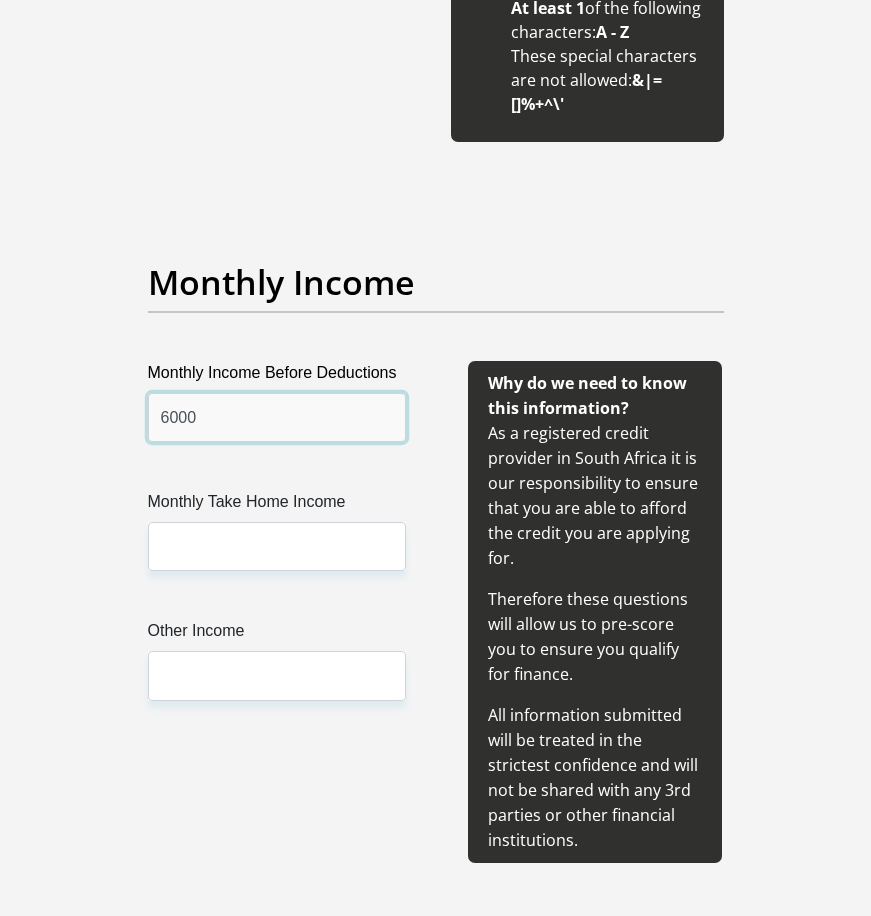 type on "6000" 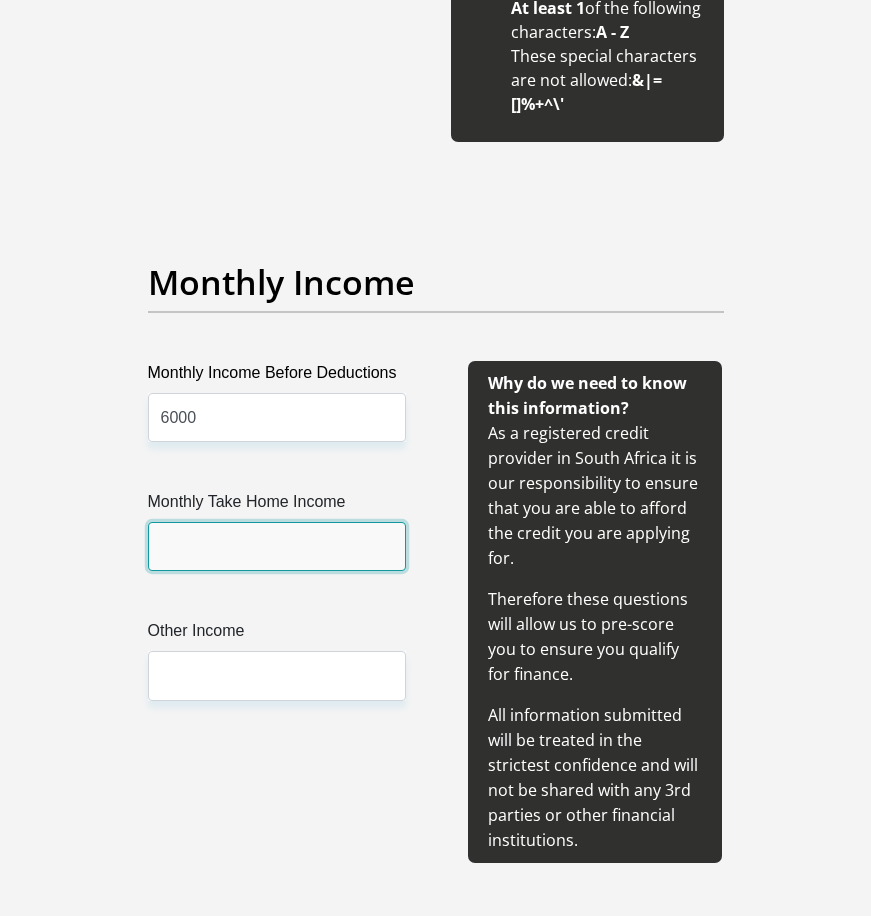 click on "Monthly Take Home Income" at bounding box center [277, 546] 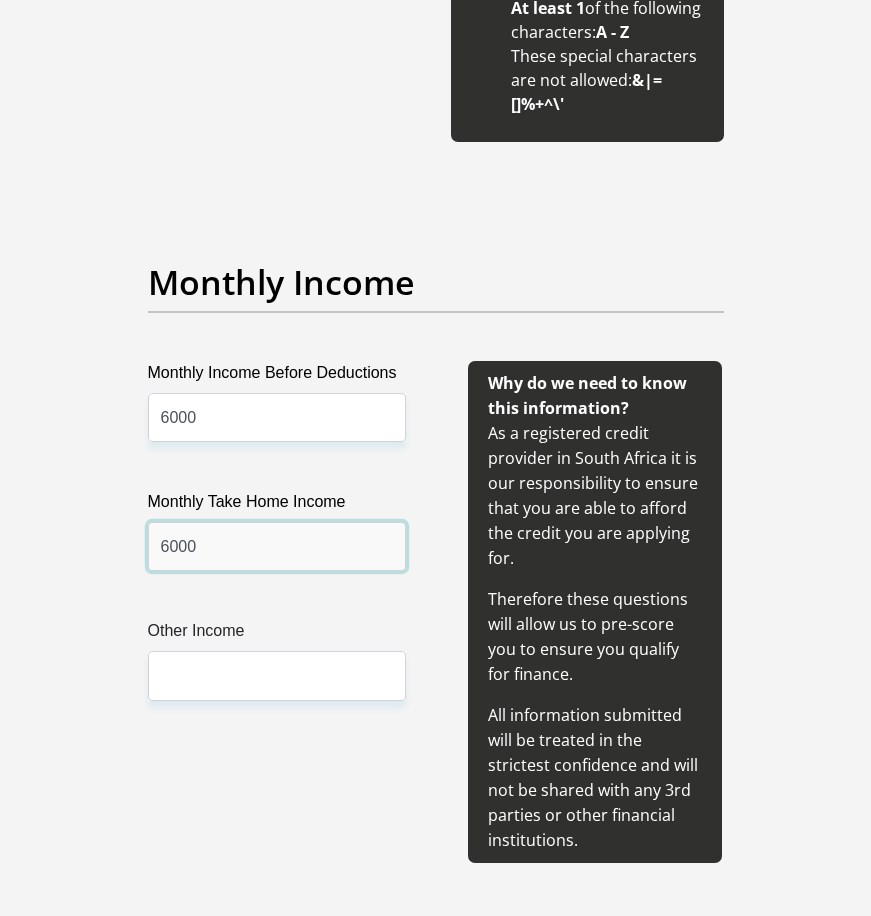 type on "6000" 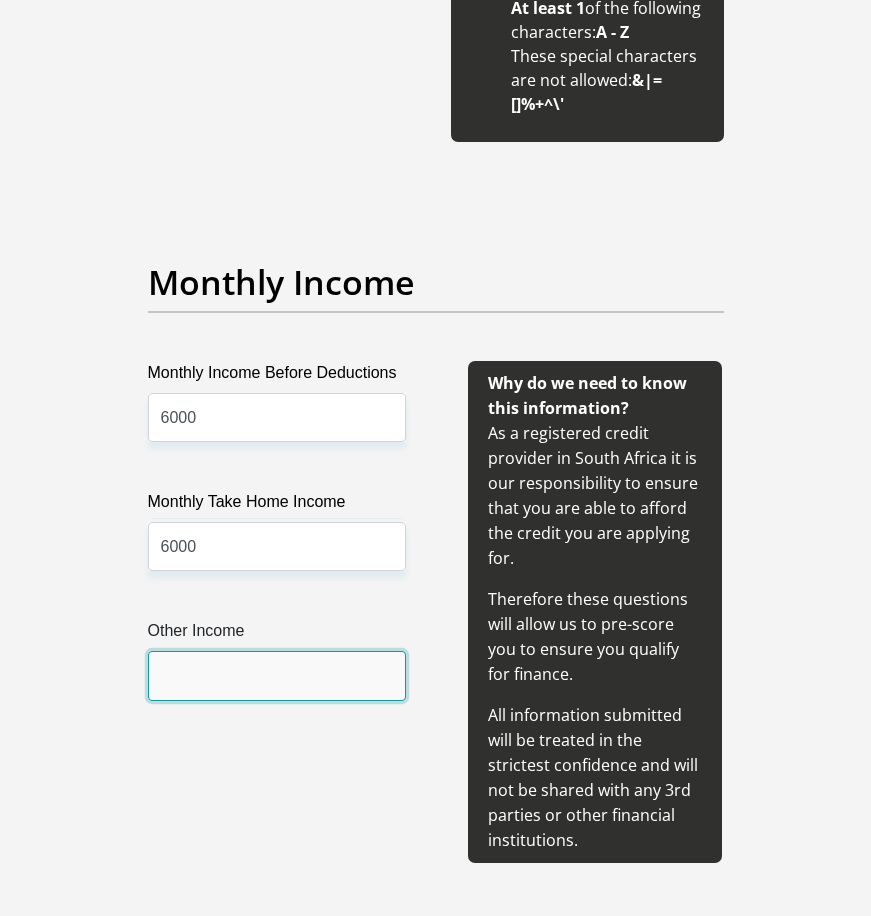 click on "Other Income" at bounding box center (277, 675) 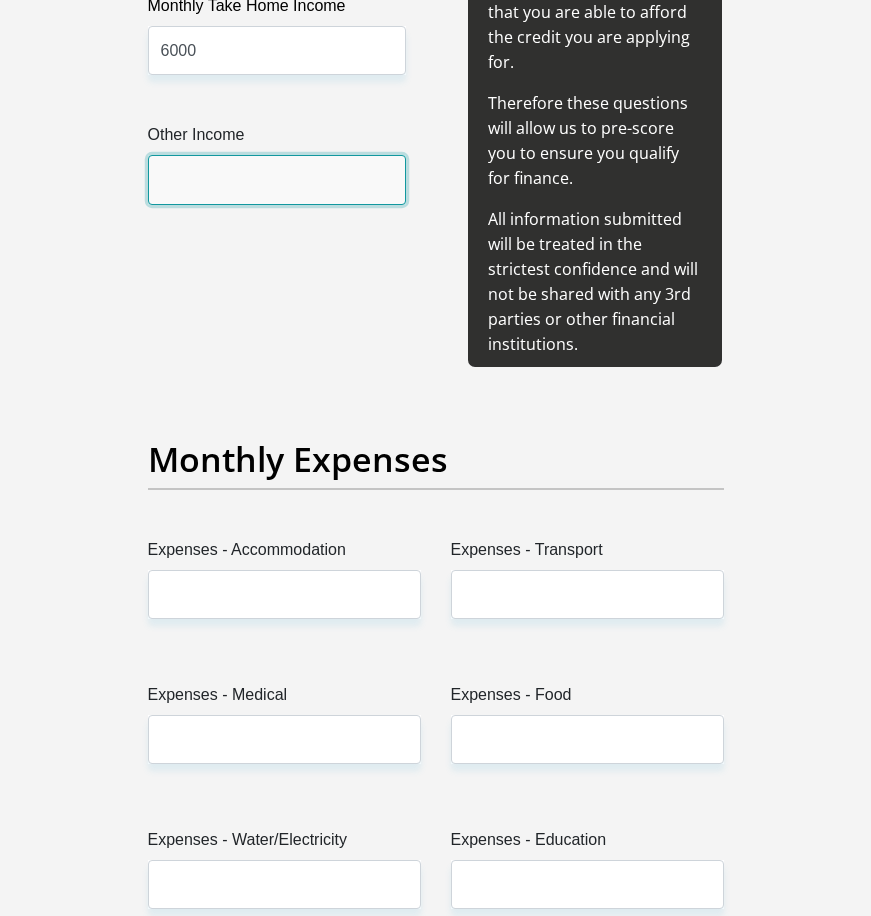 scroll, scrollTop: 2800, scrollLeft: 0, axis: vertical 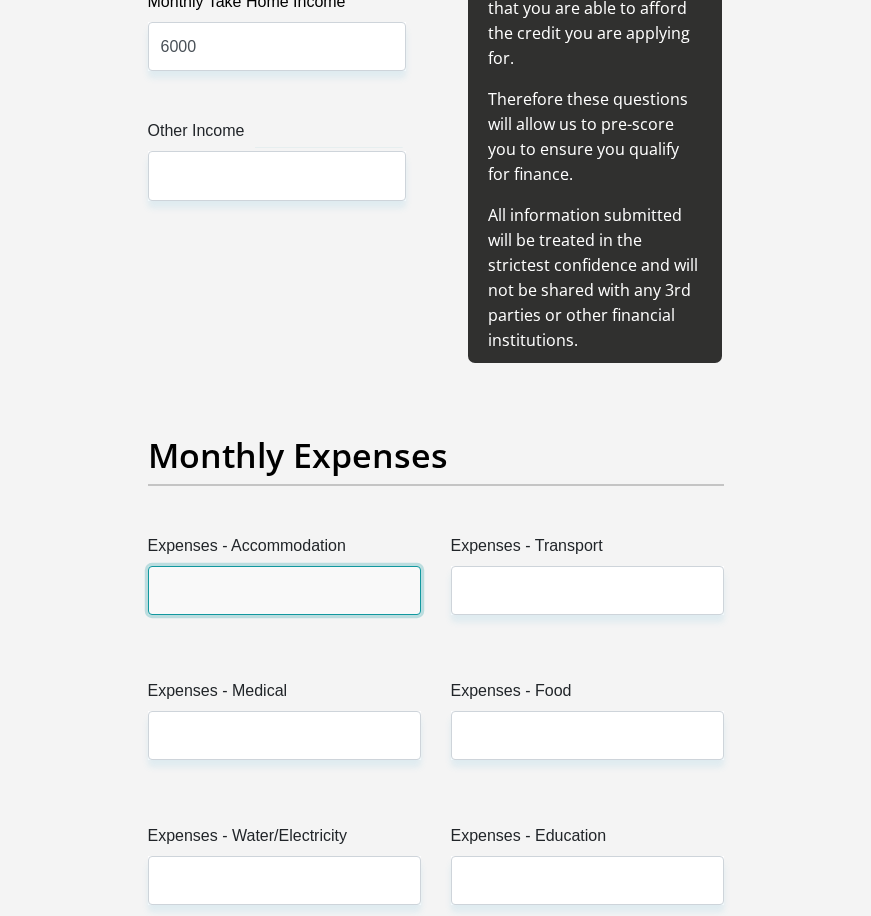 click on "Expenses - Accommodation" at bounding box center [284, 590] 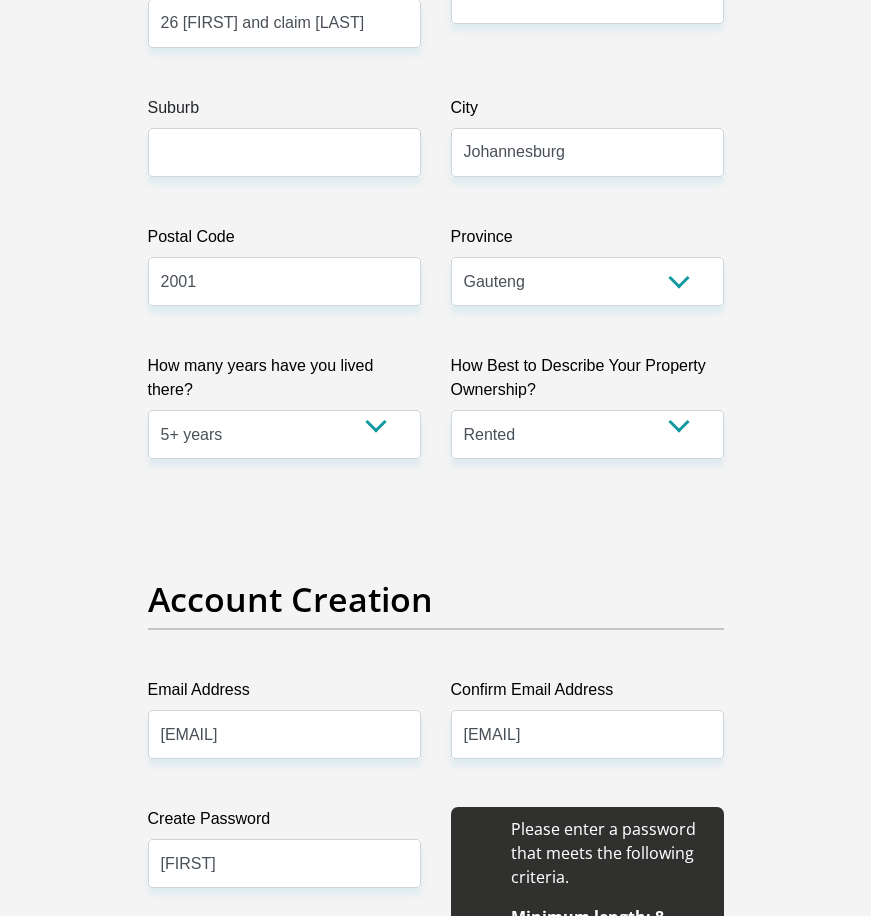 scroll, scrollTop: 1200, scrollLeft: 0, axis: vertical 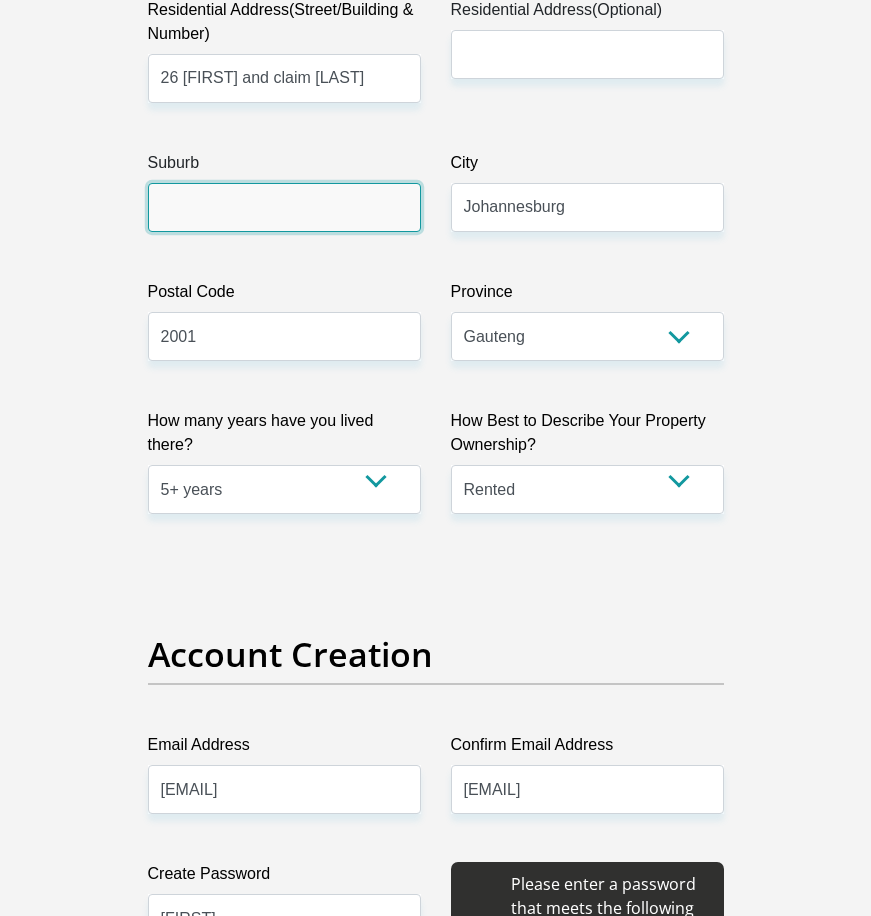 click on "Suburb" at bounding box center [284, 207] 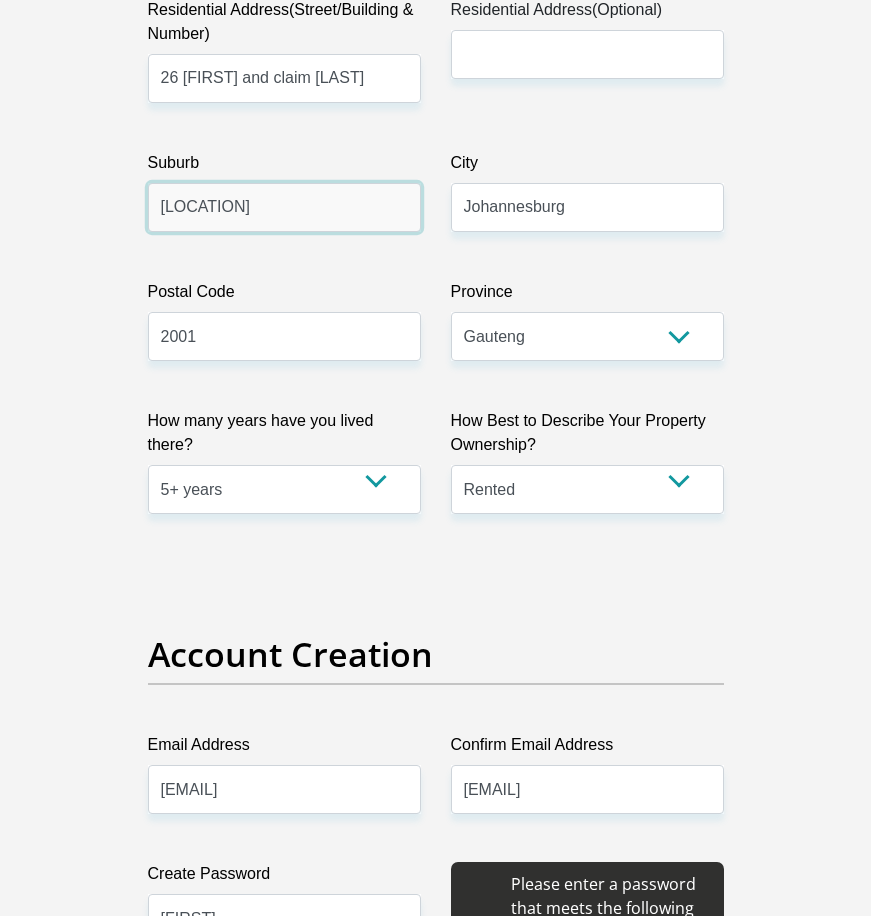 type on "[LOCATION]" 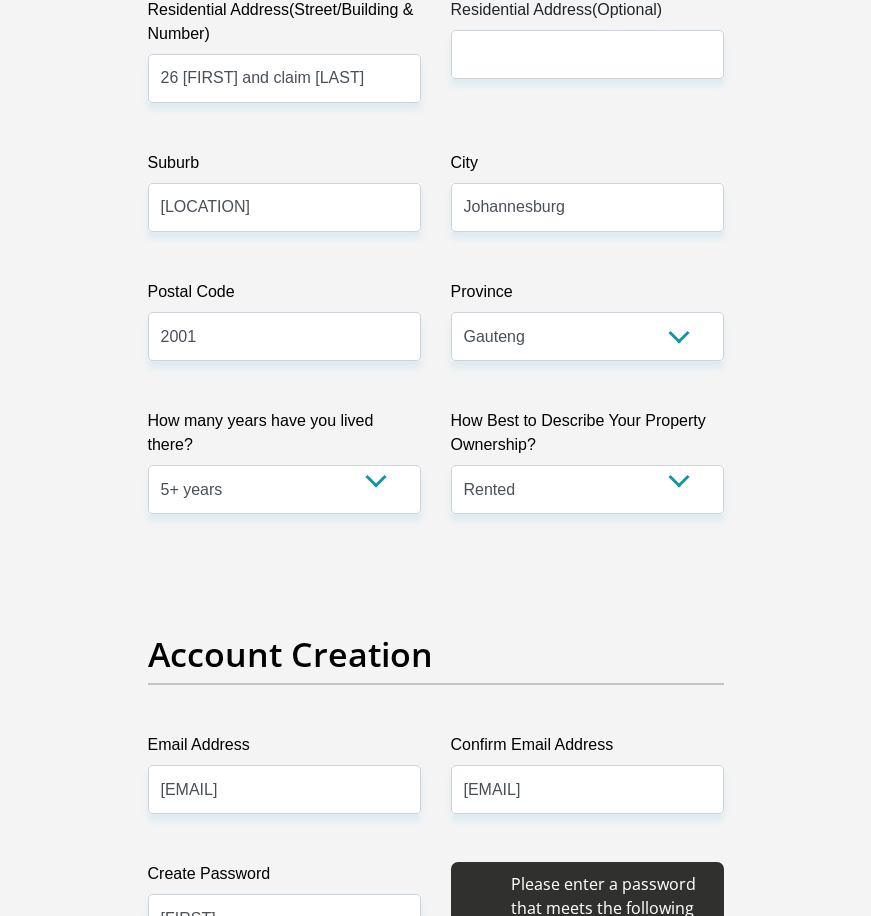 click on "Account Creation" at bounding box center (436, 654) 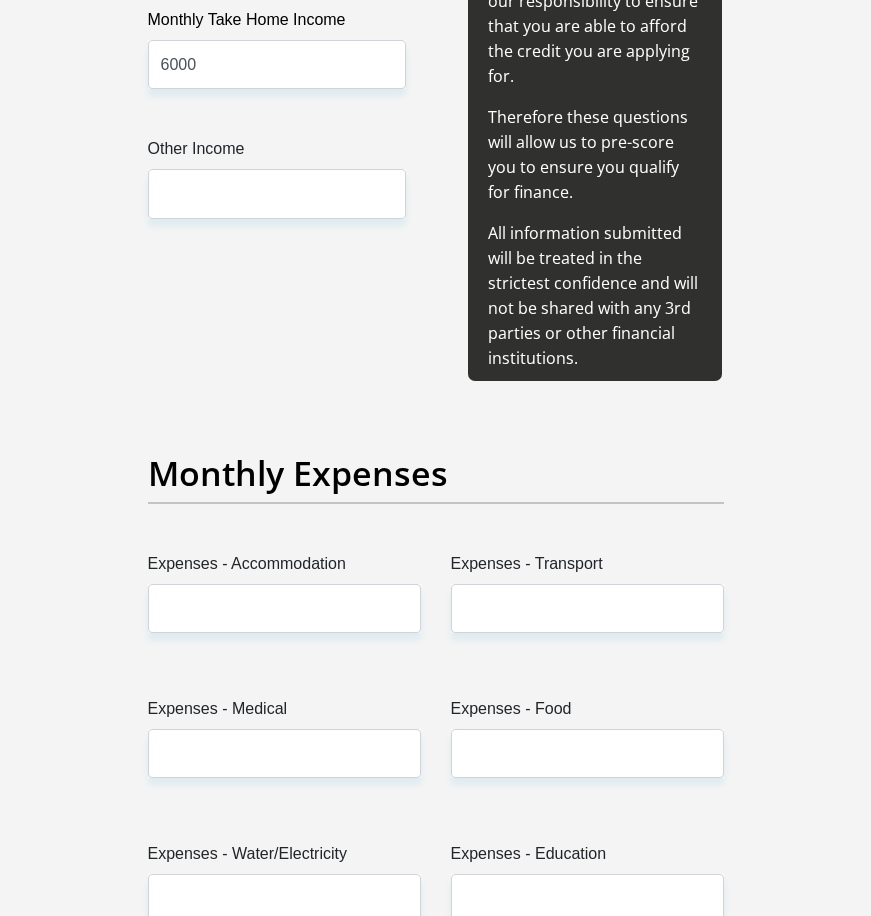 scroll, scrollTop: 2800, scrollLeft: 0, axis: vertical 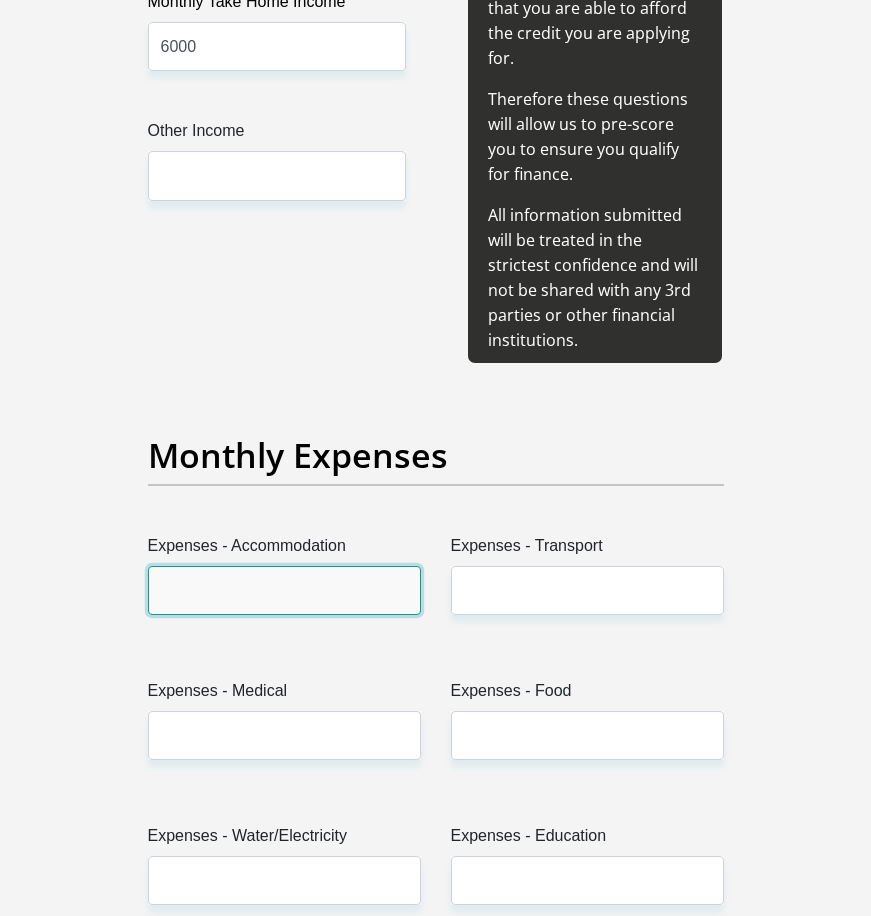 click on "Expenses - Accommodation" at bounding box center [284, 590] 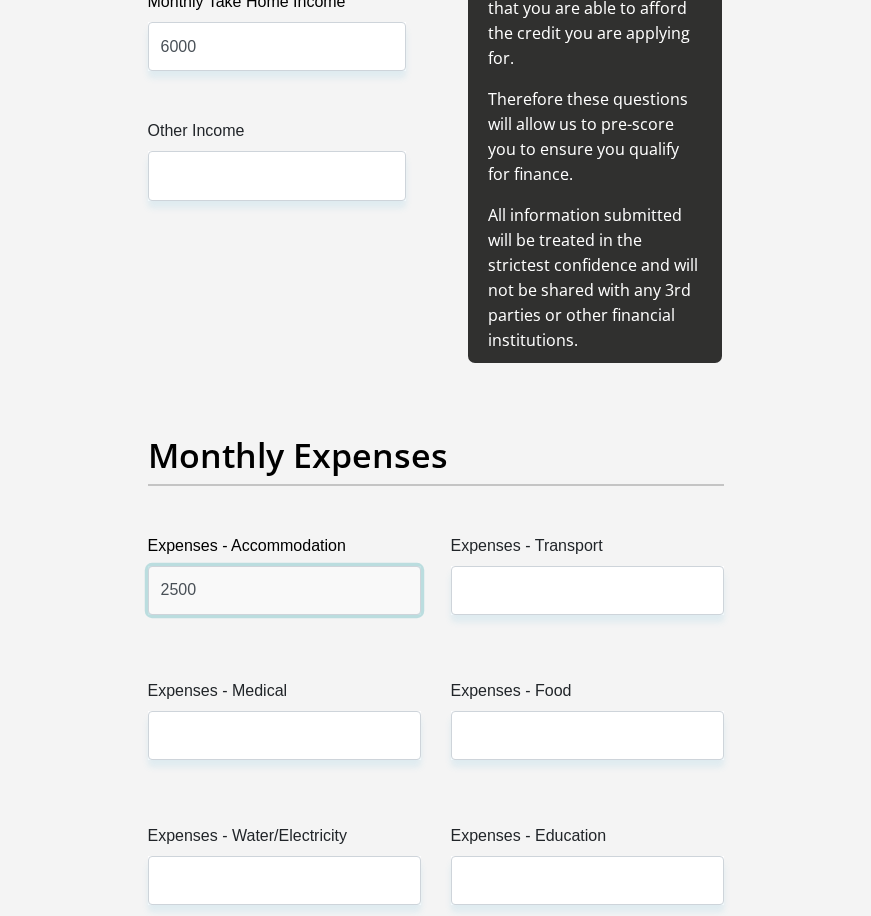 type on "2500" 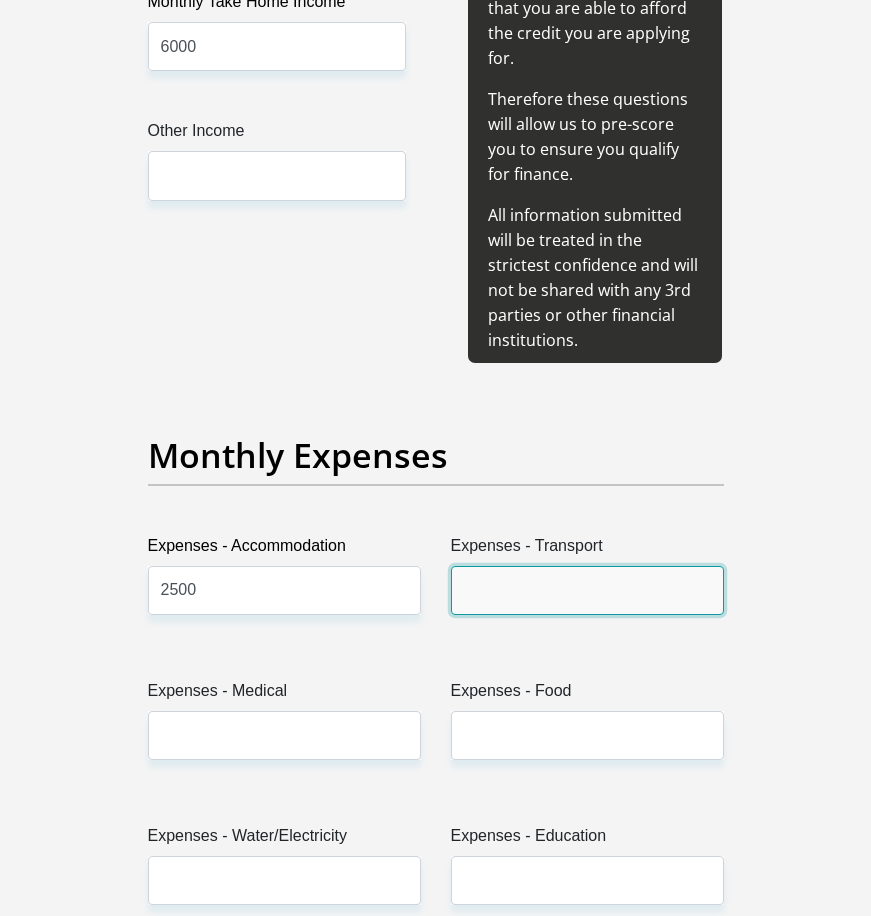click on "Expenses - Transport" at bounding box center [587, 590] 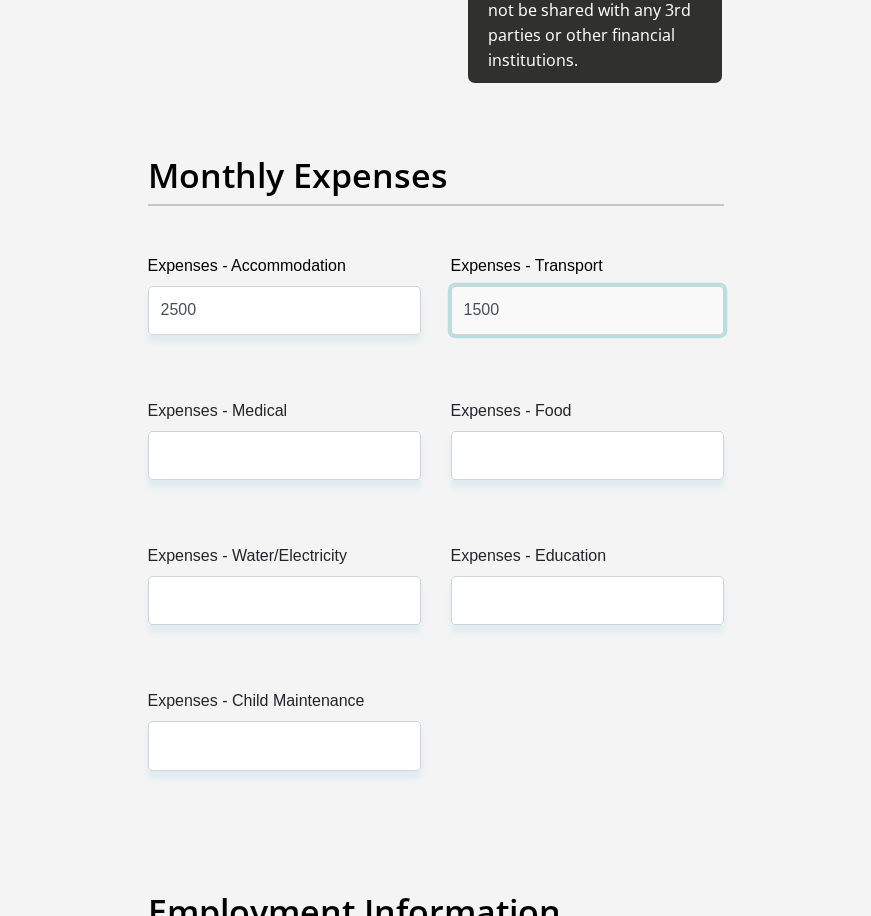 scroll, scrollTop: 3100, scrollLeft: 0, axis: vertical 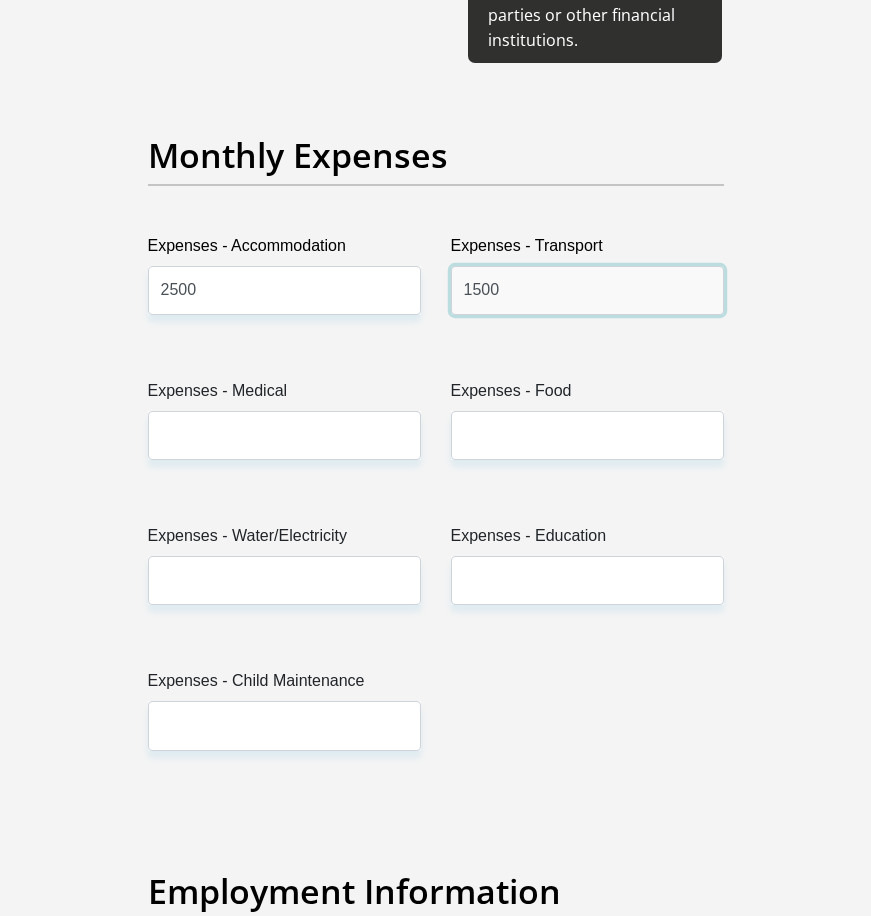 type on "1500" 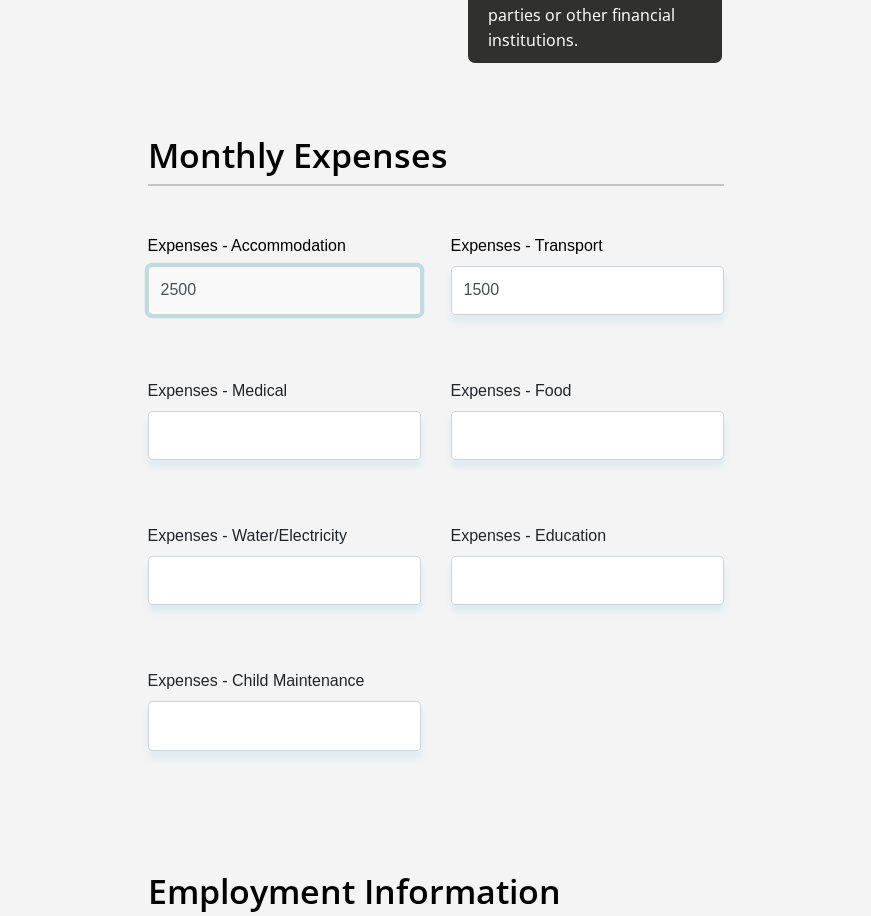 click on "2500" at bounding box center (284, 290) 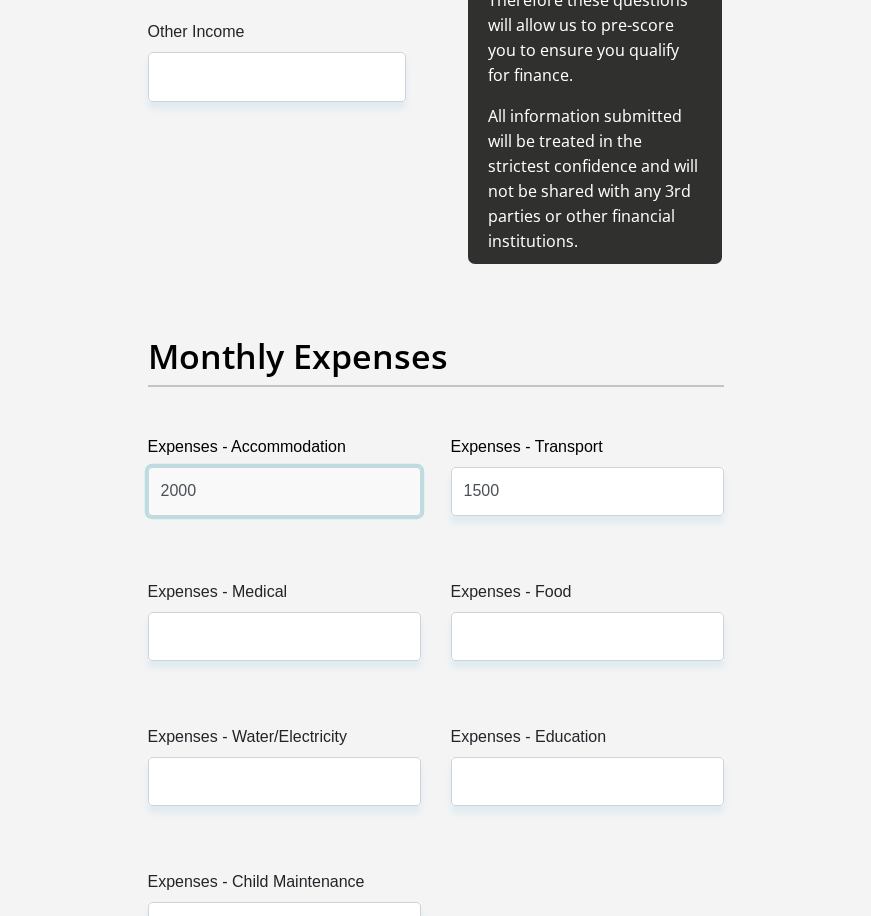 scroll, scrollTop: 2900, scrollLeft: 0, axis: vertical 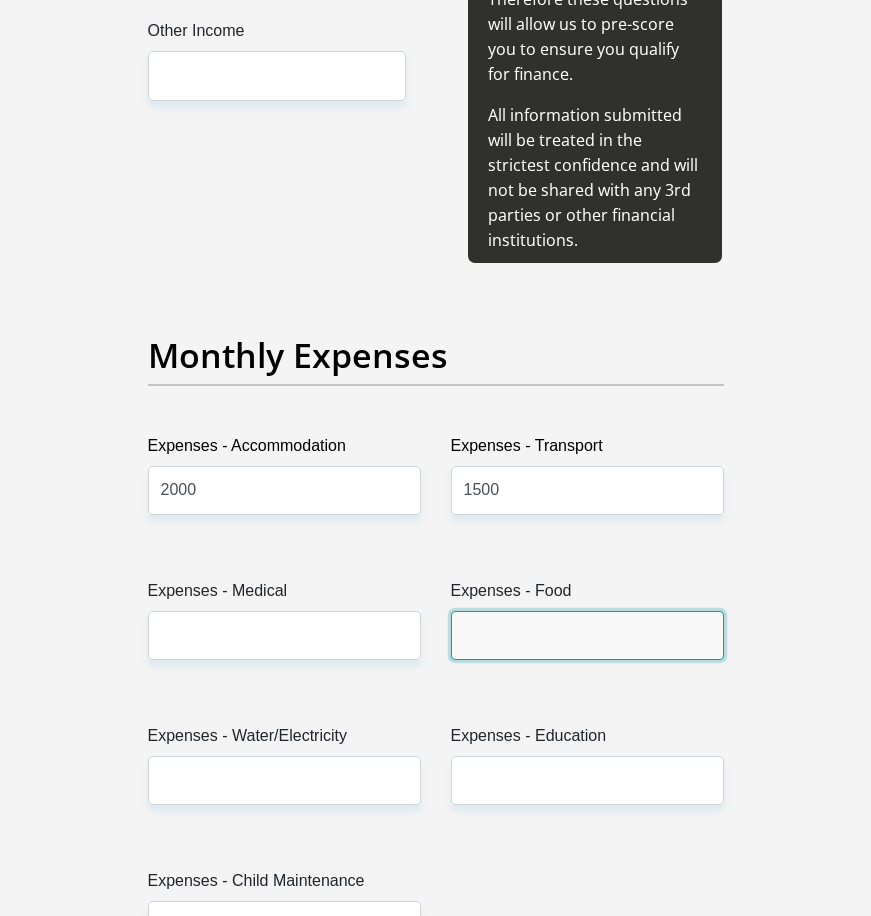 click on "Expenses - Food" at bounding box center [587, 635] 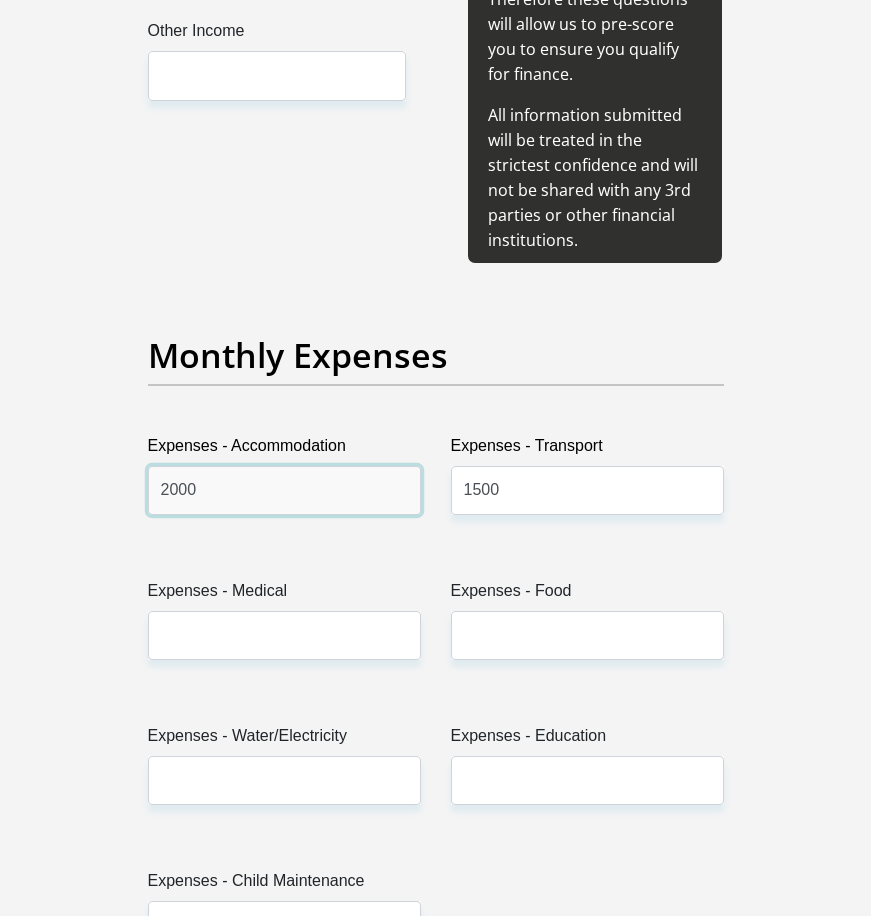 click on "2000" at bounding box center [284, 490] 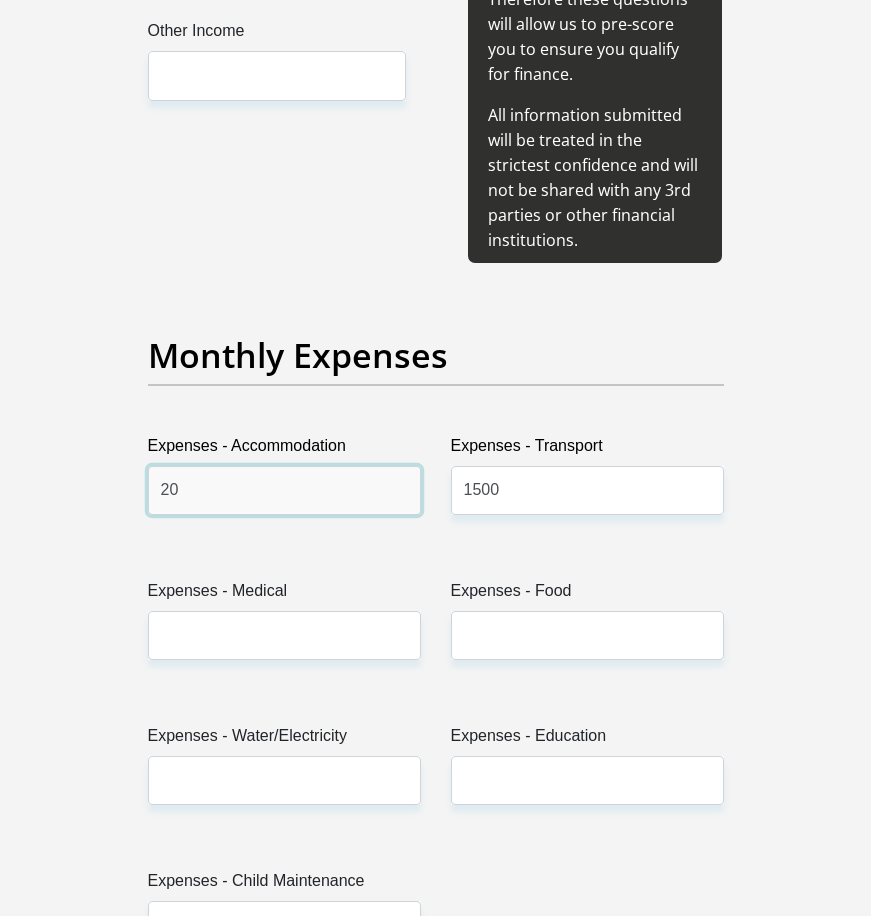 type on "2" 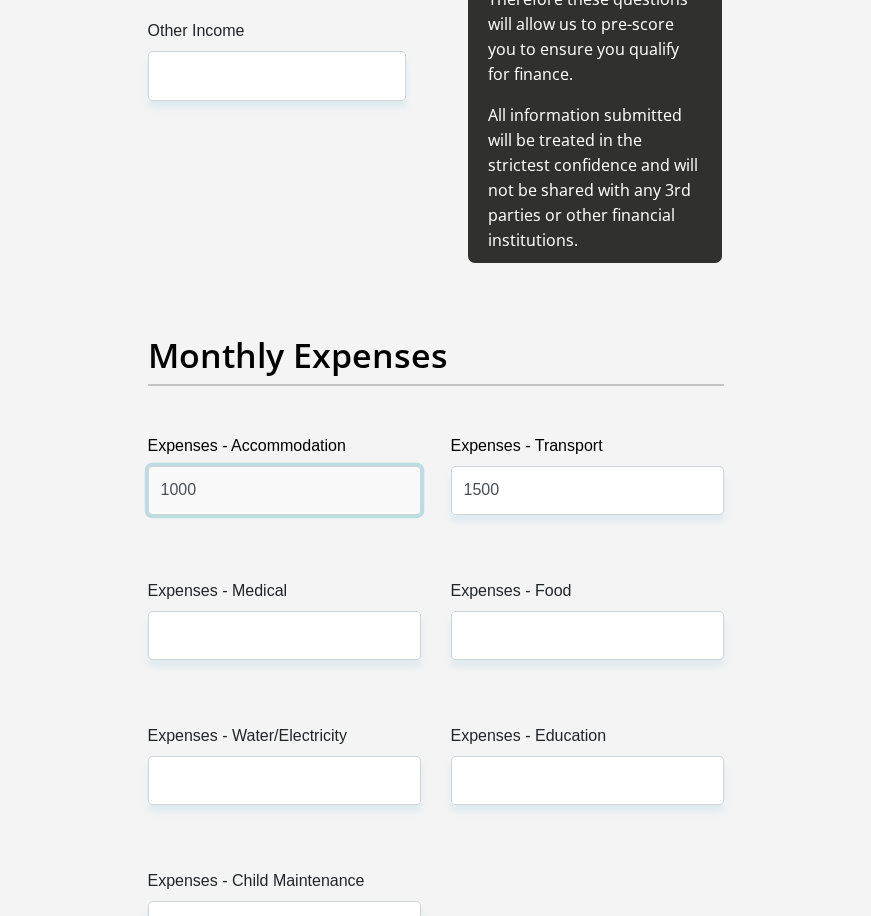 type on "1000" 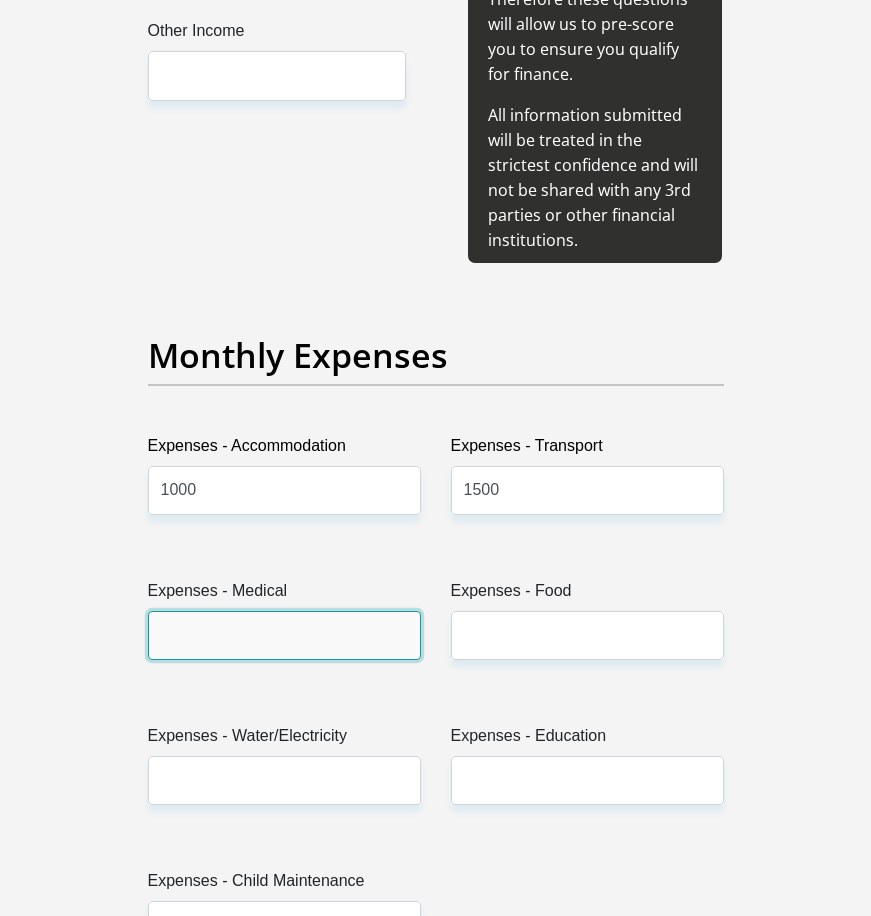 click on "Expenses - Medical" at bounding box center [284, 635] 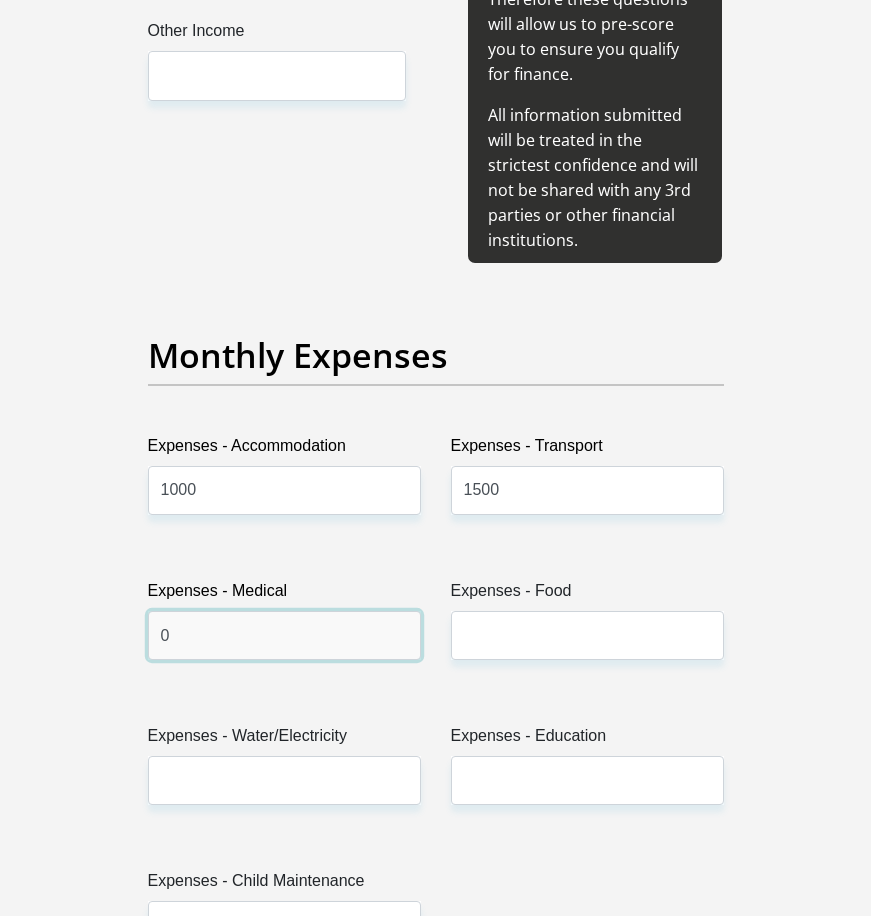 type on "0" 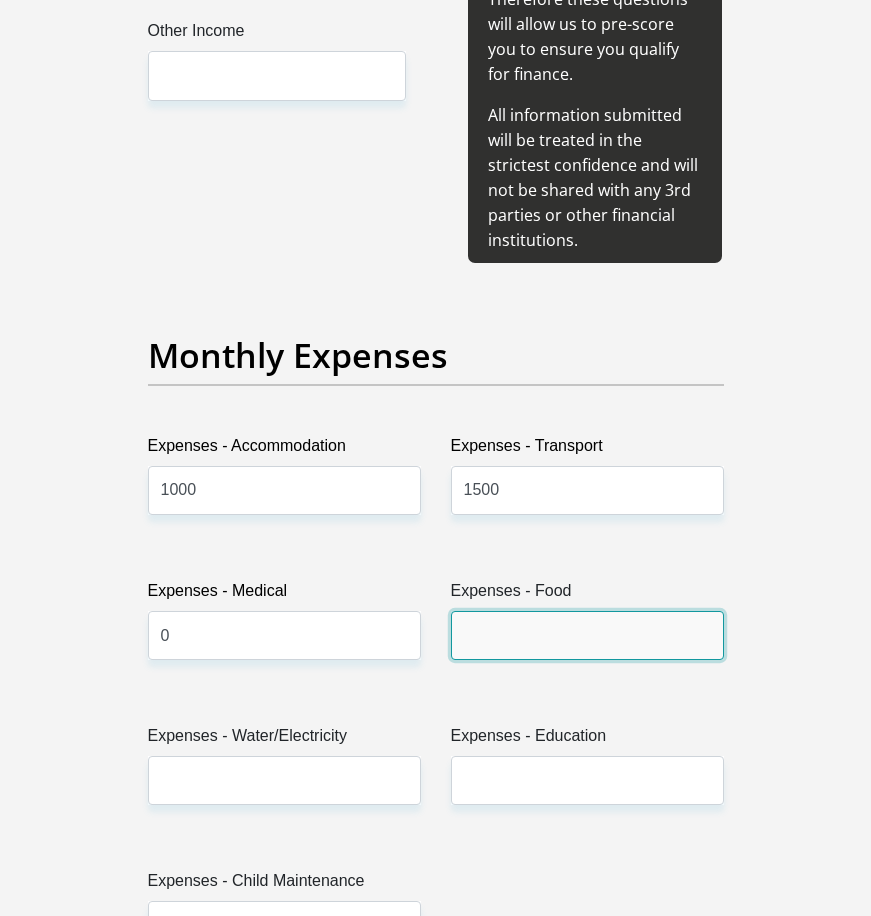 click on "Expenses - Food" at bounding box center (587, 635) 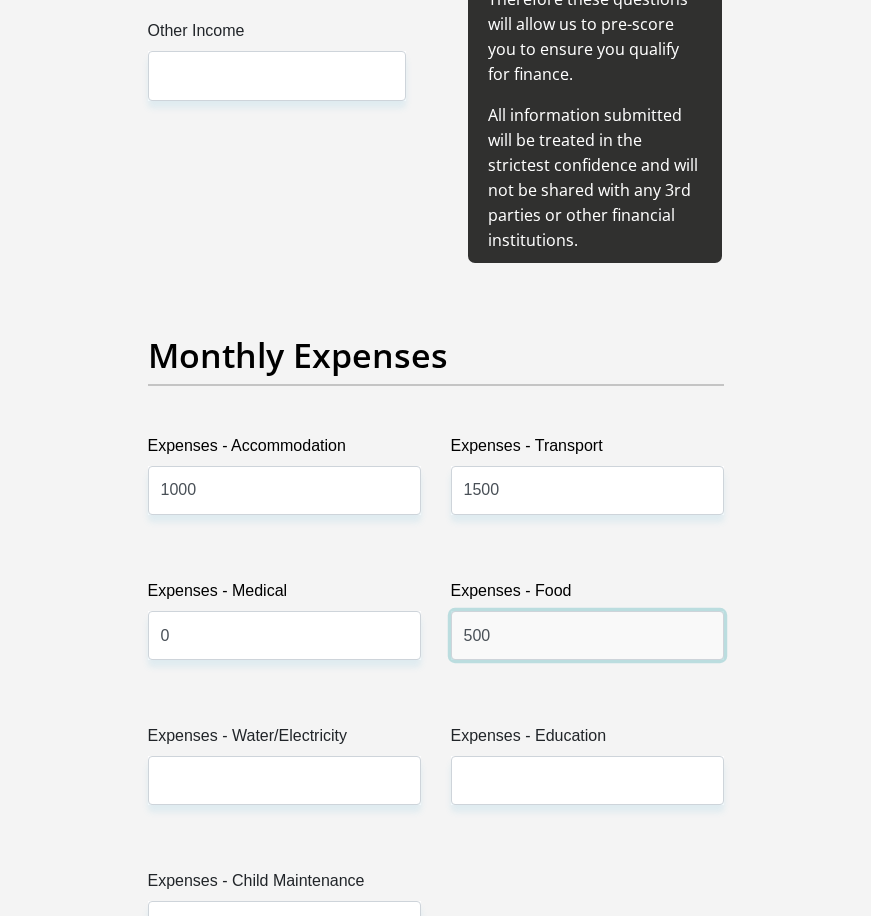 type on "500" 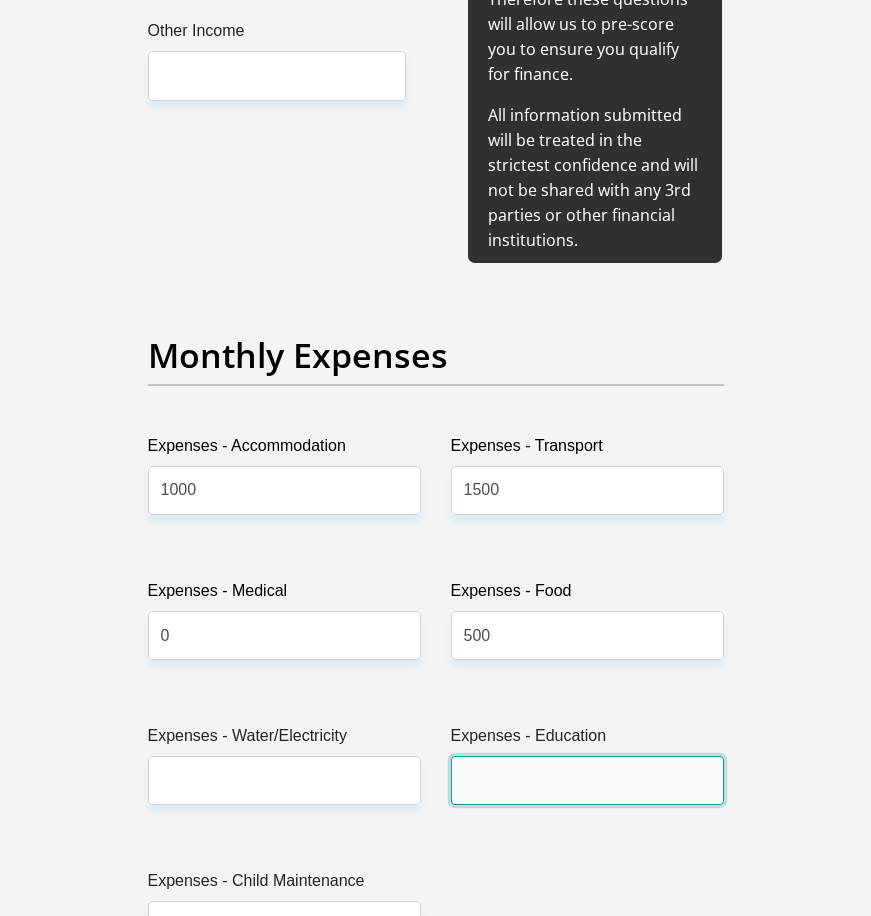 click on "Expenses - Education" at bounding box center (587, 780) 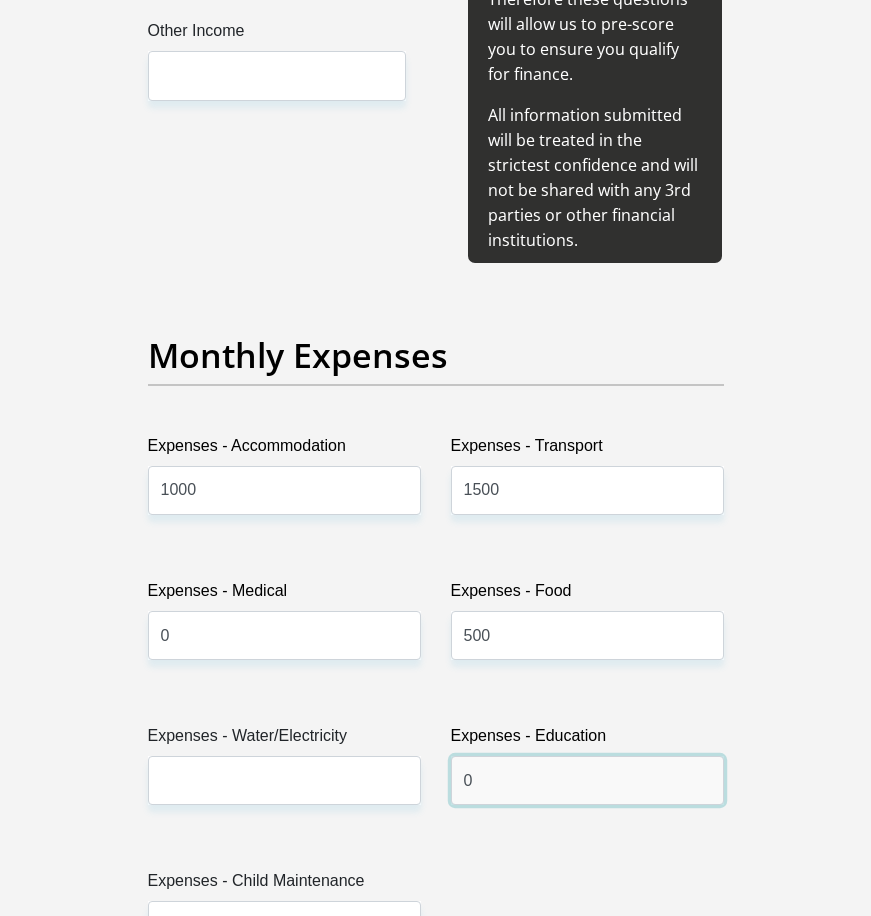 type on "0" 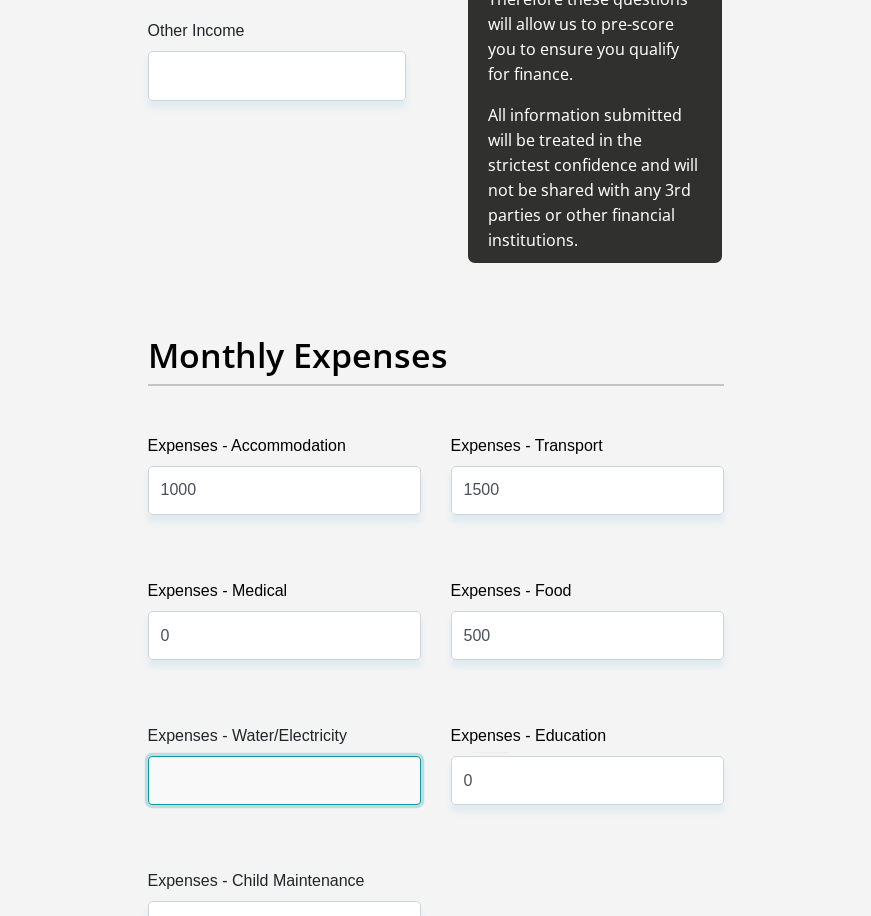 click on "Expenses - Water/Electricity" at bounding box center [284, 780] 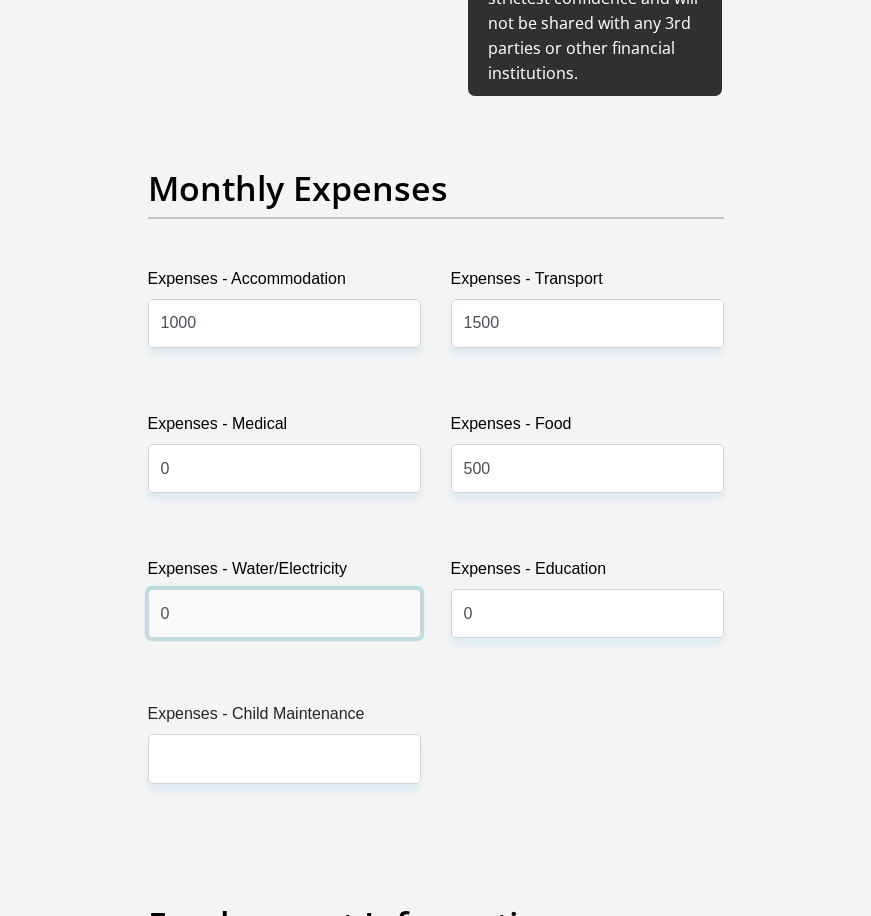 scroll, scrollTop: 3100, scrollLeft: 0, axis: vertical 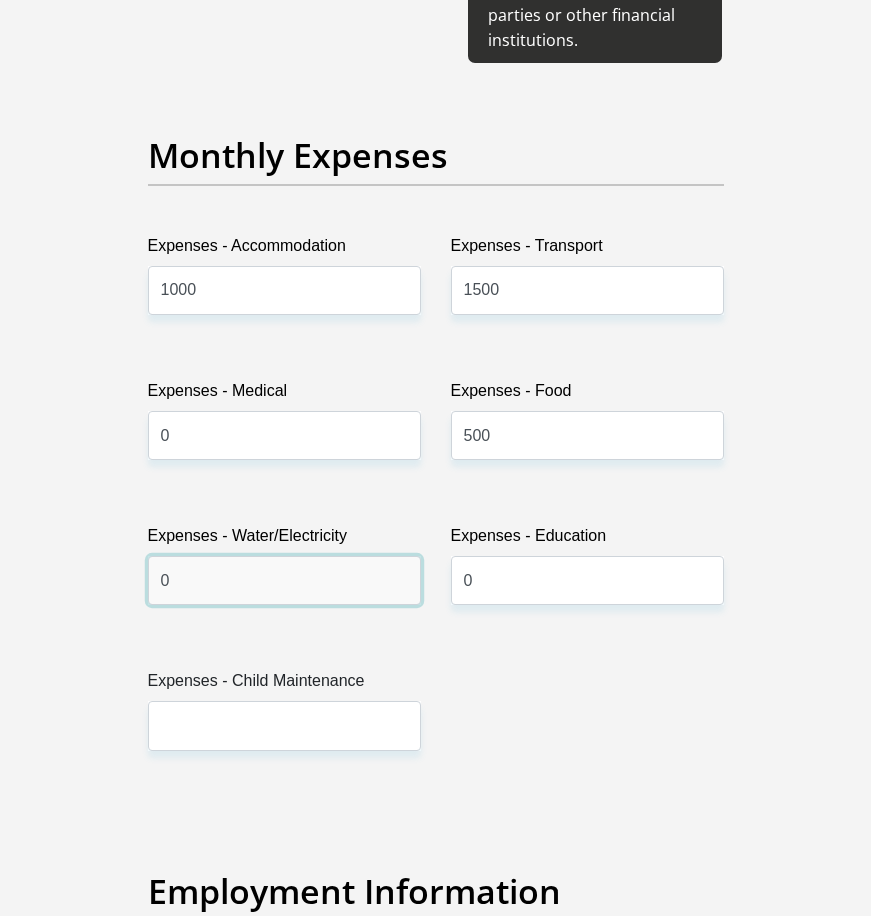type on "0" 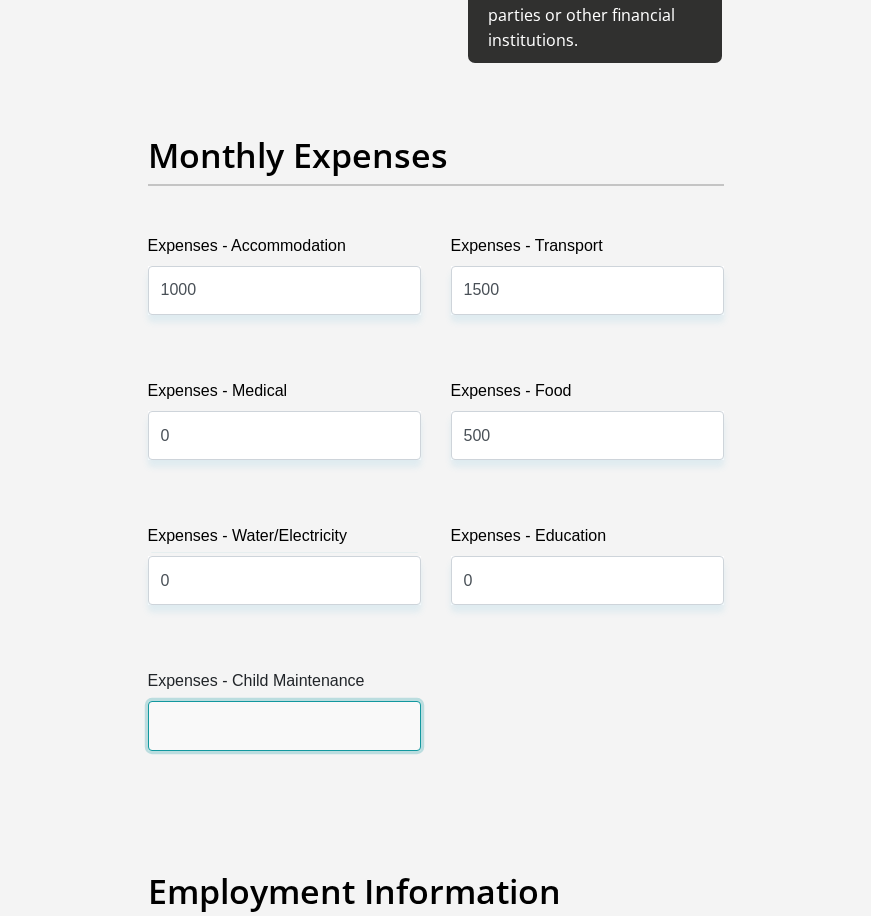 click on "Expenses - Child Maintenance" at bounding box center (284, 725) 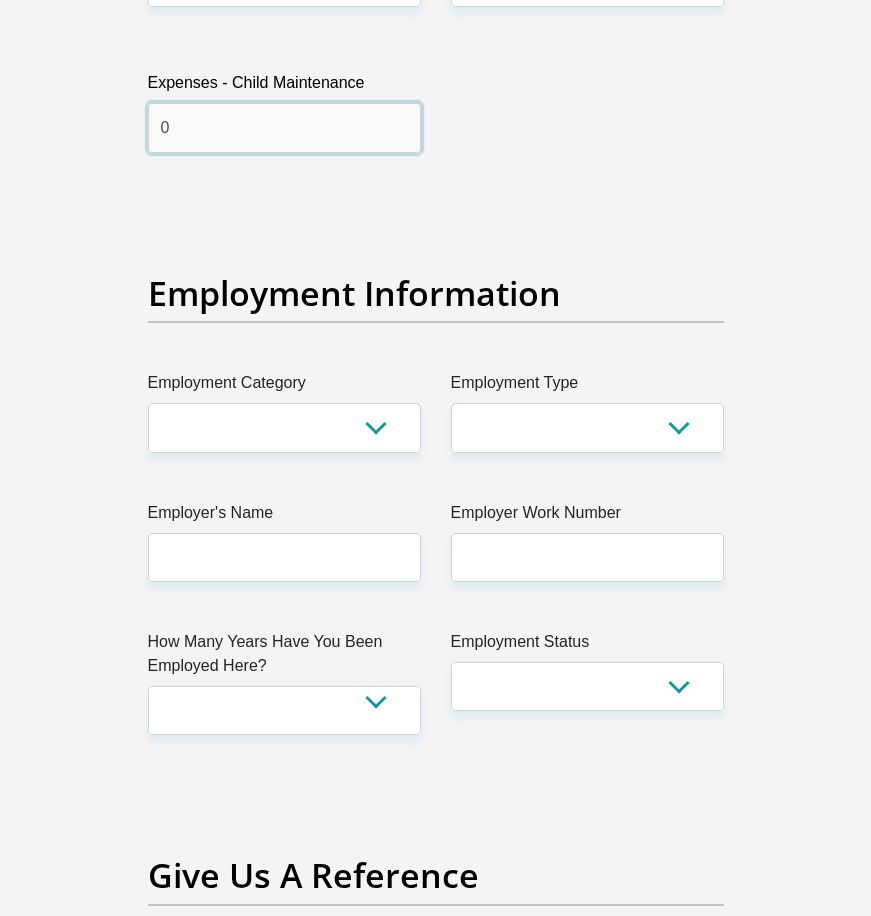 scroll, scrollTop: 3700, scrollLeft: 0, axis: vertical 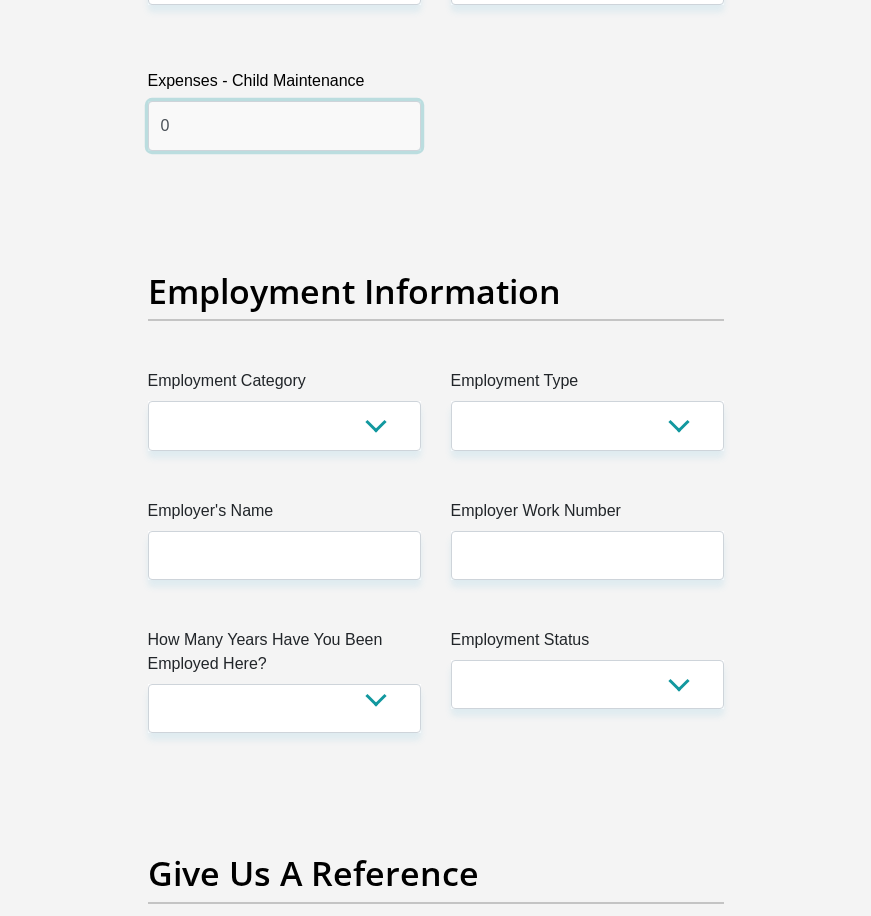 type on "0" 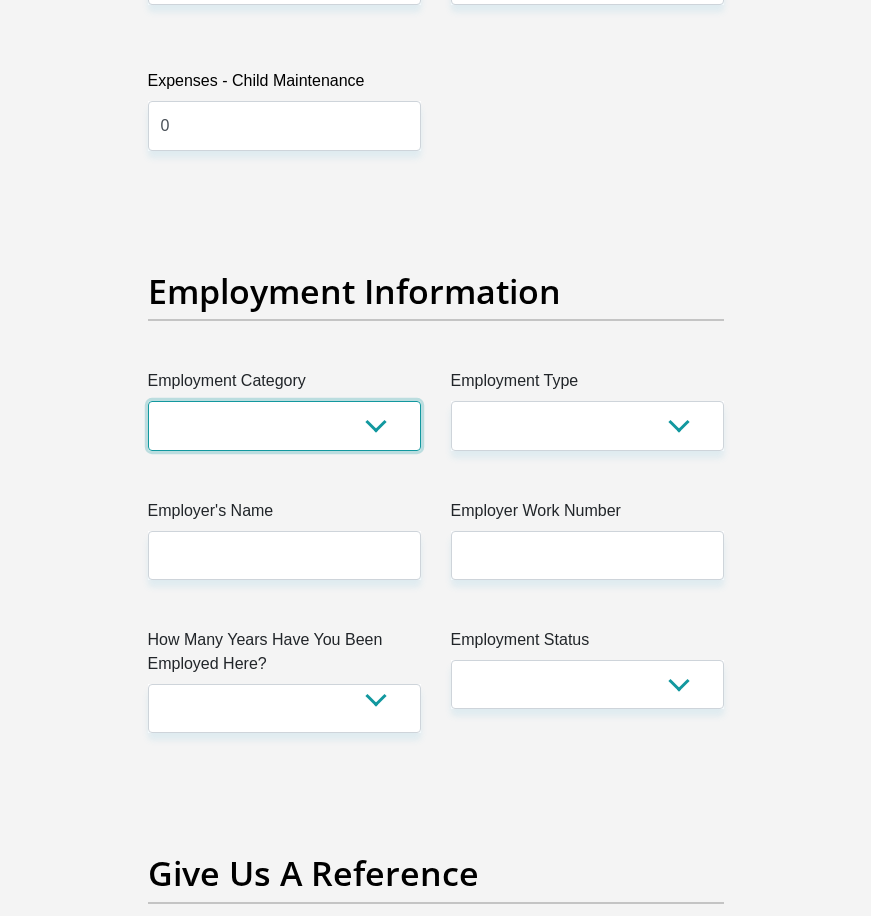 click on "AGRICULTURE
ALCOHOL & TOBACCO
CONSTRUCTION MATERIALS
METALLURGY
EQUIPMENT FOR RENEWABLE ENERGY
SPECIALIZED CONTRACTORS
CAR
GAMING (INCL. INTERNET
OTHER WHOLESALE
UNLICENSED PHARMACEUTICALS
CURRENCY EXCHANGE HOUSES
OTHER FINANCIAL INSTITUTIONS & INSURANCE
REAL ESTATE AGENTS
OIL & GAS
OTHER MATERIALS (E.G. IRON ORE)
PRECIOUS STONES & PRECIOUS METALS
POLITICAL ORGANIZATIONS
RELIGIOUS ORGANIZATIONS(NOT SECTS)
ACTI. HAVING BUSINESS DEAL WITH PUBLIC ADMINISTRATION
LAUNDROMATS" at bounding box center (284, 425) 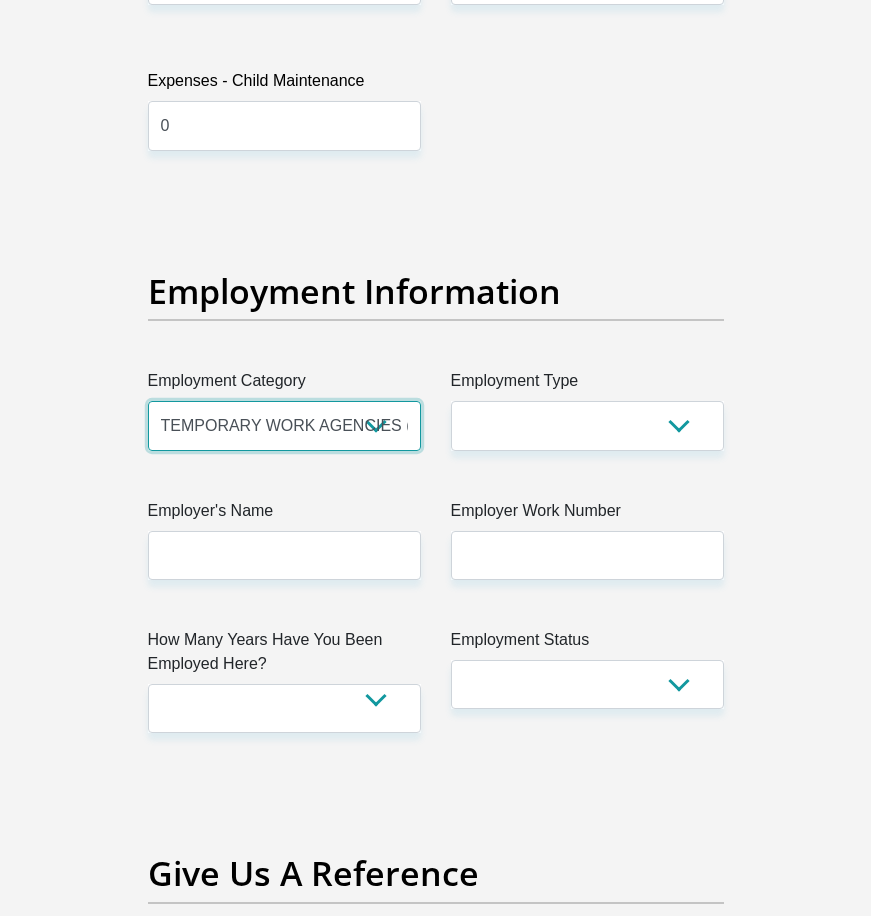 click on "AGRICULTURE
ALCOHOL & TOBACCO
CONSTRUCTION MATERIALS
METALLURGY
EQUIPMENT FOR RENEWABLE ENERGY
SPECIALIZED CONTRACTORS
CAR
GAMING (INCL. INTERNET
OTHER WHOLESALE
UNLICENSED PHARMACEUTICALS
CURRENCY EXCHANGE HOUSES
OTHER FINANCIAL INSTITUTIONS & INSURANCE
REAL ESTATE AGENTS
OIL & GAS
OTHER MATERIALS (E.G. IRON ORE)
PRECIOUS STONES & PRECIOUS METALS
POLITICAL ORGANIZATIONS
RELIGIOUS ORGANIZATIONS(NOT SECTS)
ACTI. HAVING BUSINESS DEAL WITH PUBLIC ADMINISTRATION
LAUNDROMATS" at bounding box center [284, 425] 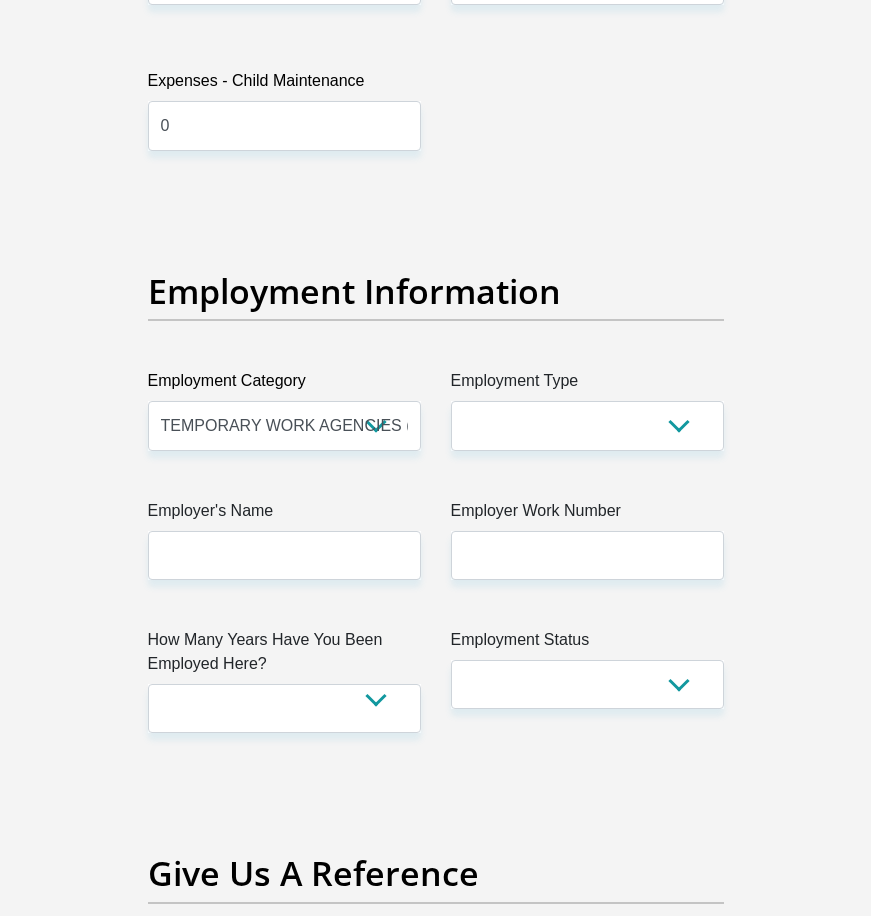 click on "Employment Type" at bounding box center [587, 385] 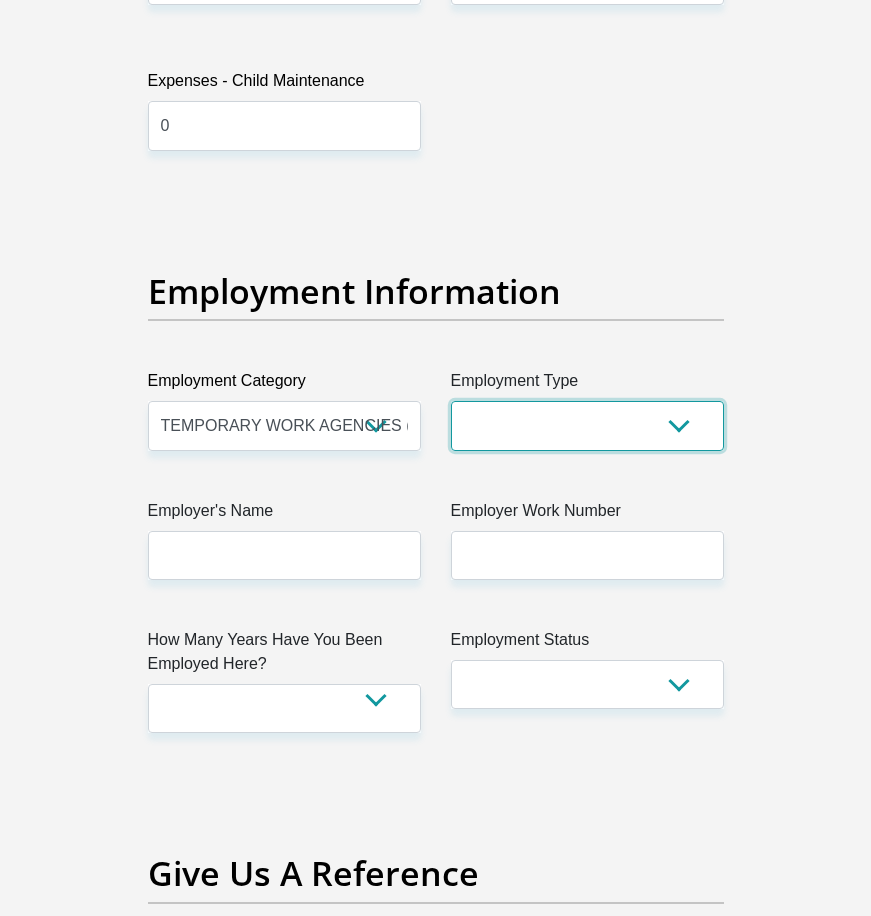 click on "College/Lecturer
Craft Seller
Creative
Driver
Executive
Farmer
Forces - Non Commissioned
Forces - Officer
Hawker
Housewife
Labourer
Licenced Professional
Manager
Miner
Non Licenced Professional
Office Staff/Clerk
Outside Worker
Pensioner
Permanent Teacher
Production/Manufacturing
Sales
Self-Employed
Semi-Professional Worker
Service Industry  Social Worker  Student" at bounding box center (587, 425) 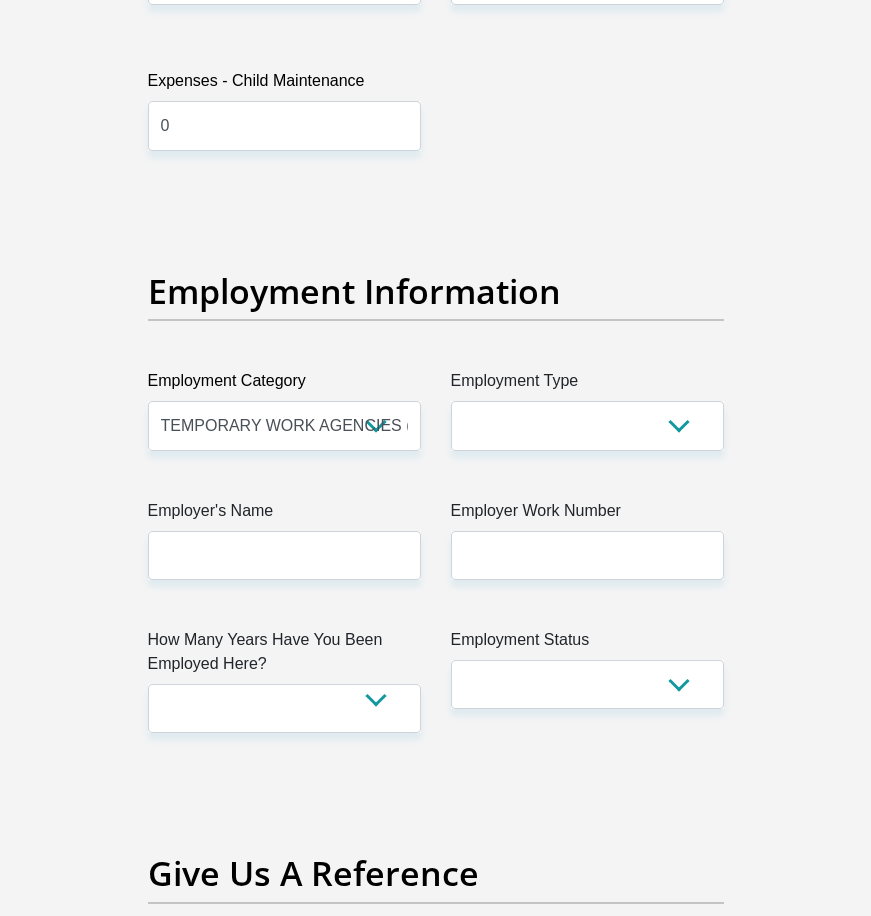 click on "Employment Type" at bounding box center (587, 385) 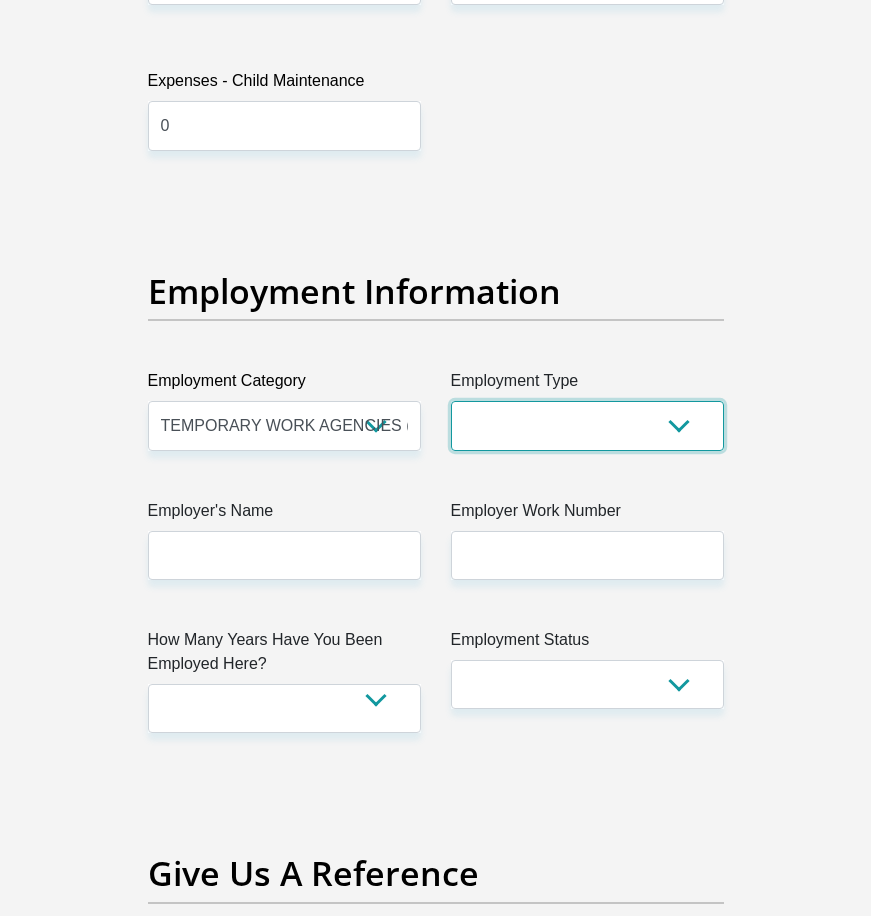 click on "College/Lecturer
Craft Seller
Creative
Driver
Executive
Farmer
Forces - Non Commissioned
Forces - Officer
Hawker
Housewife
Labourer
Licenced Professional
Manager
Miner
Non Licenced Professional
Office Staff/Clerk
Outside Worker
Pensioner
Permanent Teacher
Production/Manufacturing
Sales
Self-Employed
Semi-Professional Worker
Service Industry  Social Worker  Student" at bounding box center [587, 425] 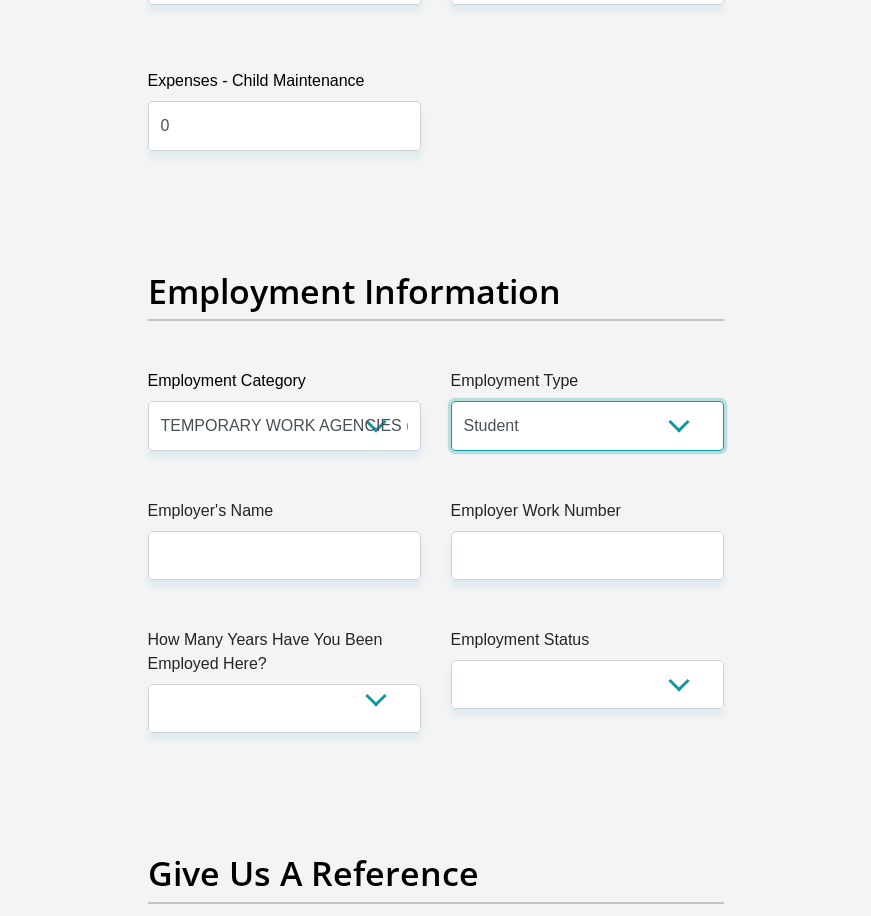 click on "College/Lecturer
Craft Seller
Creative
Driver
Executive
Farmer
Forces - Non Commissioned
Forces - Officer
Hawker
Housewife
Labourer
Licenced Professional
Manager
Miner
Non Licenced Professional
Office Staff/Clerk
Outside Worker
Pensioner
Permanent Teacher
Production/Manufacturing
Sales
Self-Employed
Semi-Professional Worker
Service Industry  Social Worker  Student" at bounding box center (587, 425) 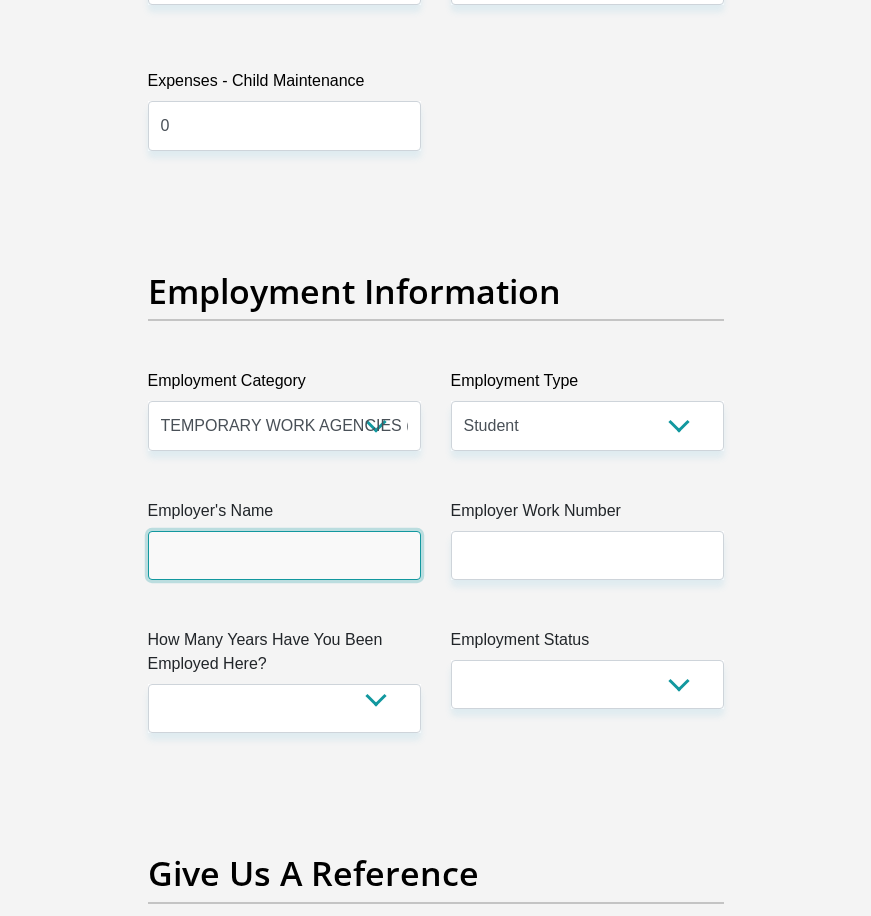 click on "Employer's Name" at bounding box center (284, 555) 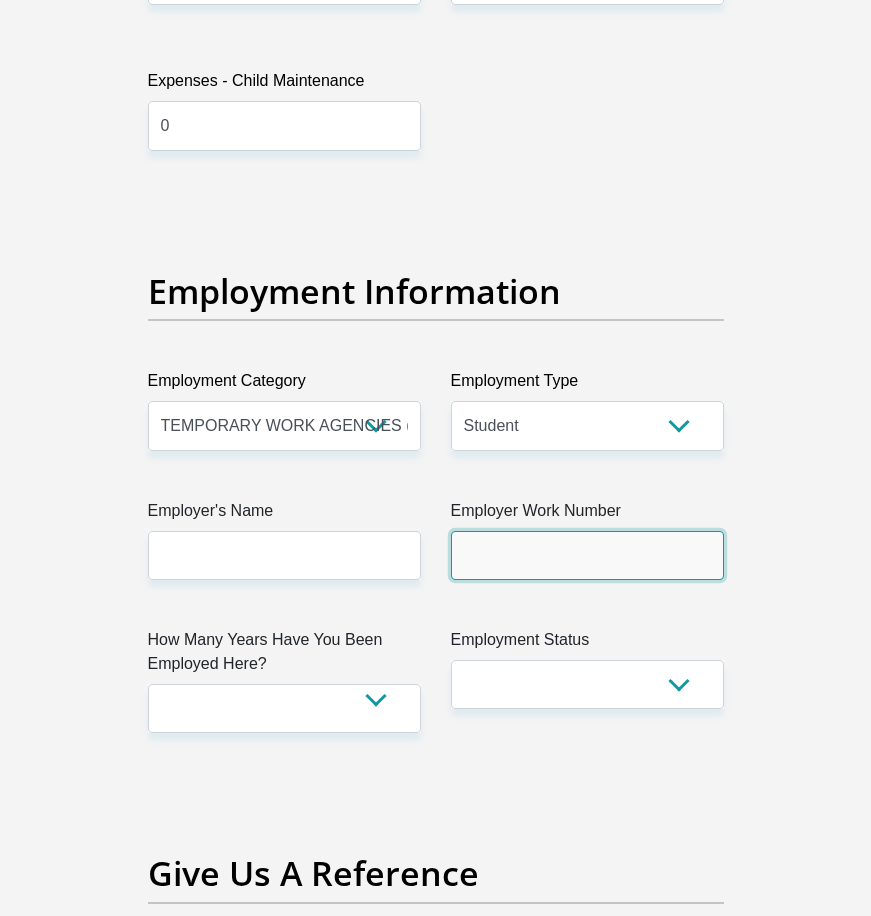 click on "Employer Work Number" at bounding box center [587, 555] 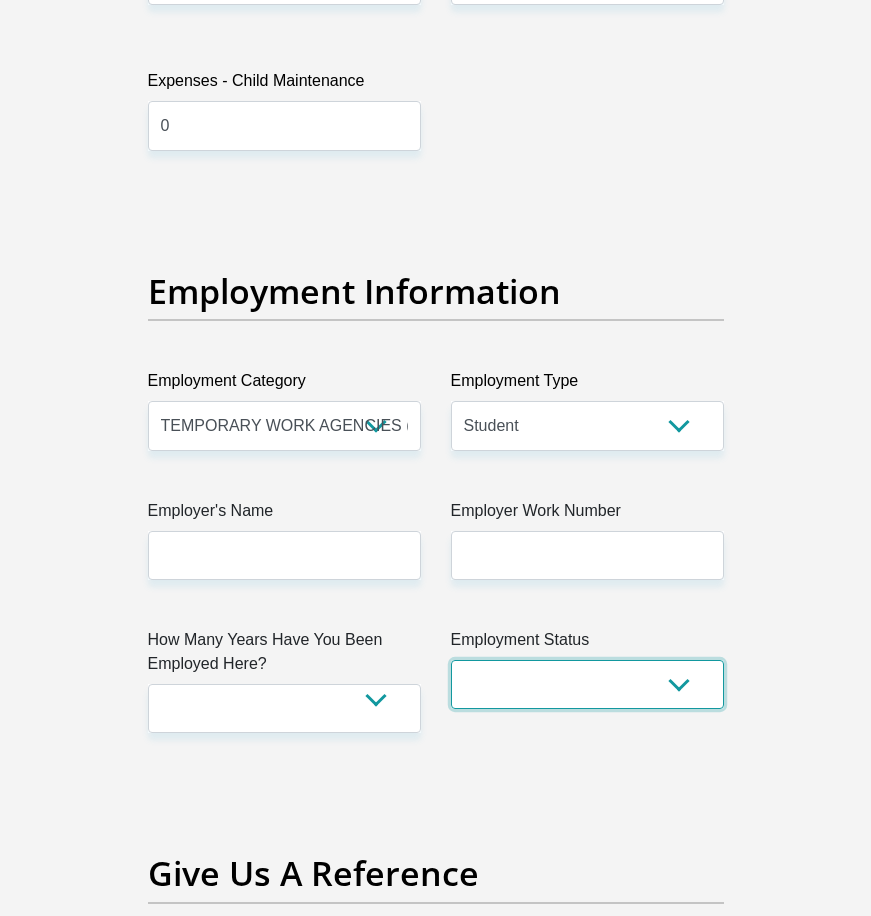 click on "Permanent/Full-time
Part-time/Casual
Contract Worker
Self-Employed
Housewife
Retired
Student
Medically Boarded
Disability
Unemployed" at bounding box center (587, 684) 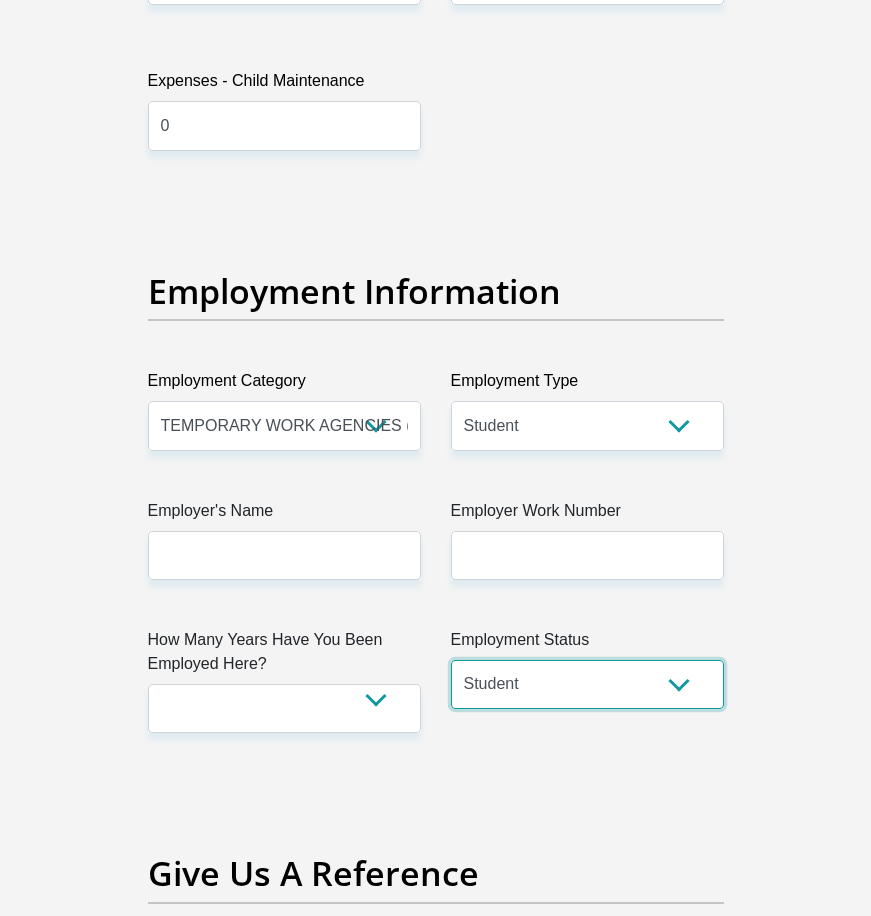 click on "Permanent/Full-time
Part-time/Casual
Contract Worker
Self-Employed
Housewife
Retired
Student
Medically Boarded
Disability
Unemployed" at bounding box center (587, 684) 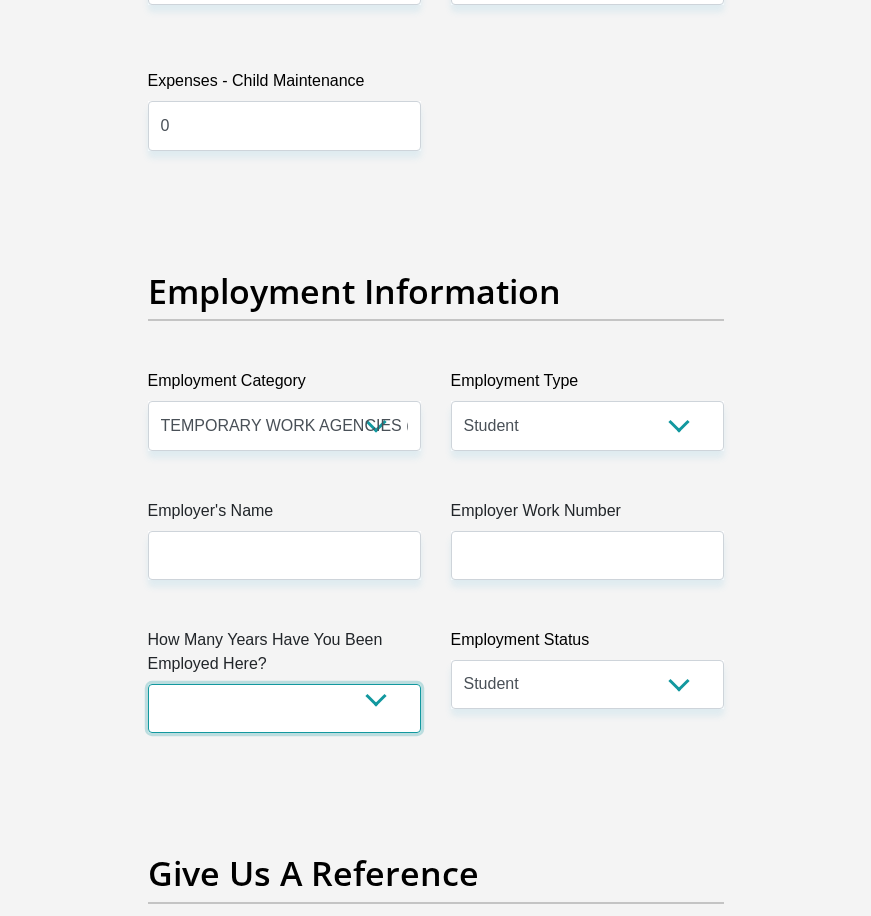 click on "less than 1 year
1-3 years
3-5 years
5+ years" at bounding box center (284, 708) 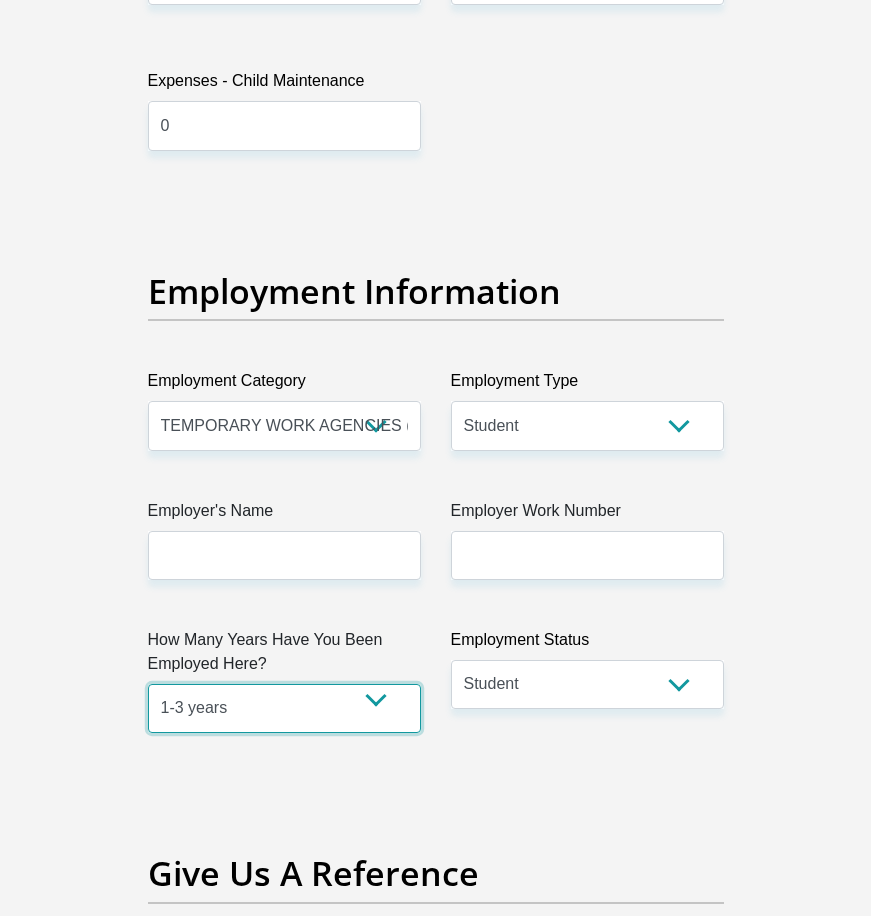 click on "less than 1 year
1-3 years
3-5 years
5+ years" at bounding box center (284, 708) 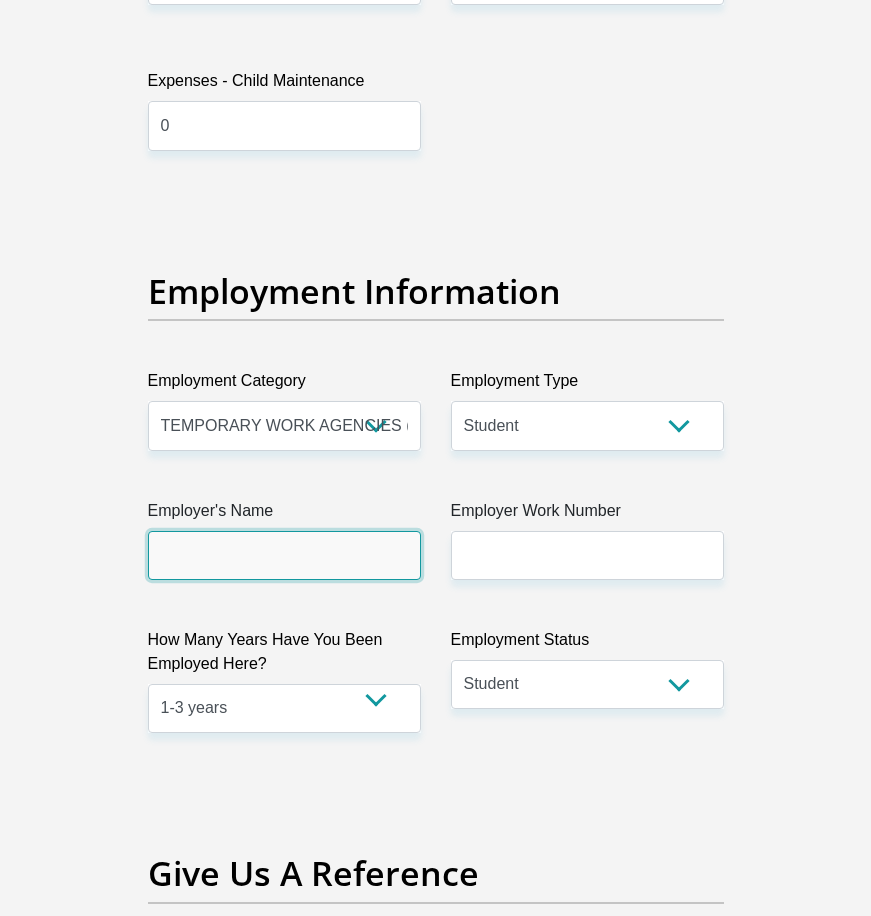 click on "Employer's Name" at bounding box center (284, 555) 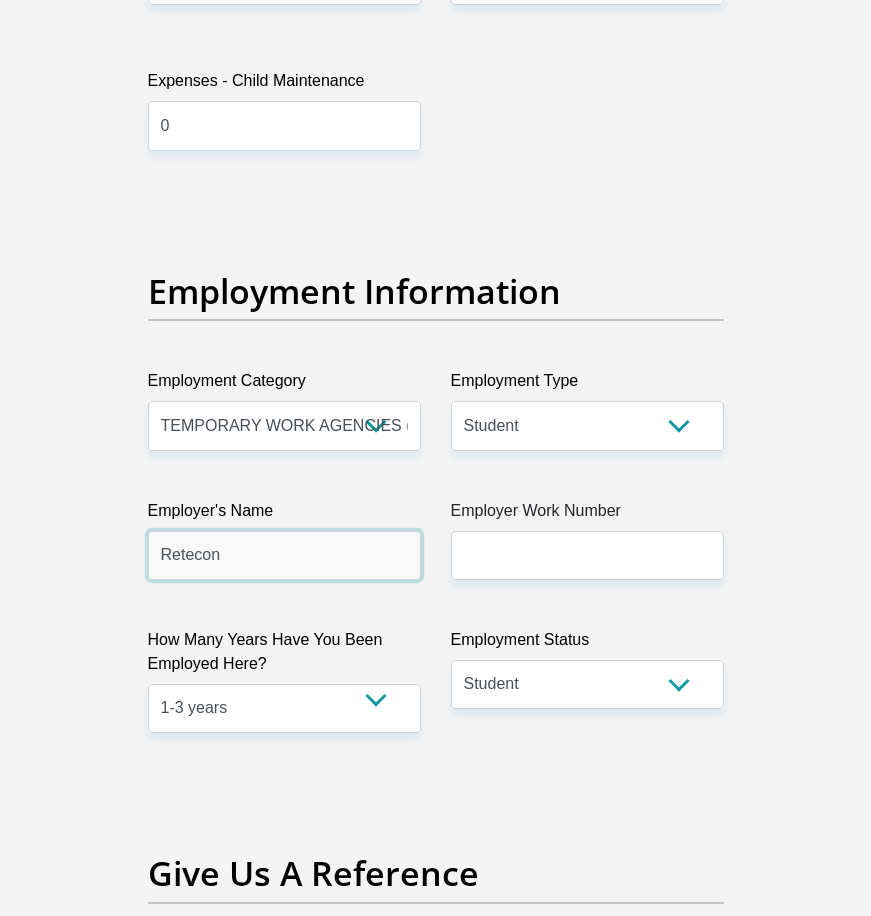 type on "Retecon" 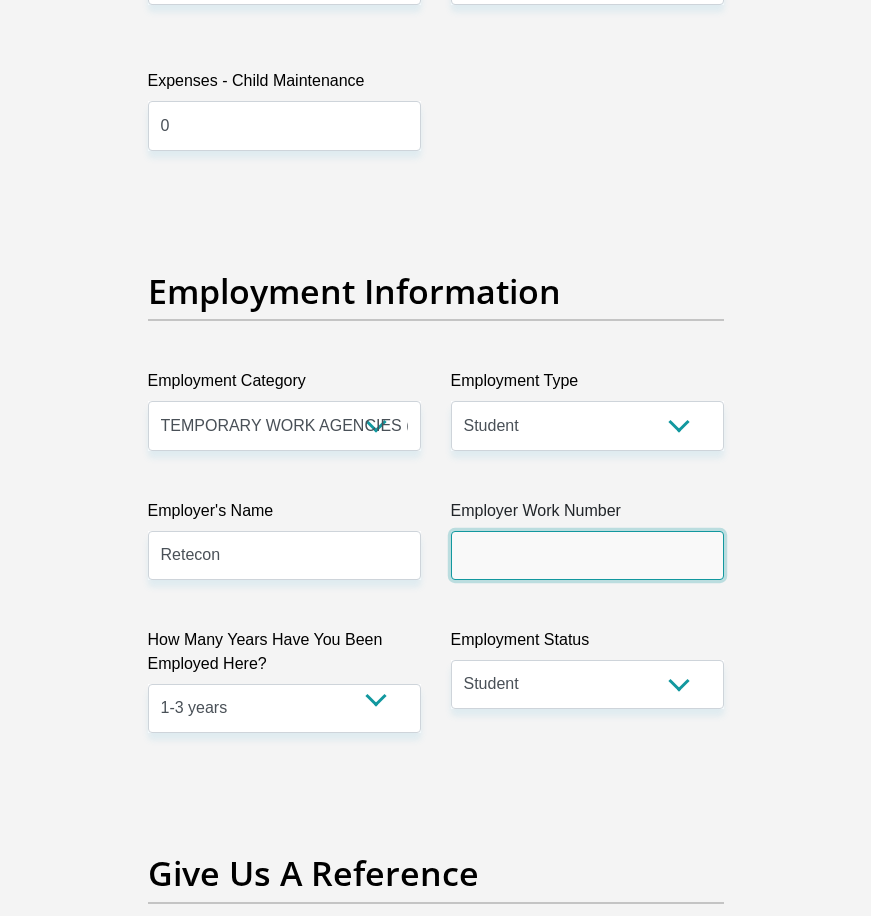 click on "Employer Work Number" at bounding box center (587, 555) 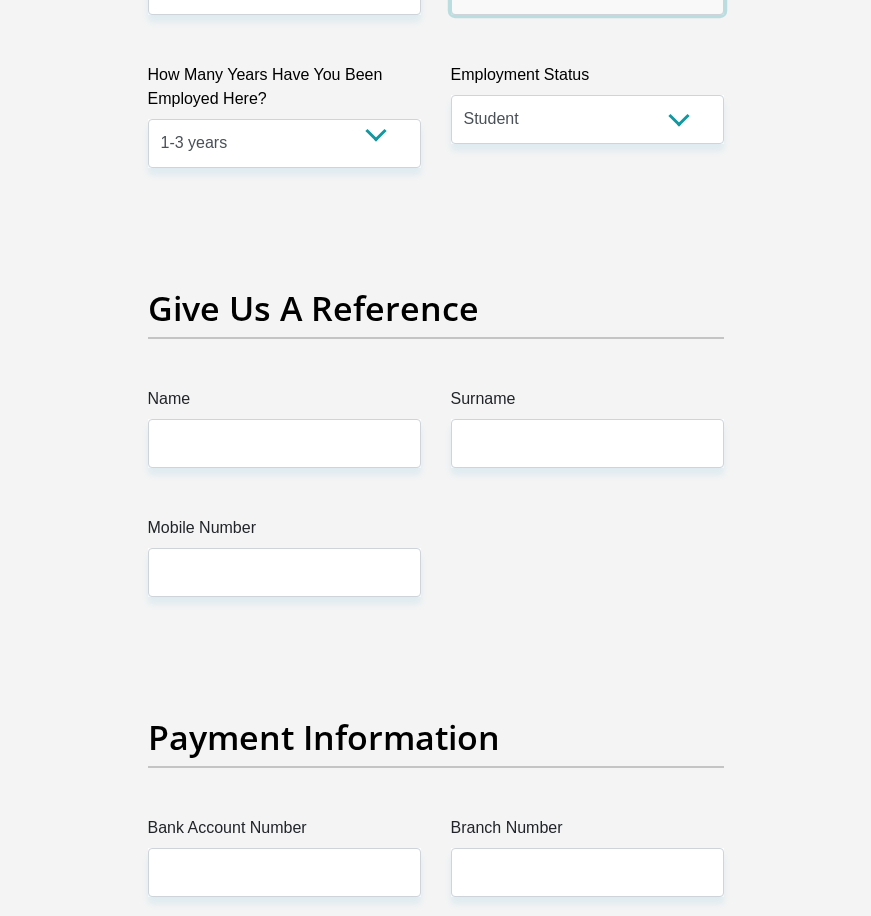 scroll, scrollTop: 4300, scrollLeft: 0, axis: vertical 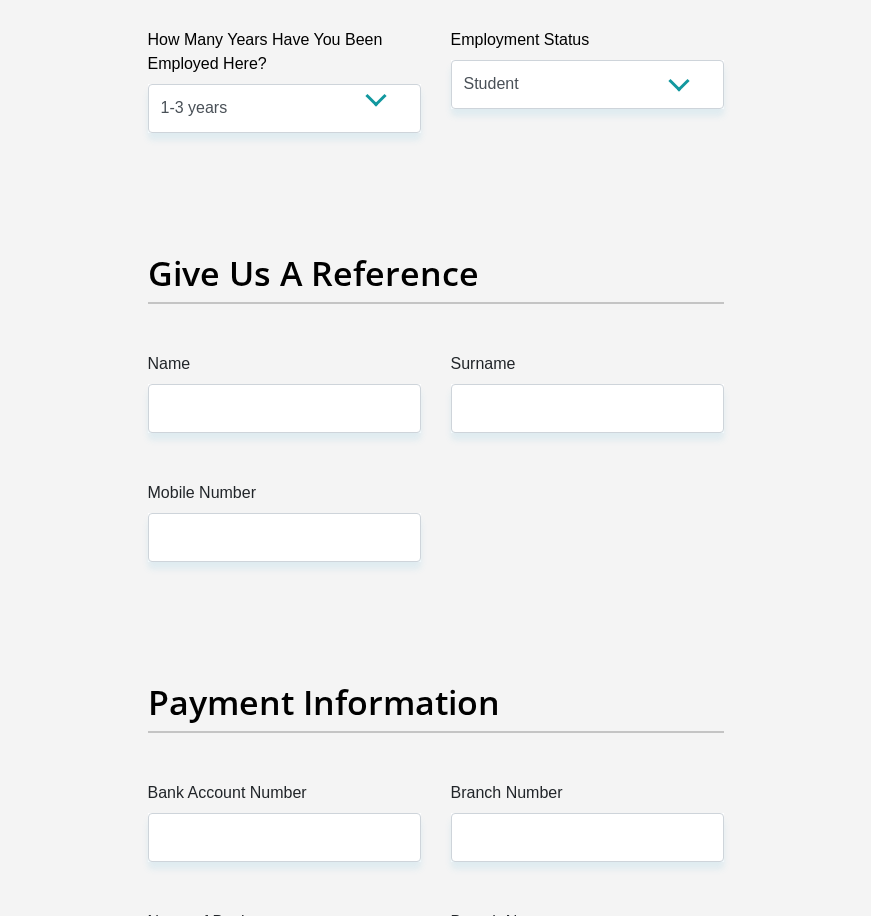 type on "[PHONE]" 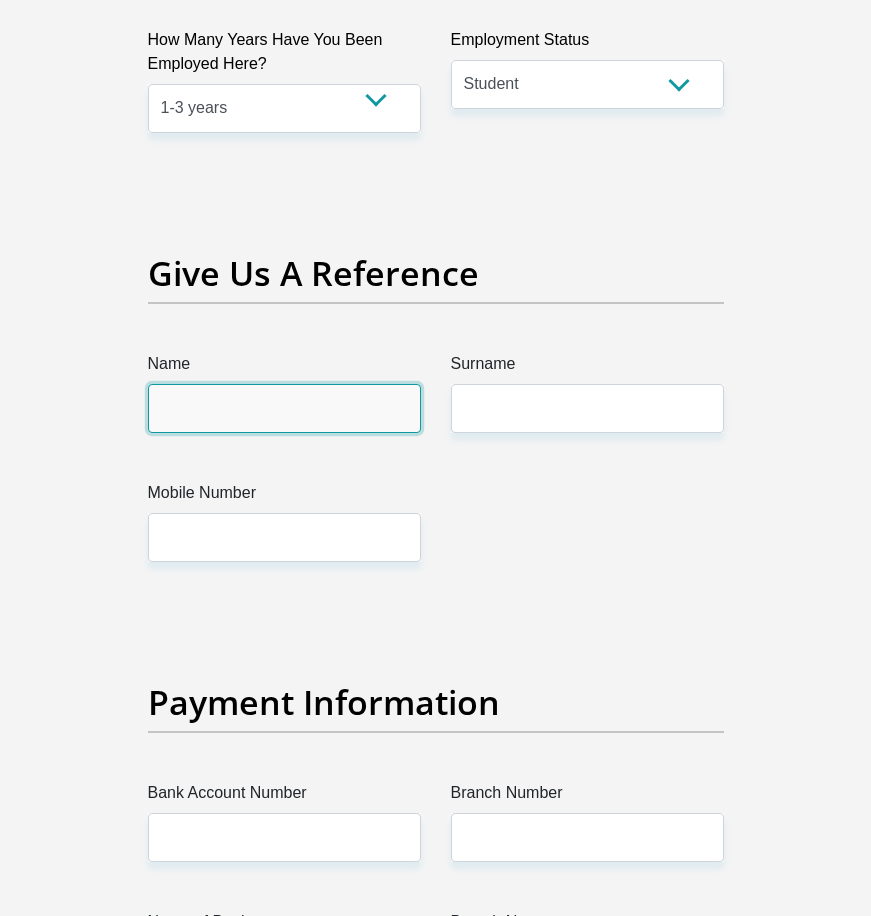 click on "Name" at bounding box center (284, 408) 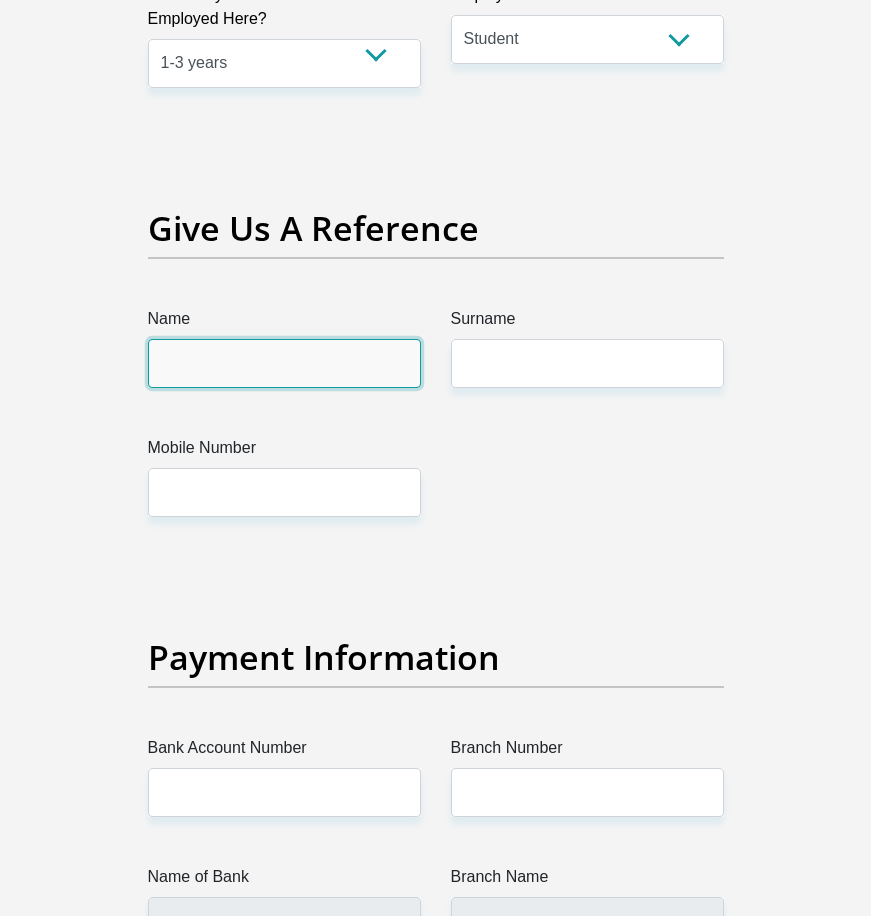 scroll, scrollTop: 4400, scrollLeft: 0, axis: vertical 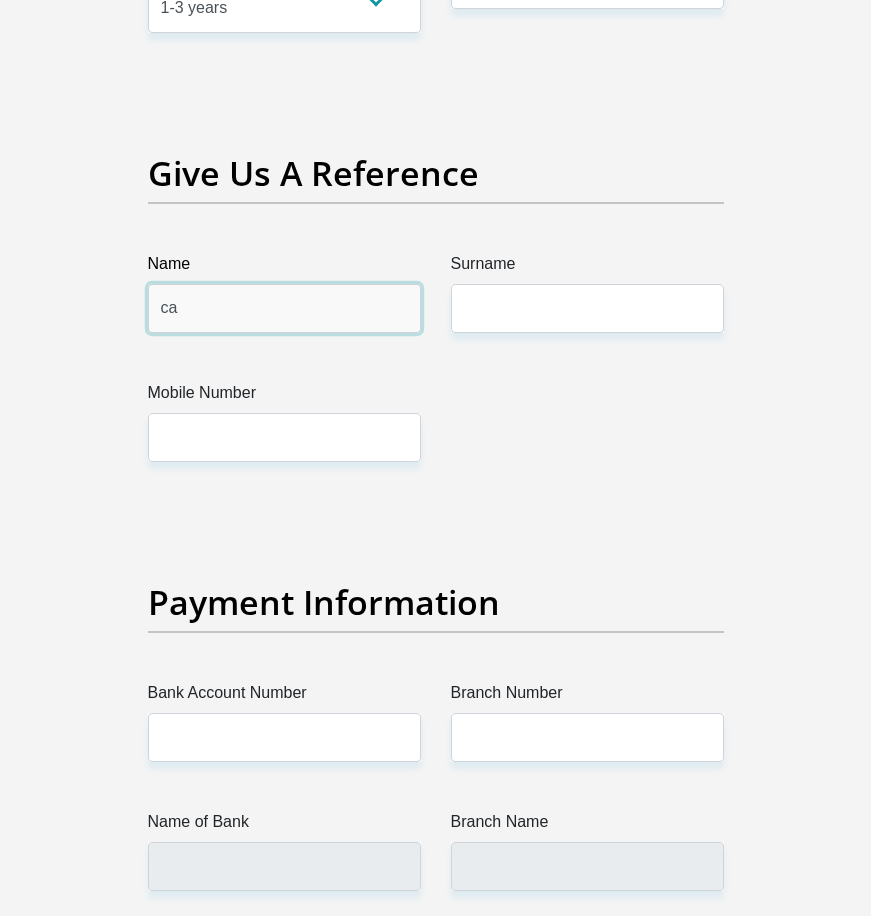 type on "c" 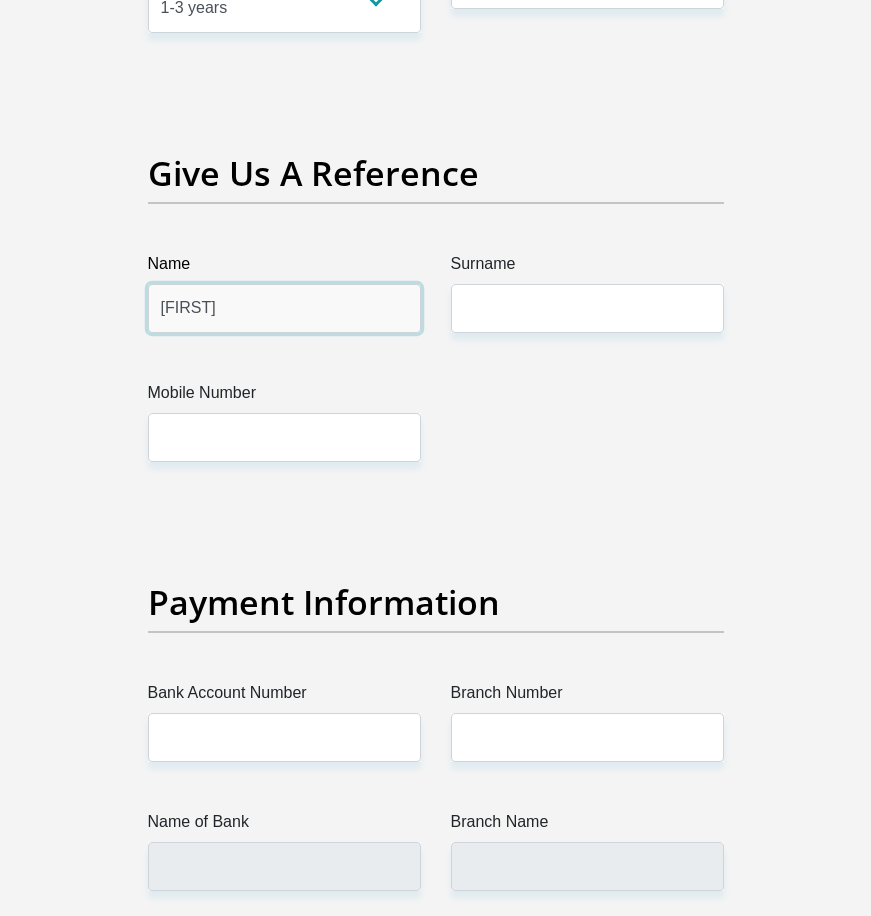 type on "[FIRST]" 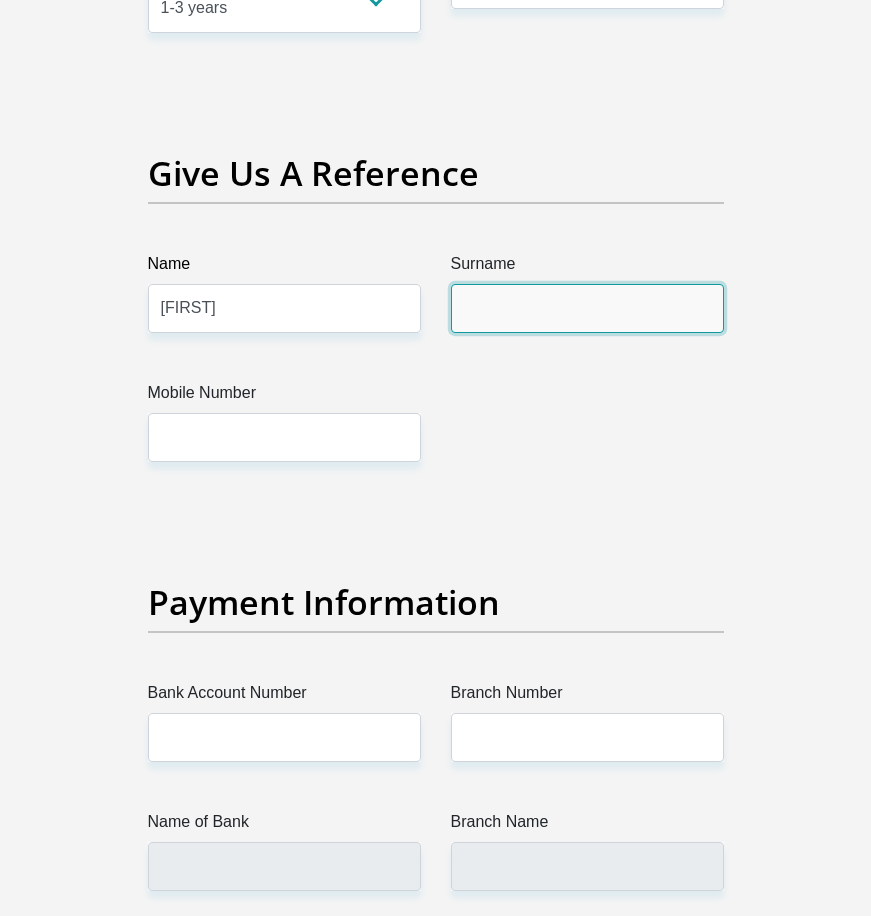 click on "Surname" at bounding box center (587, 308) 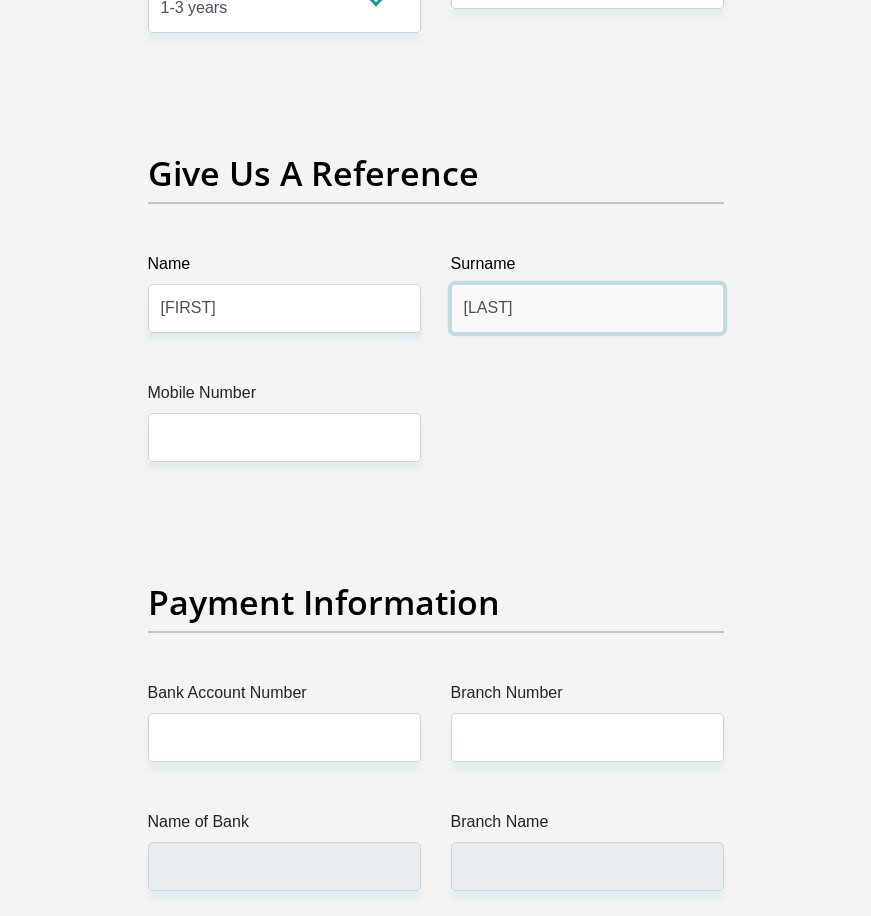 type on "[LAST]" 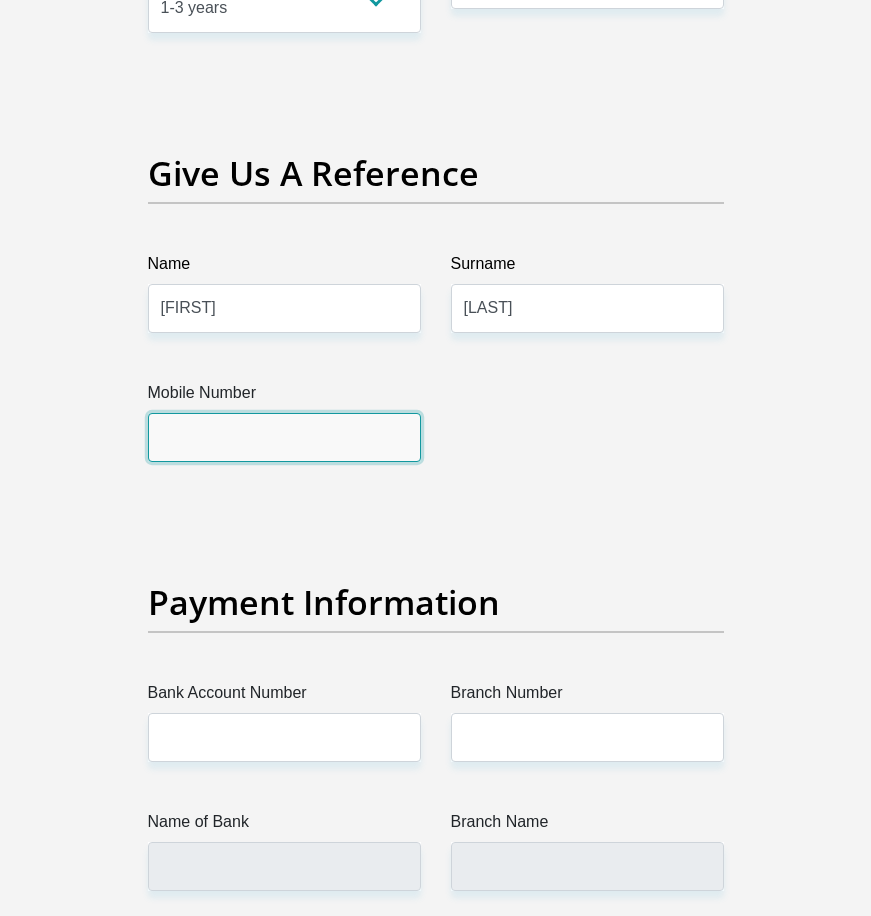 click on "Mobile Number" at bounding box center (284, 437) 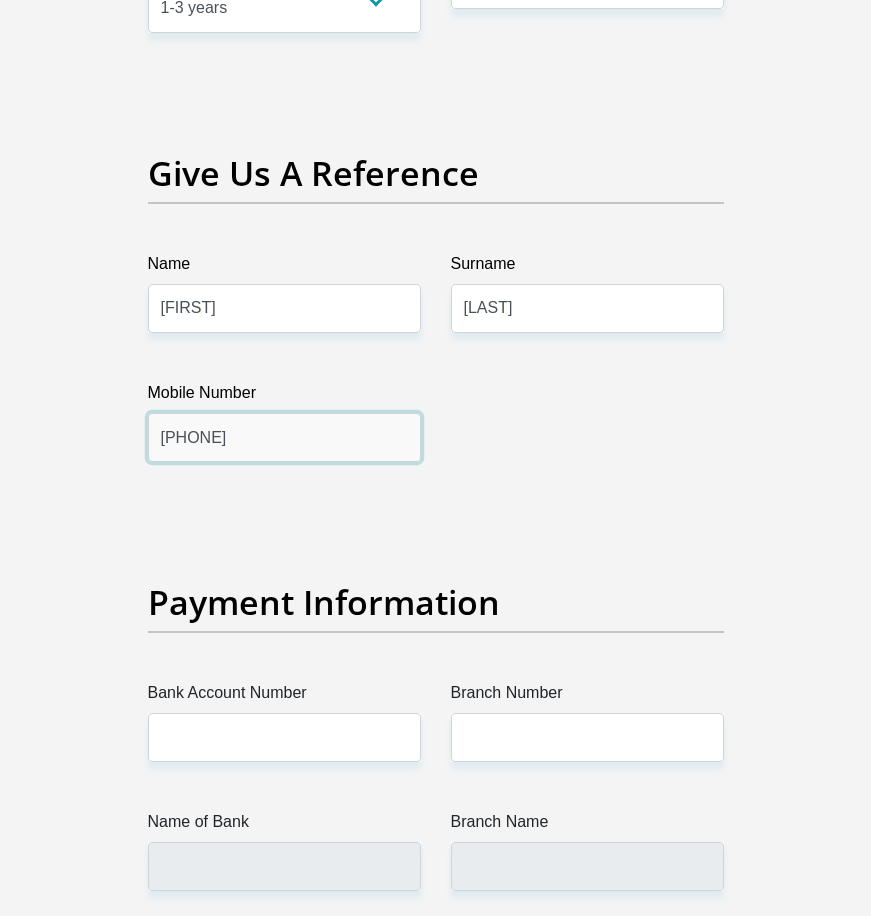 type on "[PHONE]" 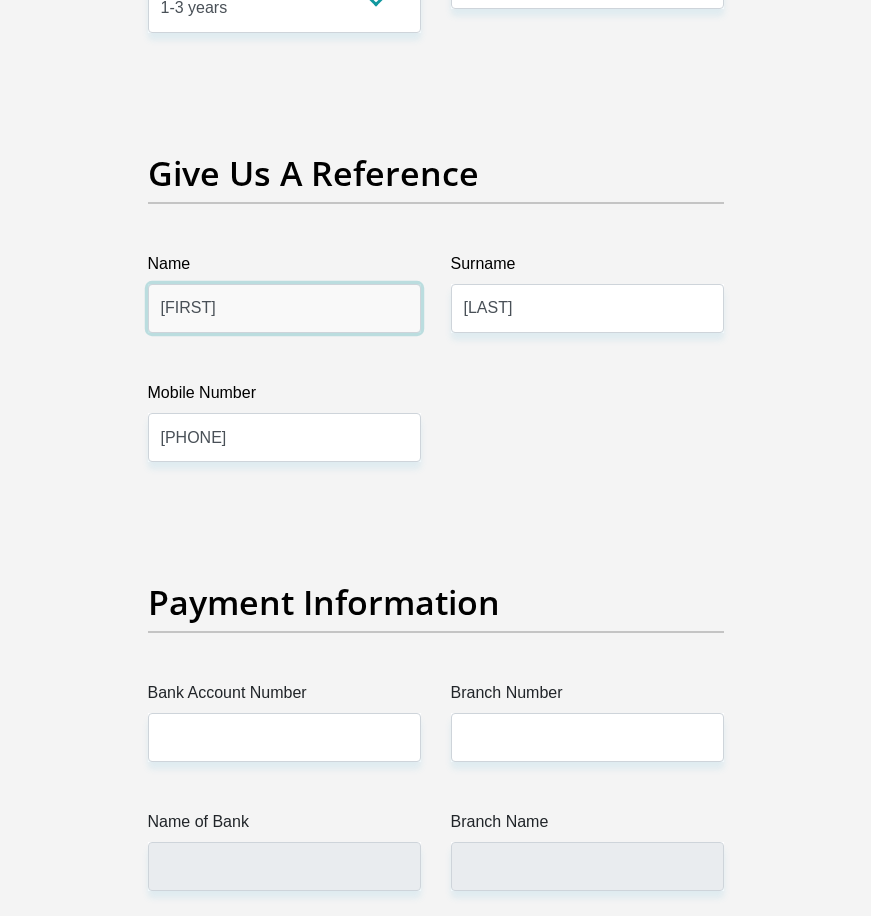 click on "[FIRST]" at bounding box center (284, 308) 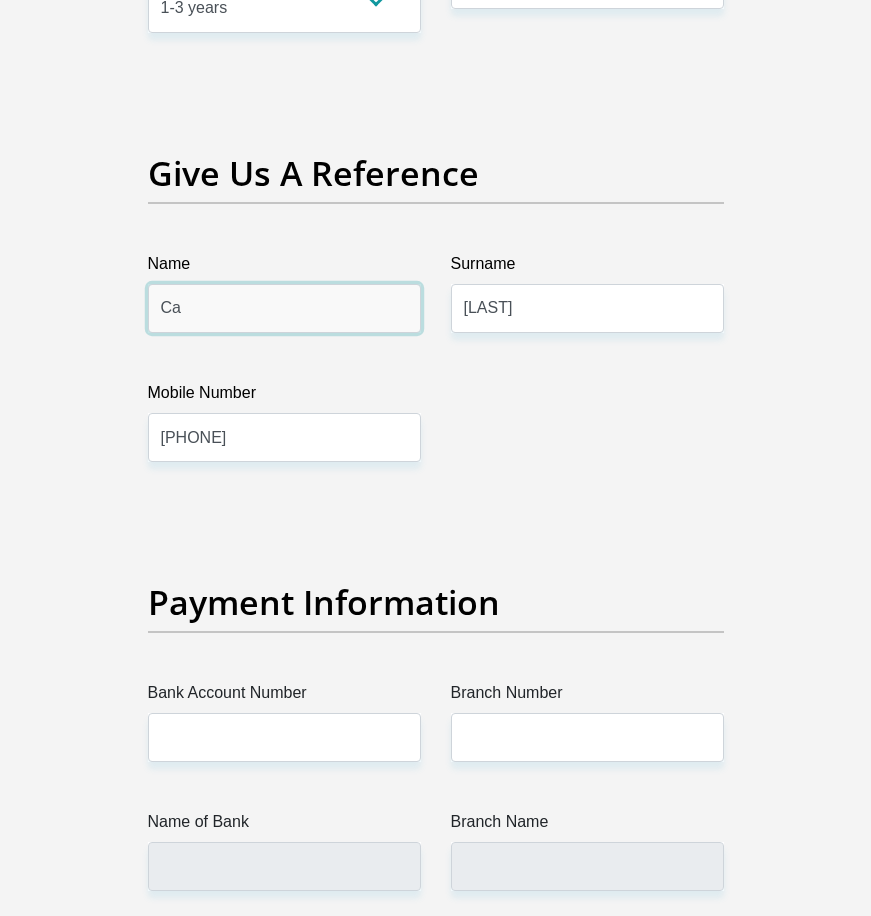 type on "C" 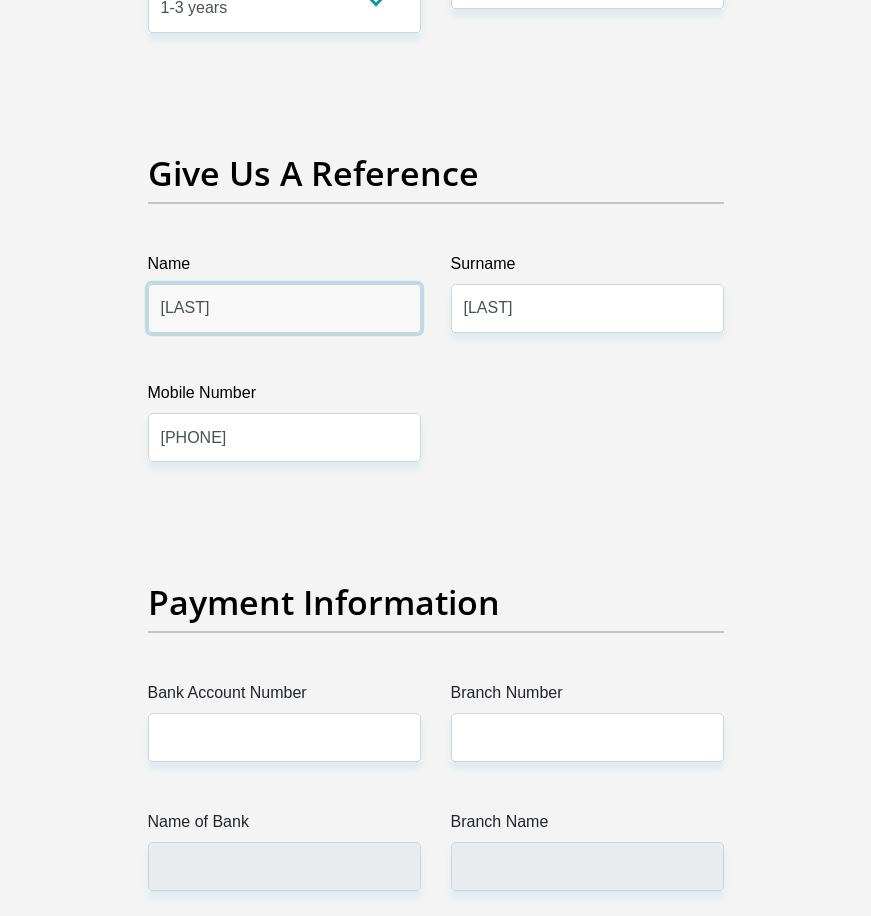 type on "[LAST]" 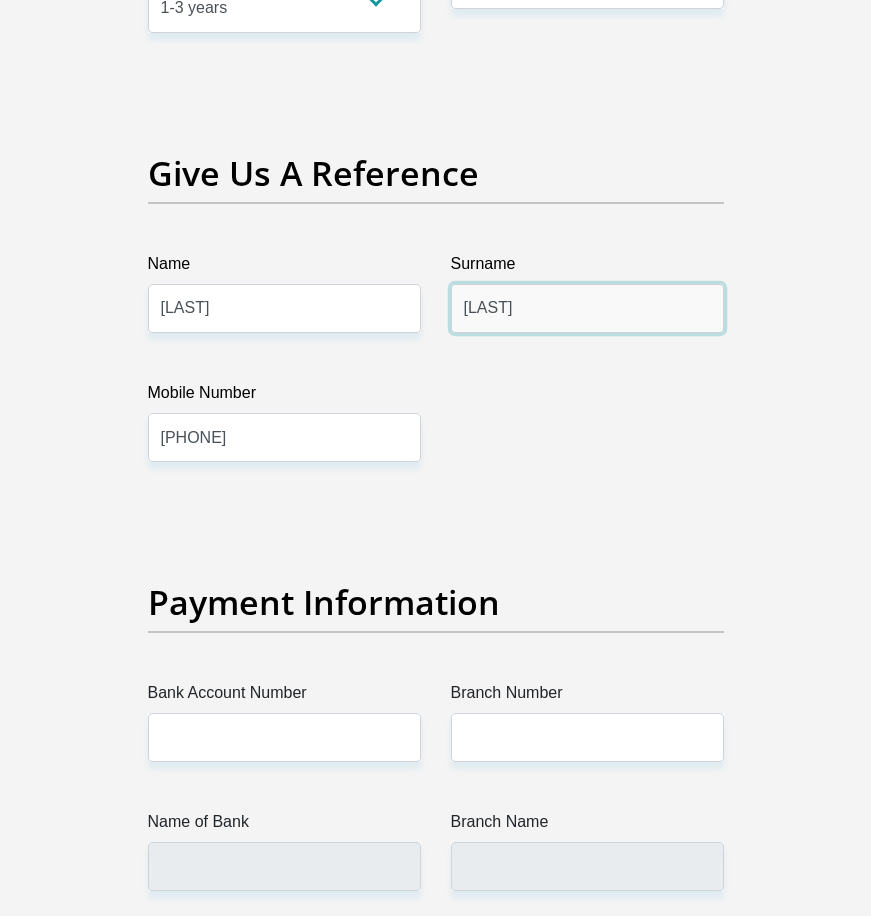 click on "[LAST]" at bounding box center (587, 308) 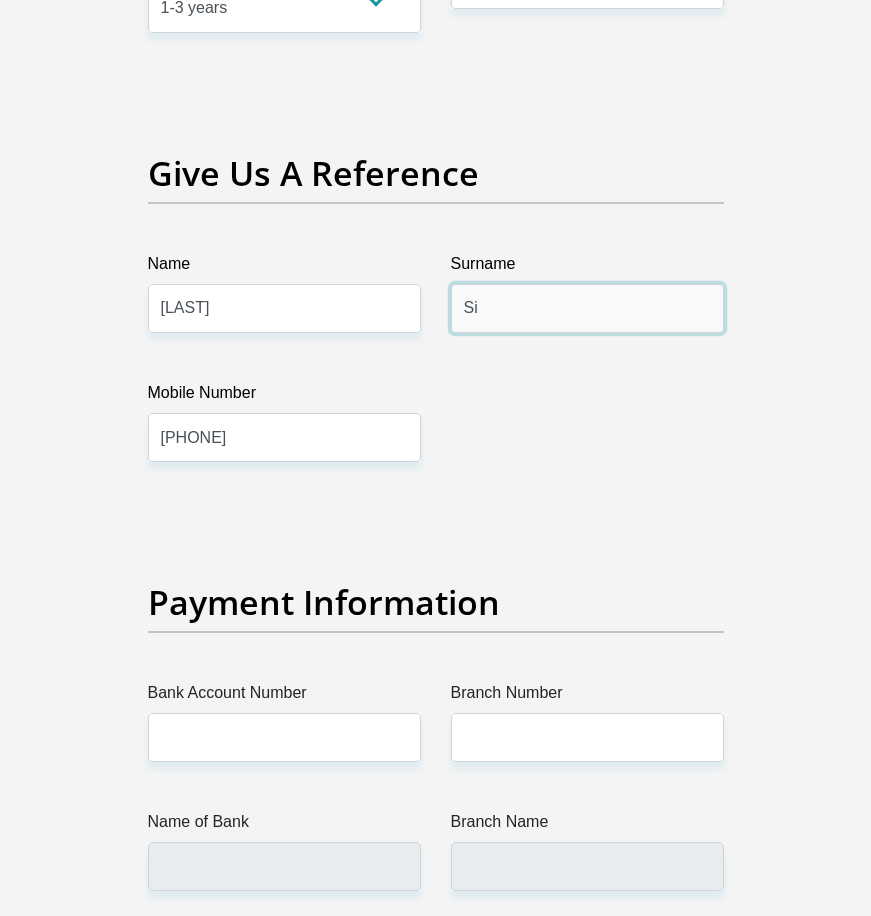 type on "S" 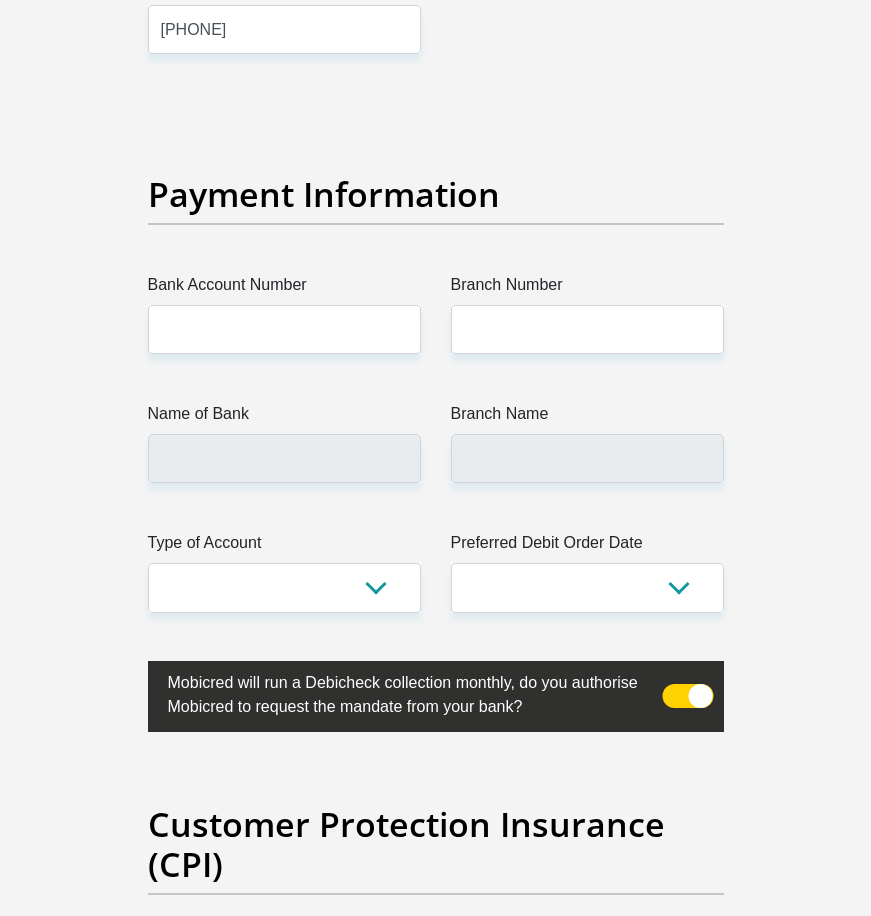 scroll, scrollTop: 4800, scrollLeft: 0, axis: vertical 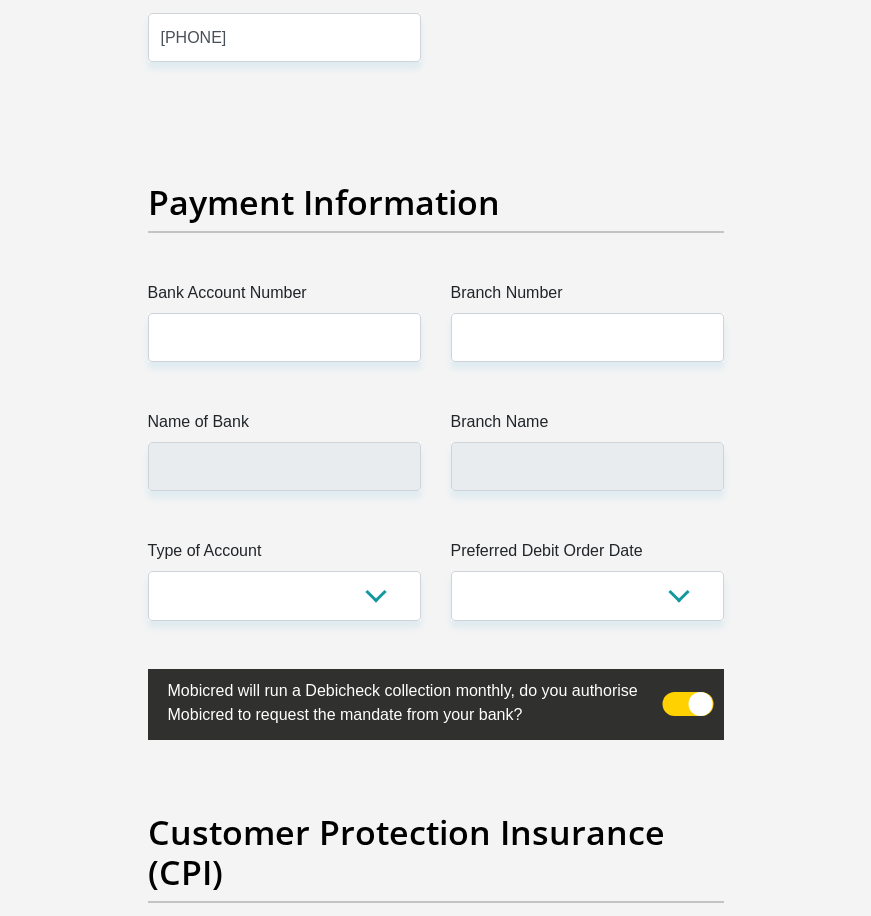 type on "[LAST]" 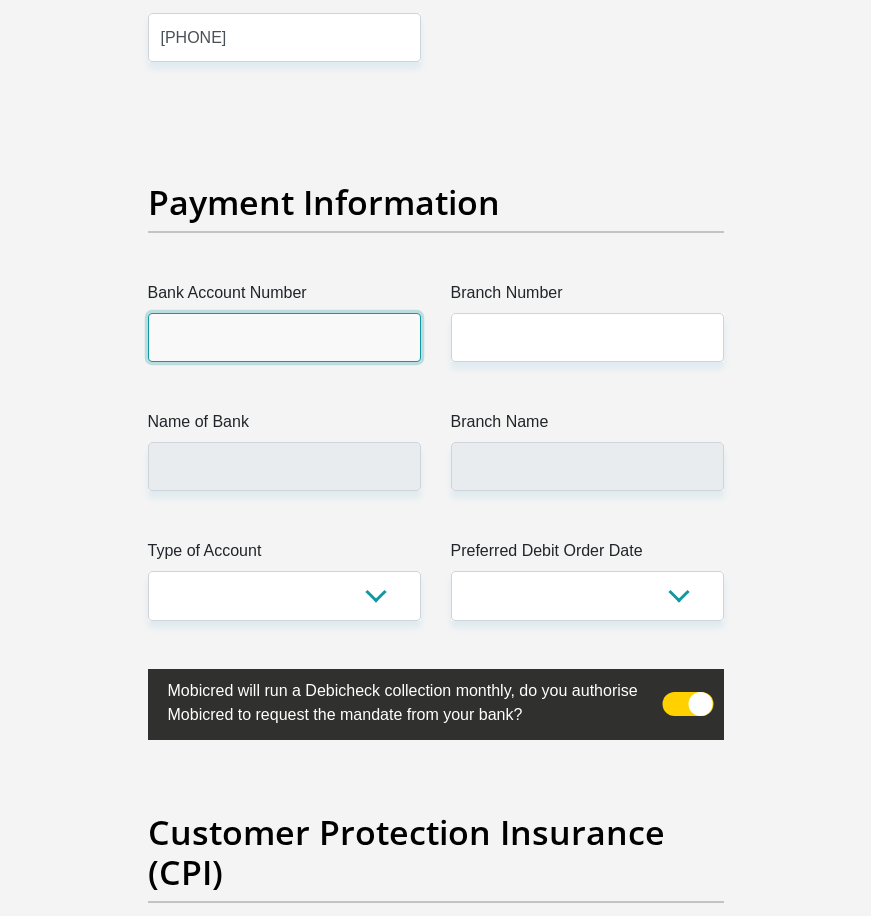 click on "Bank Account Number" at bounding box center [284, 337] 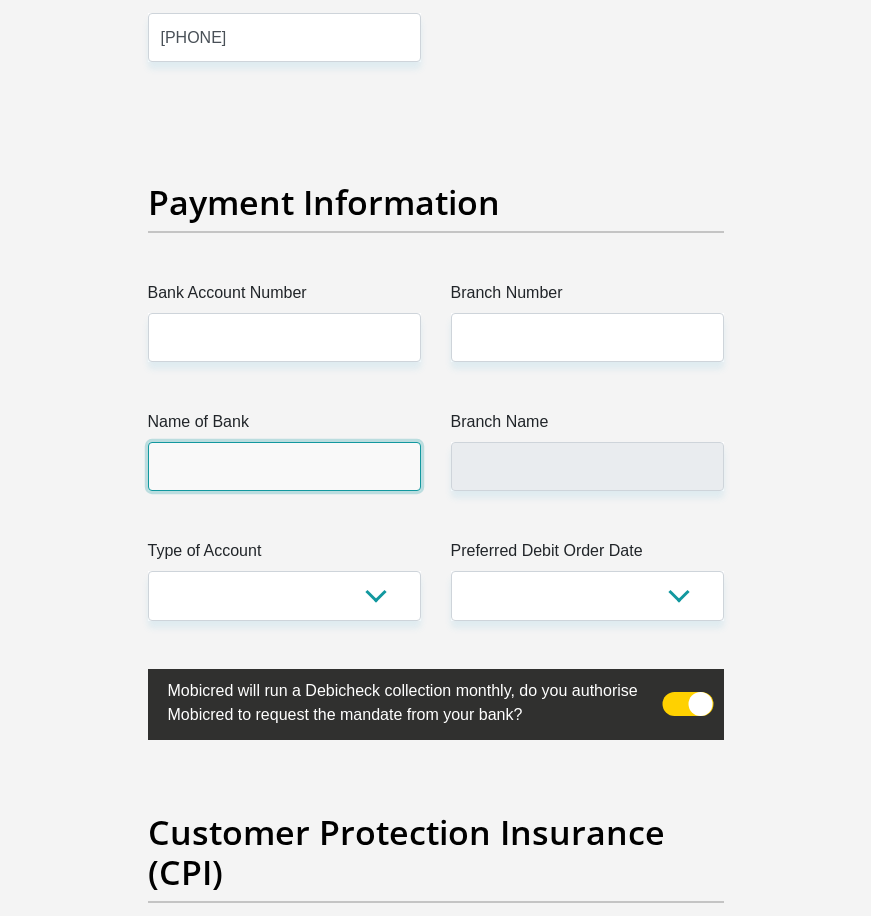 click on "Name of Bank" at bounding box center (284, 466) 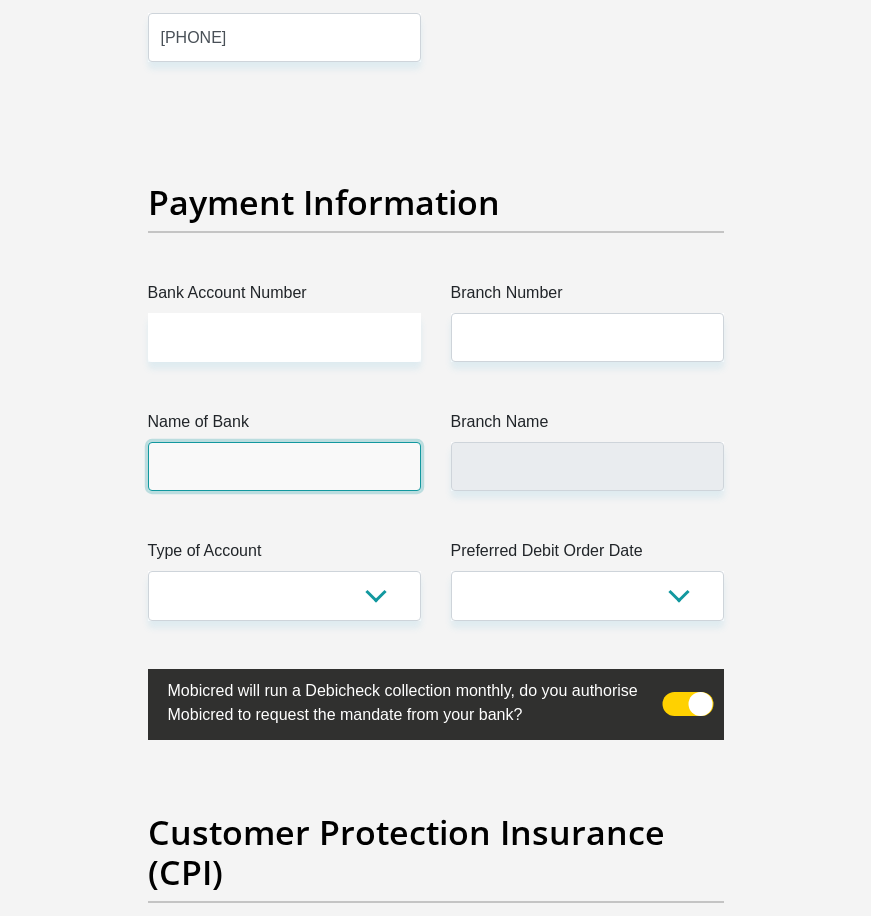 click on "Name of Bank" at bounding box center [284, 466] 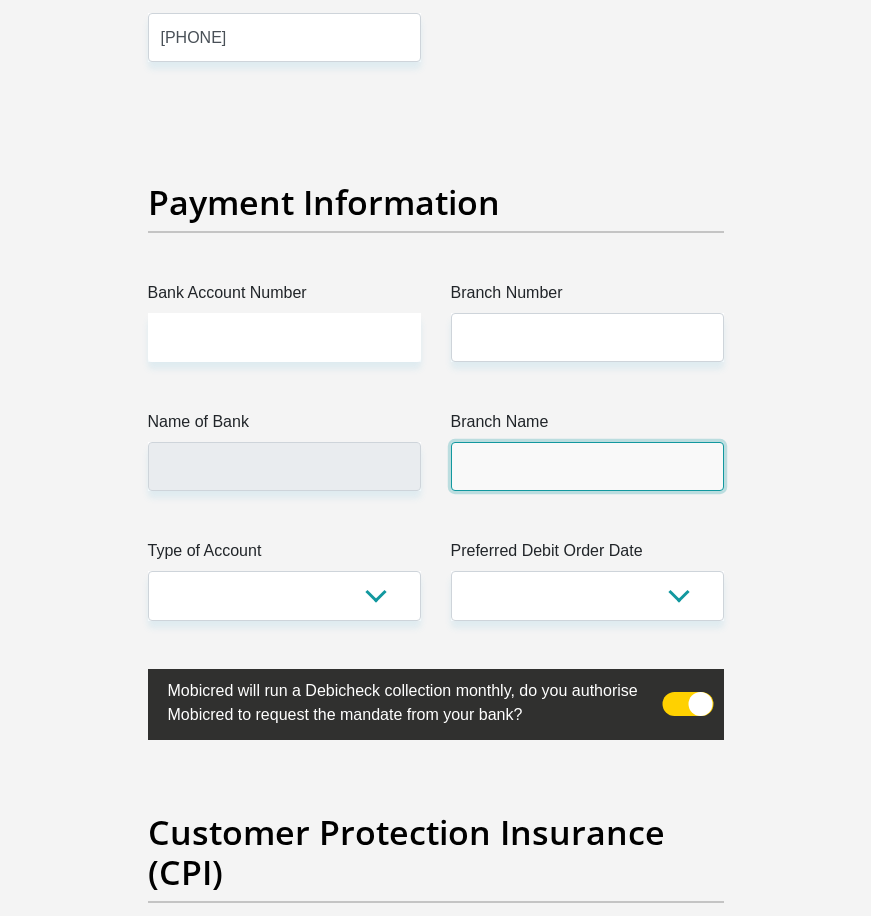 click on "Branch Name" at bounding box center (587, 466) 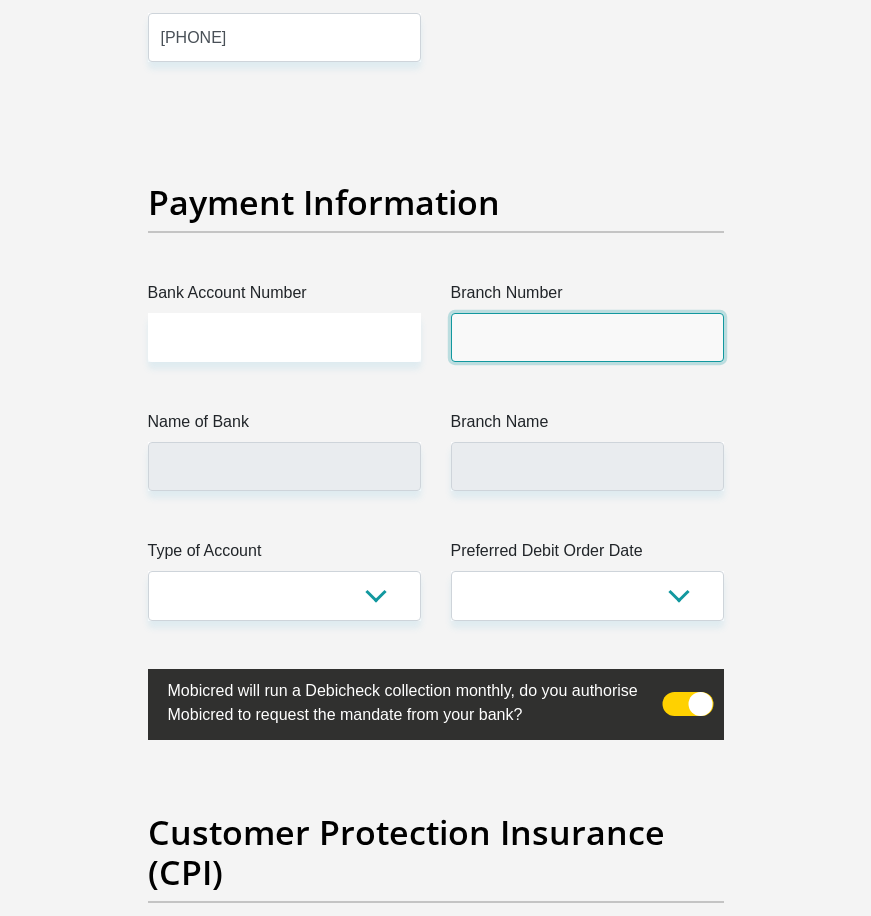click on "Branch Number" at bounding box center [587, 337] 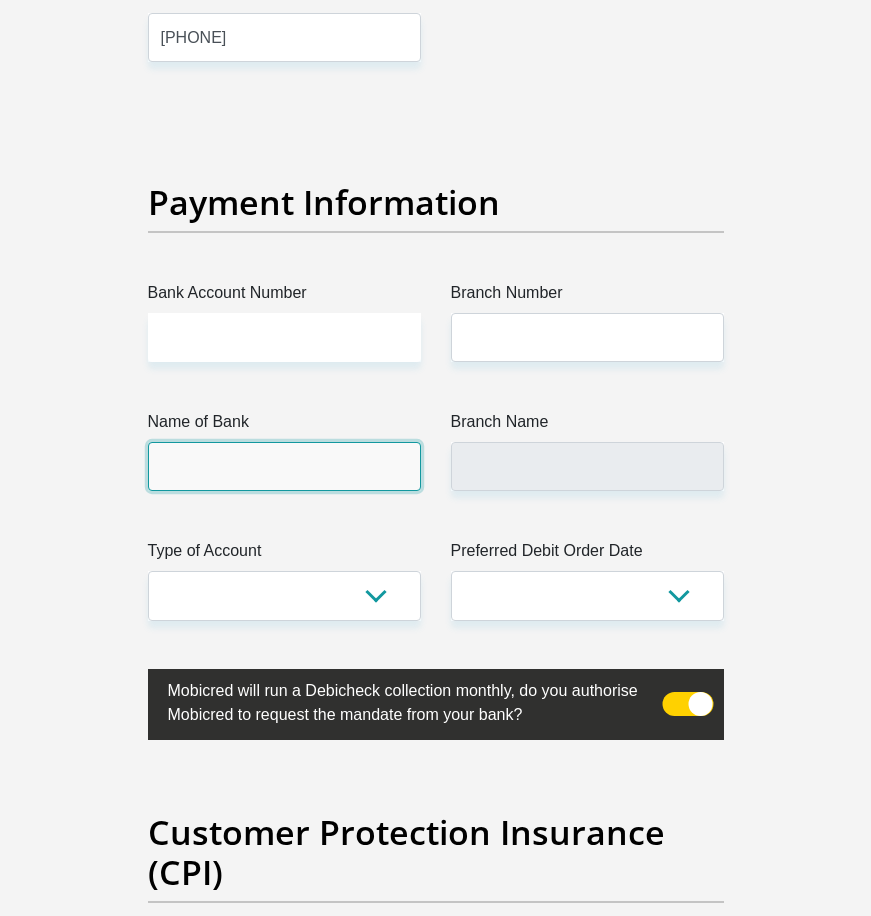 click on "Name of Bank" at bounding box center [284, 466] 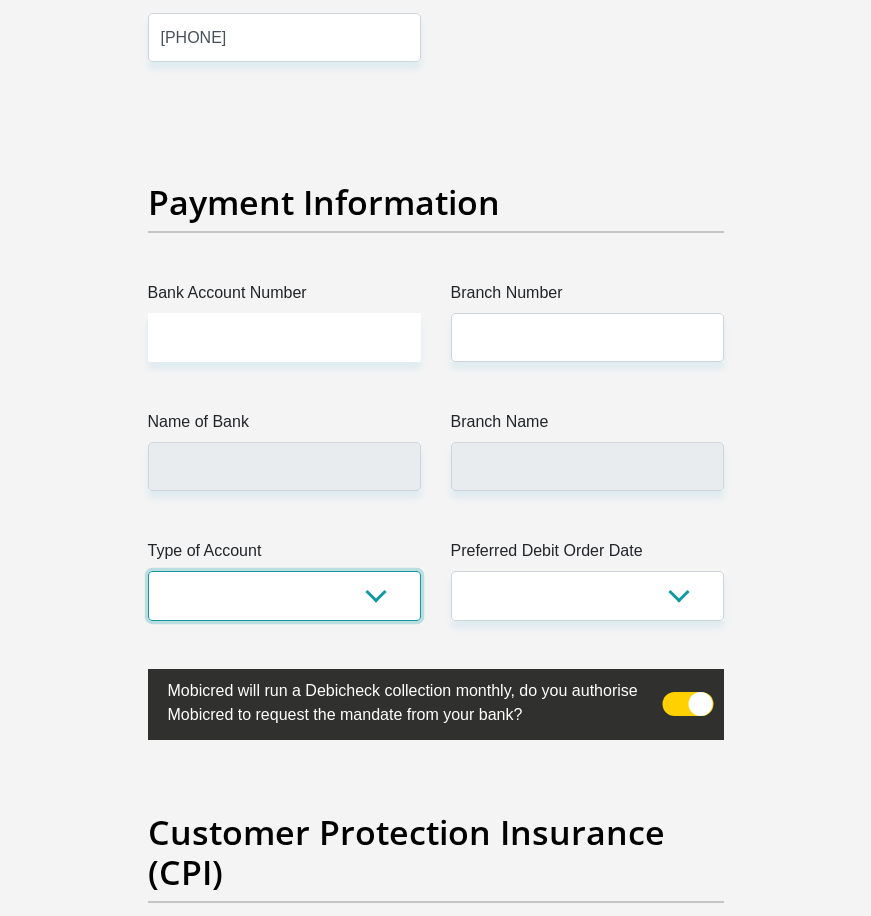 click on "Cheque
Savings" at bounding box center [284, 595] 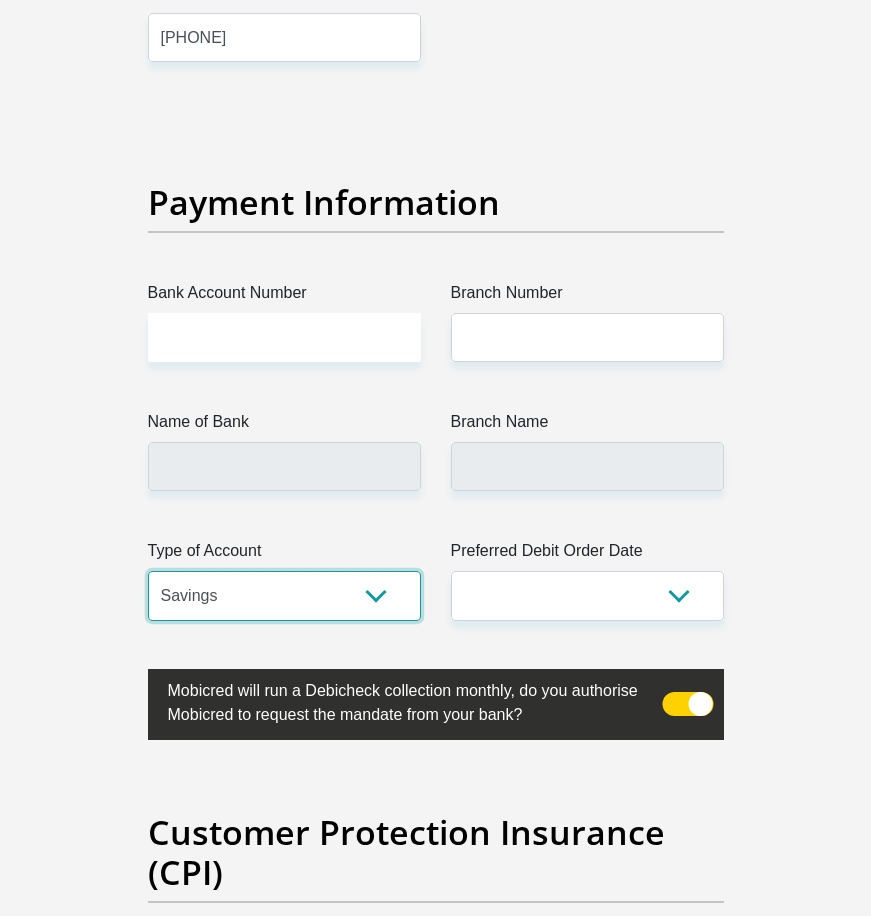 click on "Cheque
Savings" at bounding box center [284, 595] 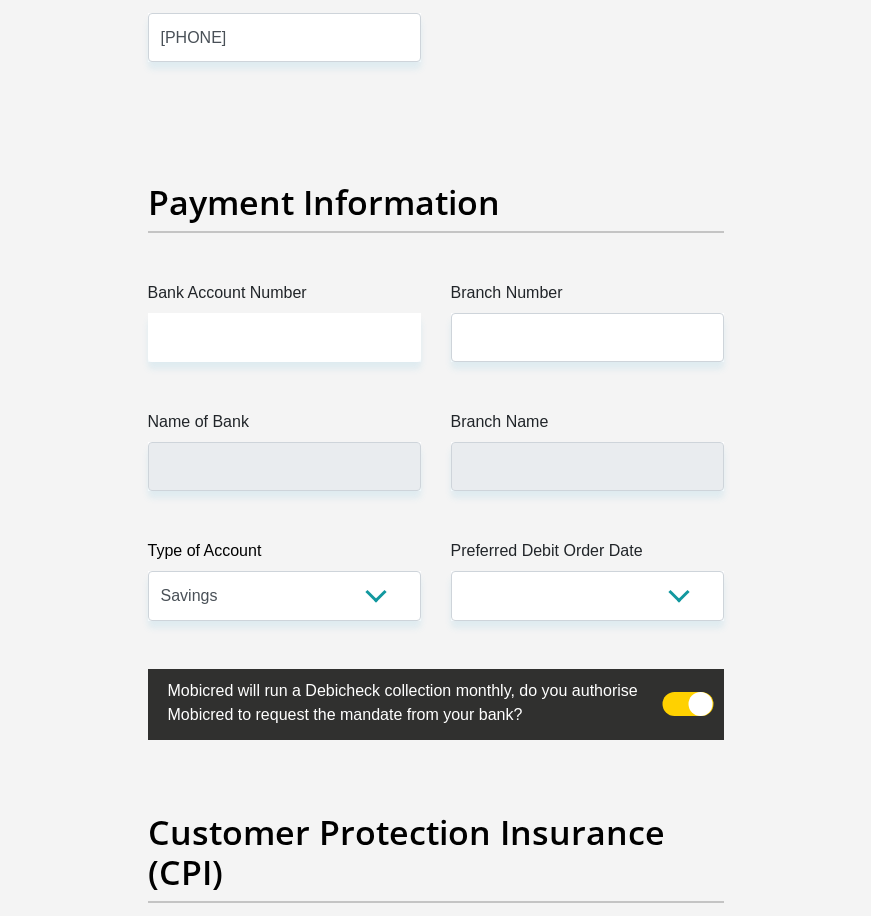 click on "Title
Mr
Ms
Mrs
Dr
Other
First Name
[FIRST]
Surname
[LAST]
ID Number
[ID_NUMBER]
Please input valid ID number
Race
Black
Coloured
Indian
White
Other
Contact Number
[PHONE]
Please input valid contact number
Nationality
South Africa
Afghanistan
Aland Islands" at bounding box center (436, -806) 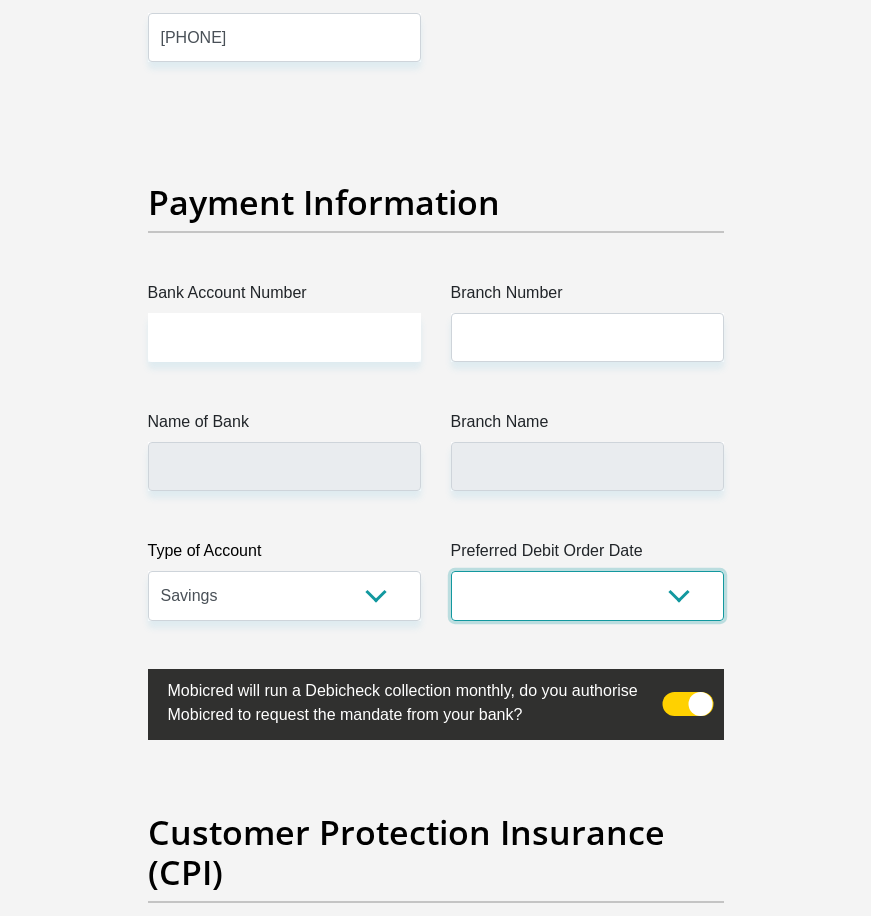 click on "1st
2nd
3rd
4th
5th
7th
18th
19th
20th
21st
22nd
23rd
24th
25th
26th
27th
28th
29th
30th" at bounding box center (587, 595) 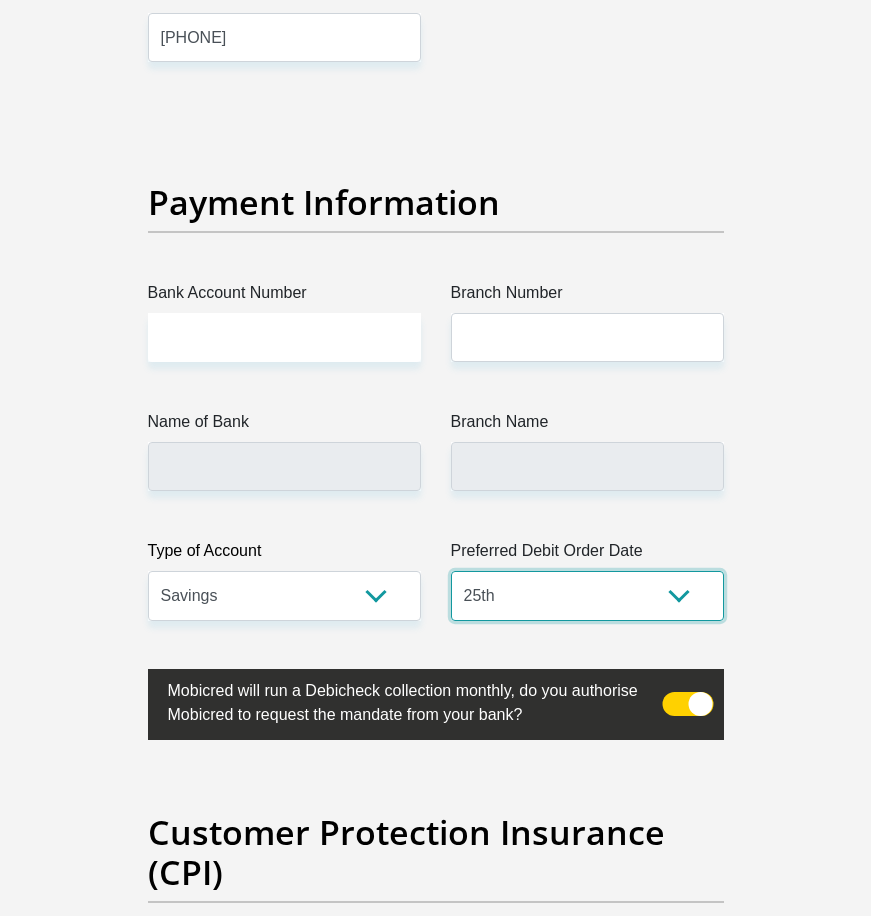 click on "1st
2nd
3rd
4th
5th
7th
18th
19th
20th
21st
22nd
23rd
24th
25th
26th
27th
28th
29th
30th" at bounding box center [587, 595] 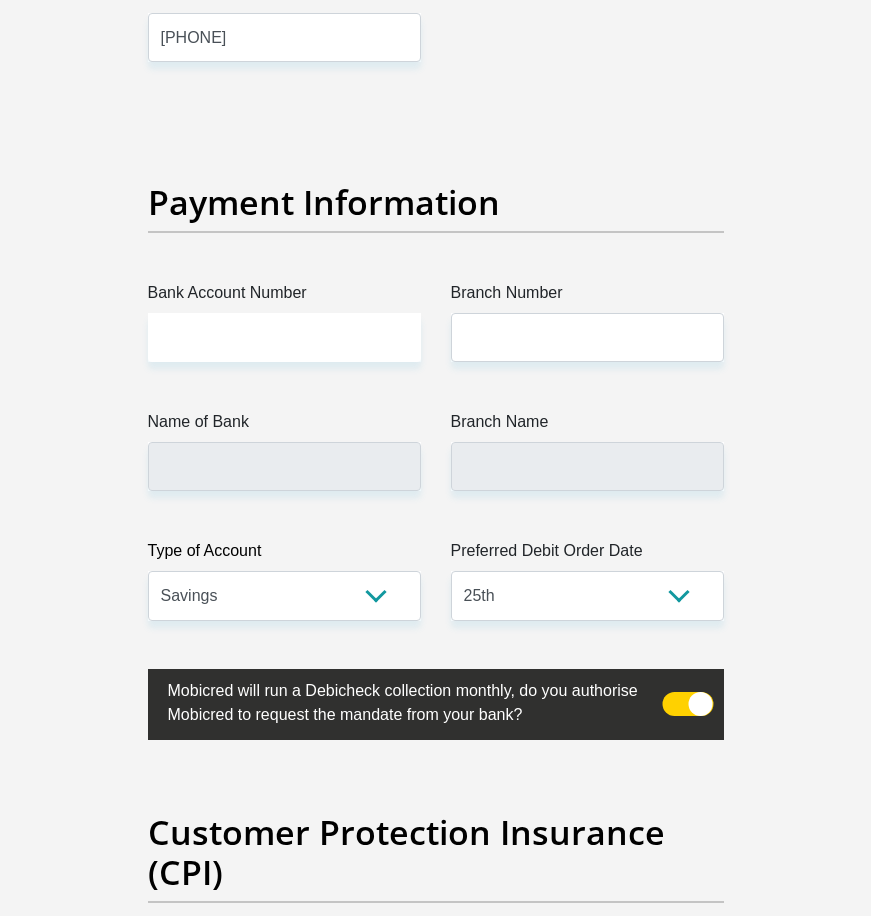 click on "Branch Name" at bounding box center [587, 426] 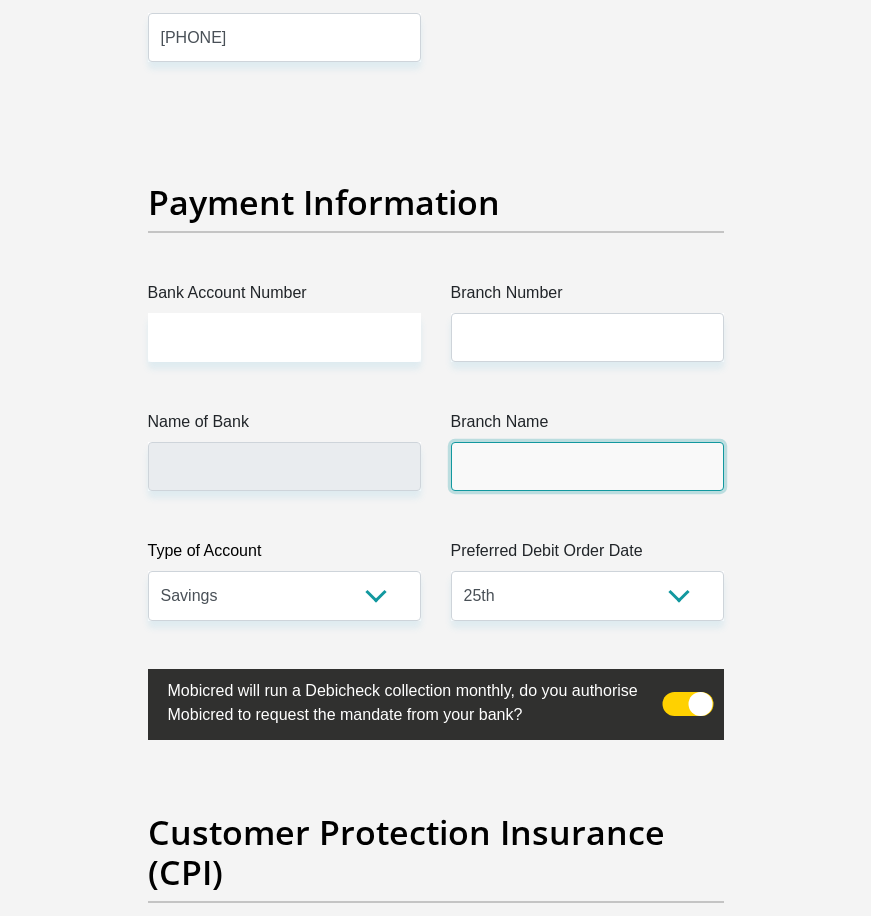 click on "Branch Name" at bounding box center [587, 466] 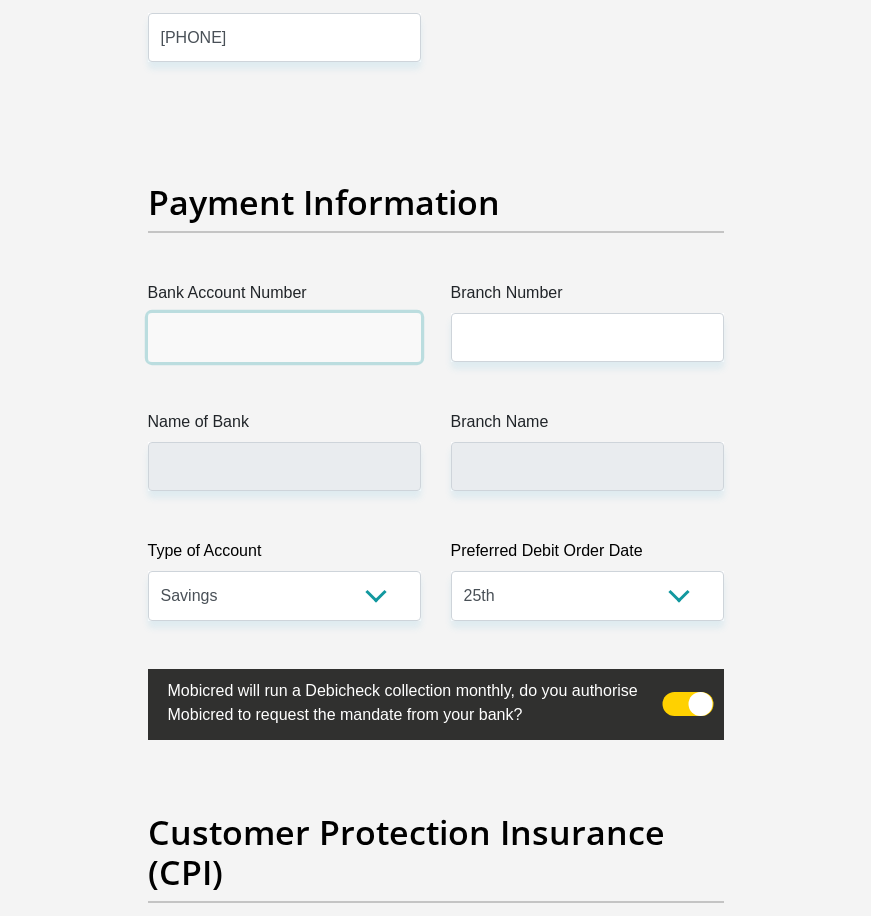 click on "Bank Account Number" at bounding box center (284, 337) 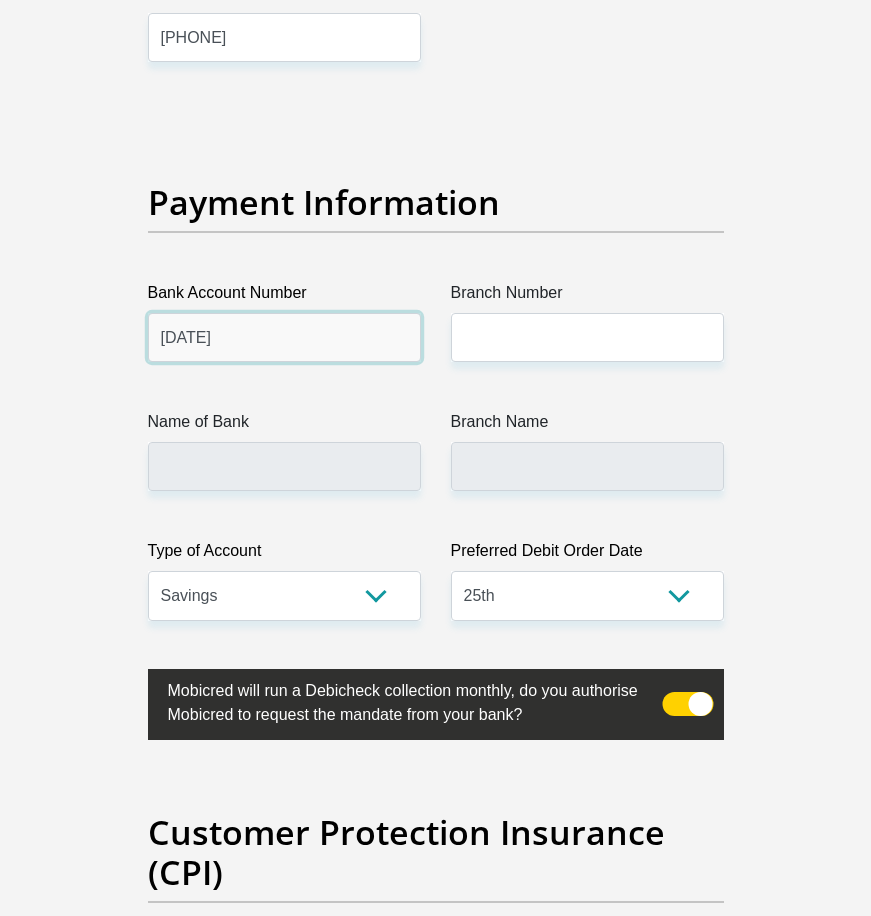type on "[DATE]" 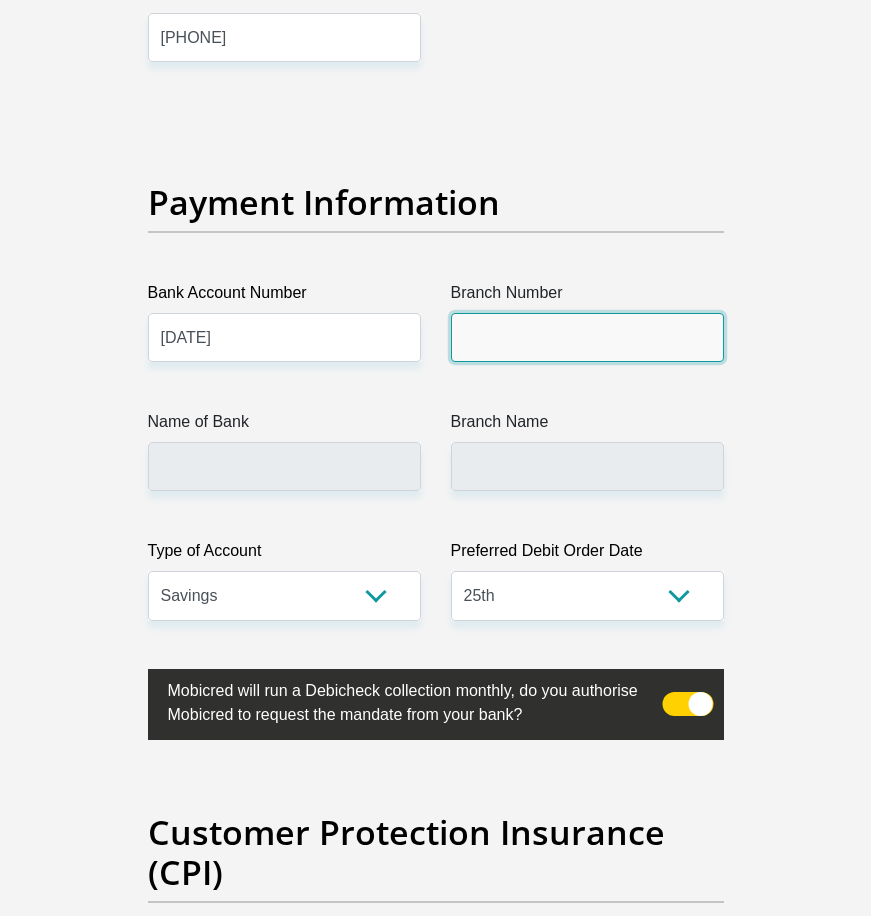 click on "Branch Number" at bounding box center (587, 337) 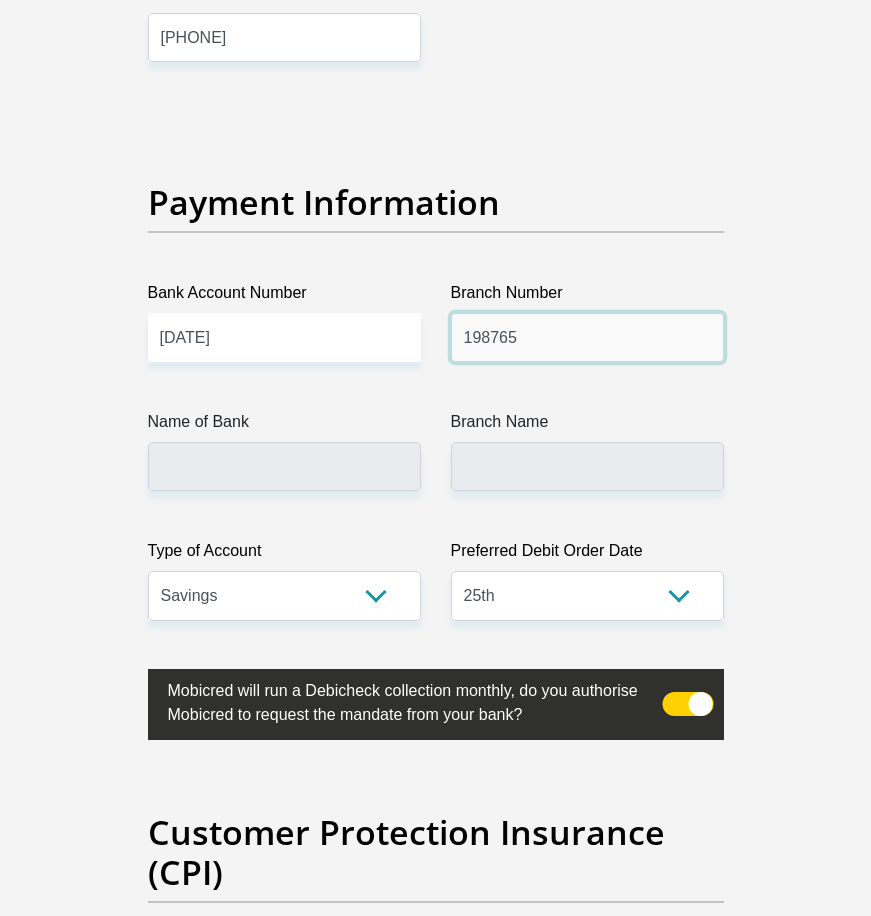 type on "198765" 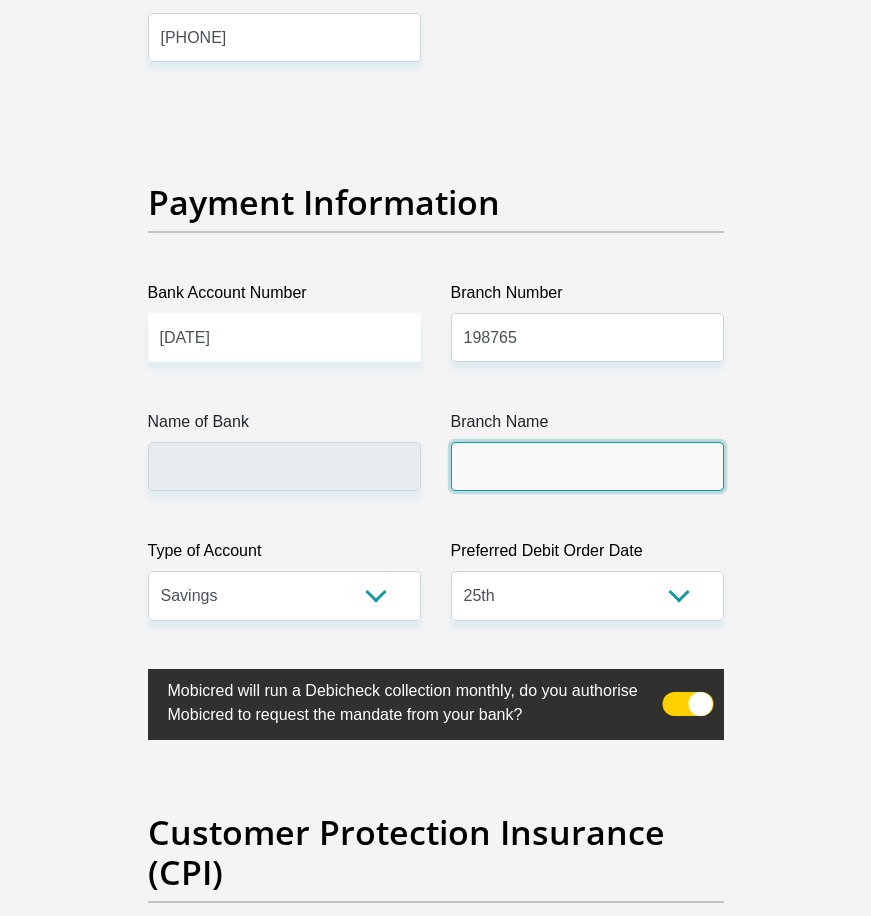 click on "Branch Name" at bounding box center [587, 466] 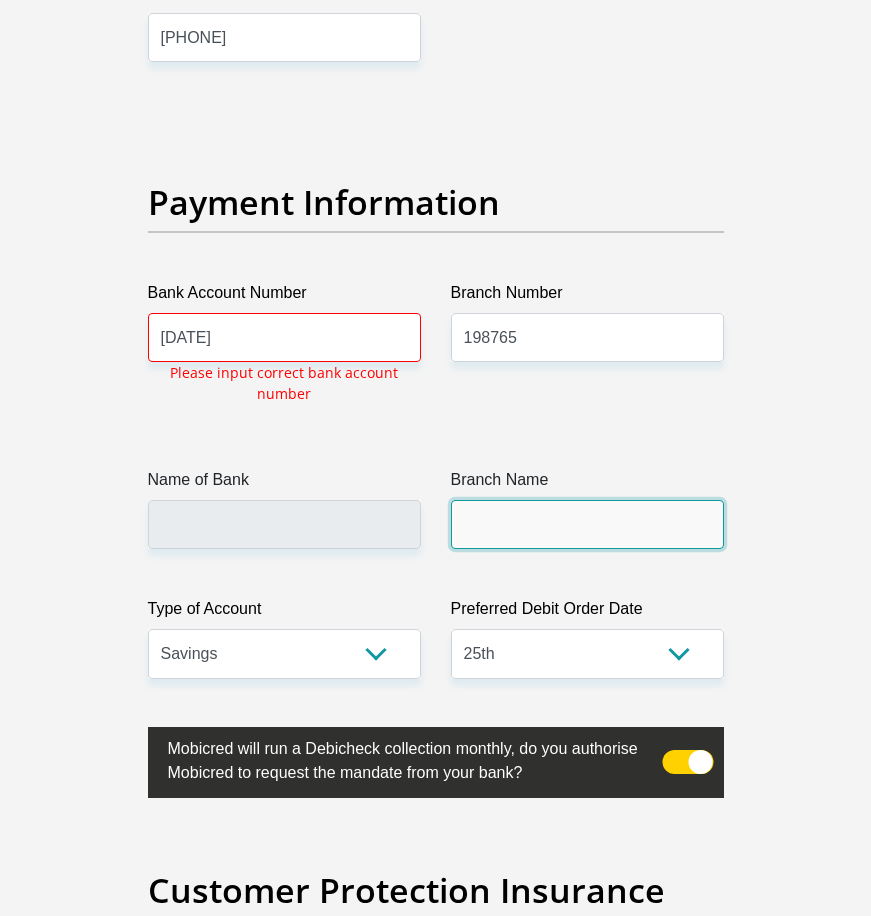 click on "Branch Name" at bounding box center [587, 508] 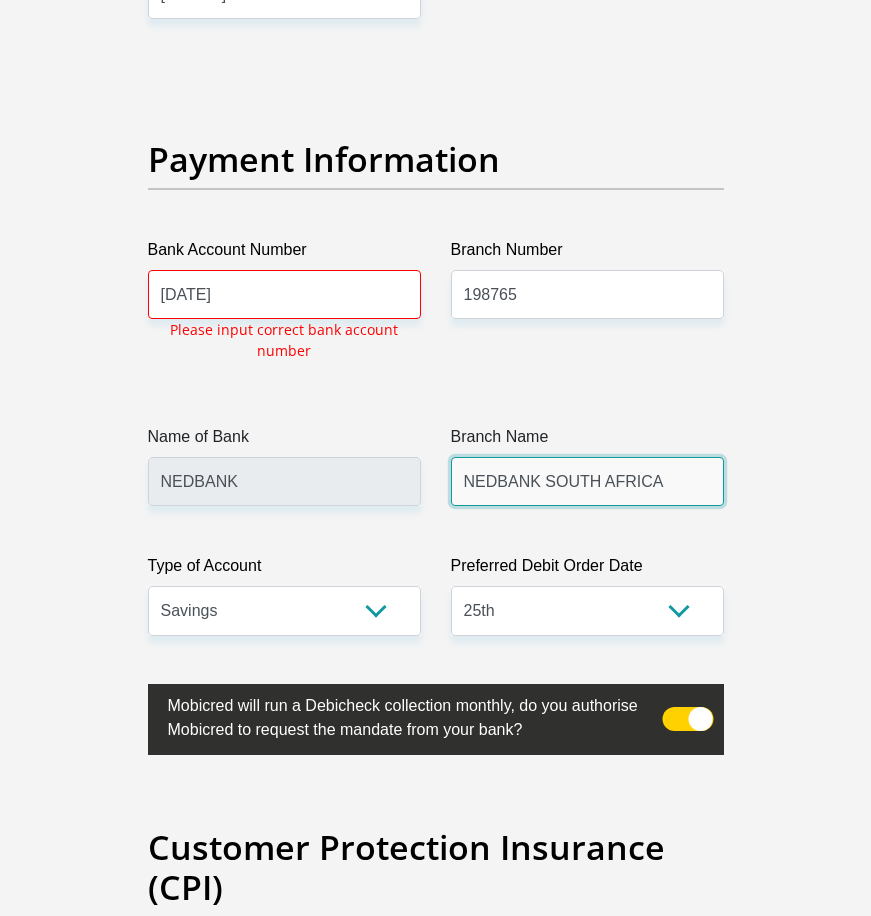 scroll, scrollTop: 4844, scrollLeft: 0, axis: vertical 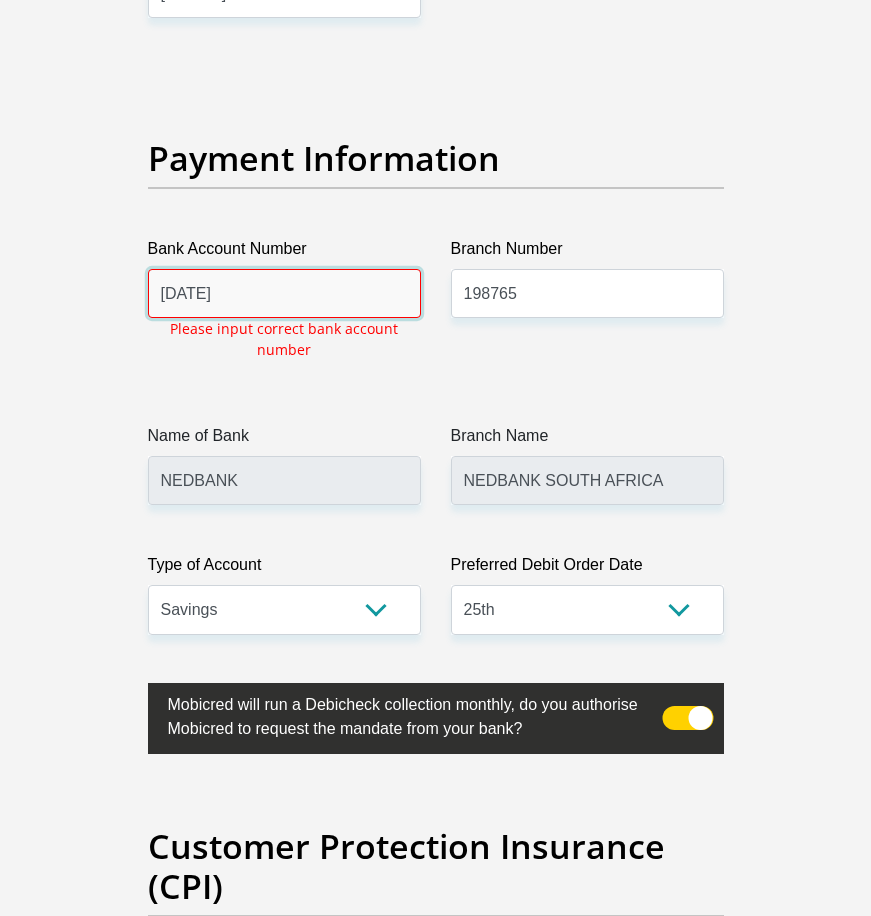 click on "[DATE]" at bounding box center (284, 293) 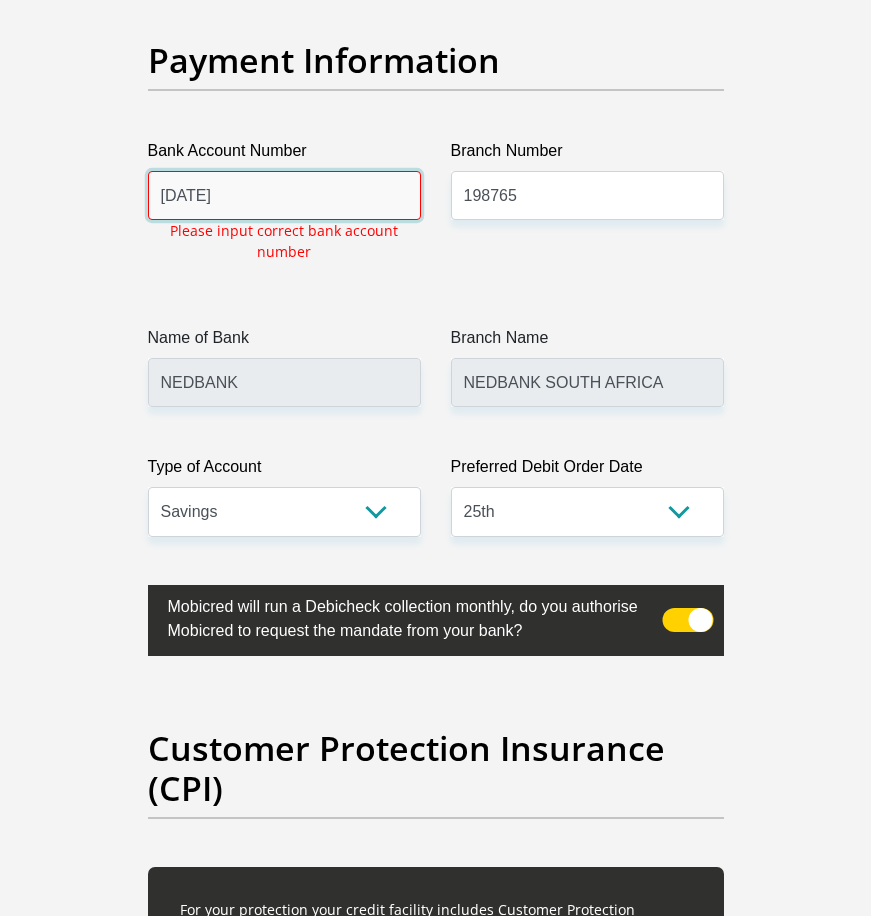 scroll, scrollTop: 4944, scrollLeft: 0, axis: vertical 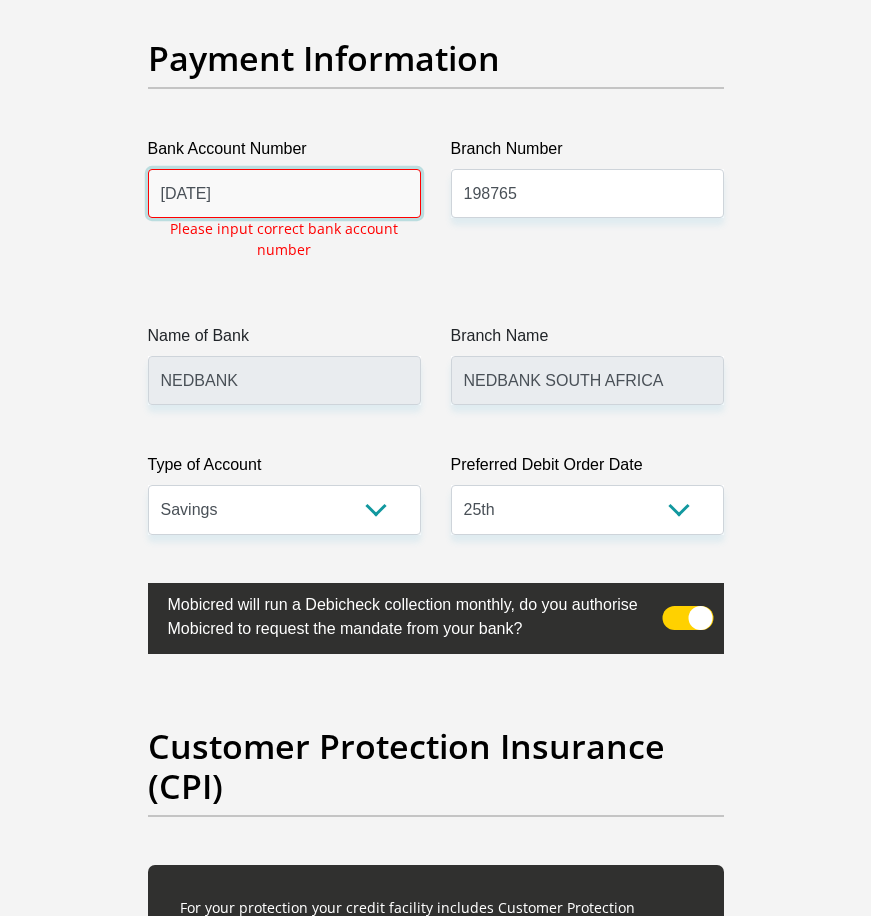 click on "[DATE]" at bounding box center [284, 193] 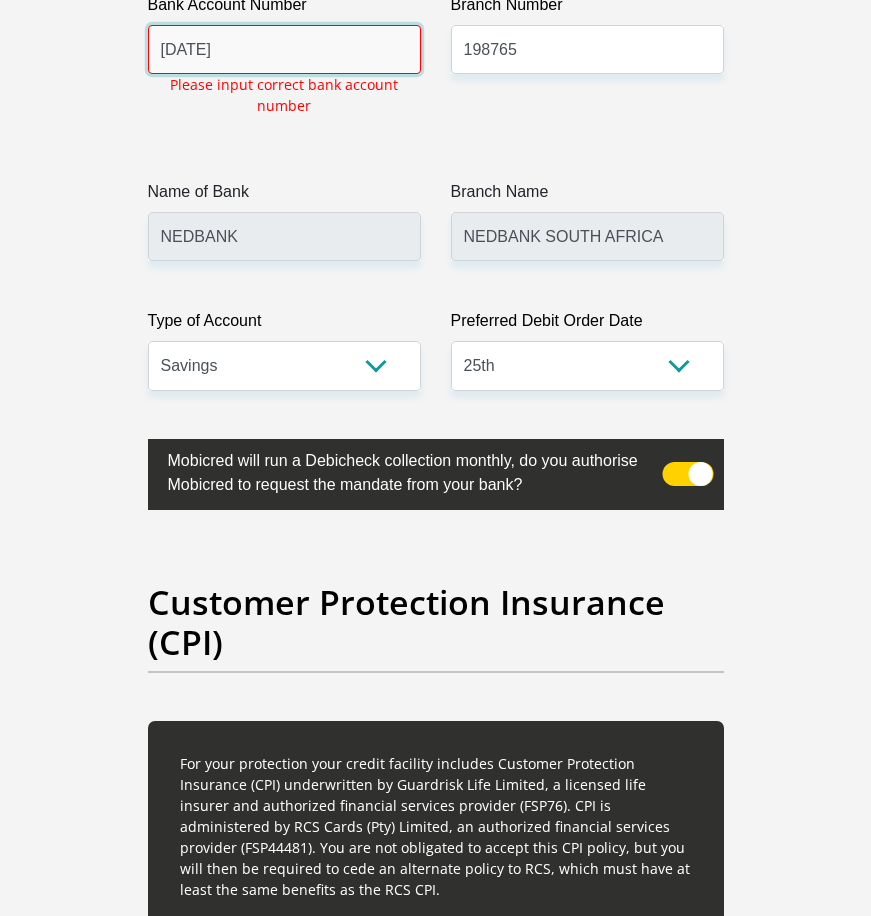 scroll, scrollTop: 5044, scrollLeft: 0, axis: vertical 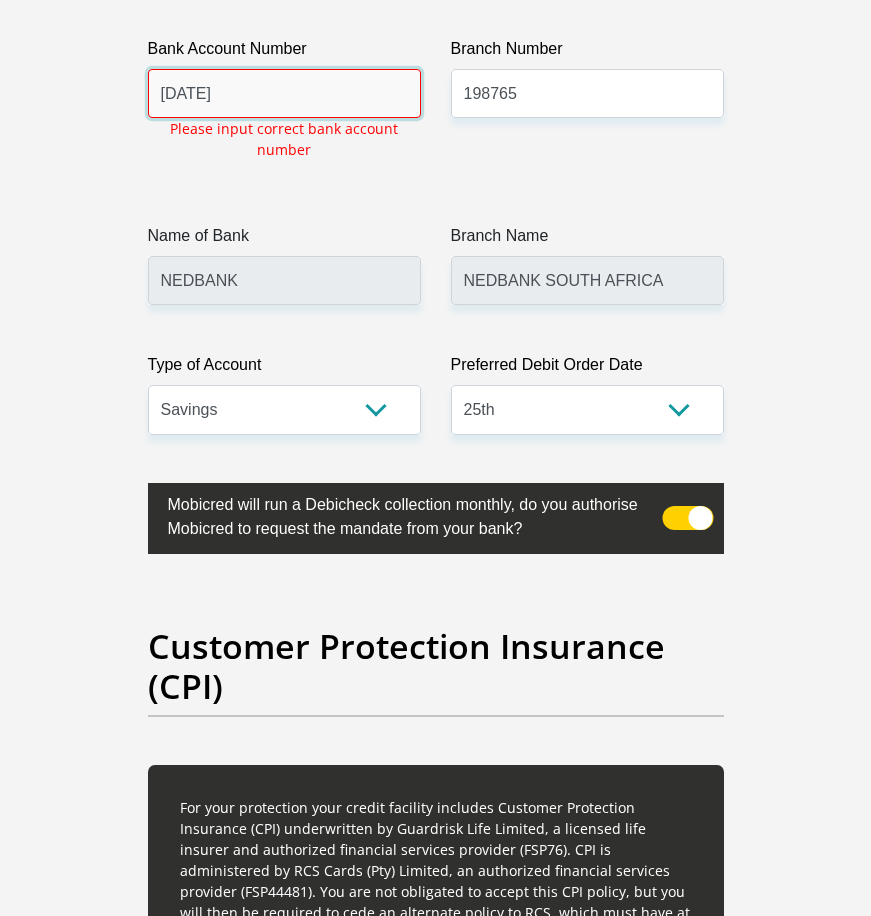 type on "[DATE]" 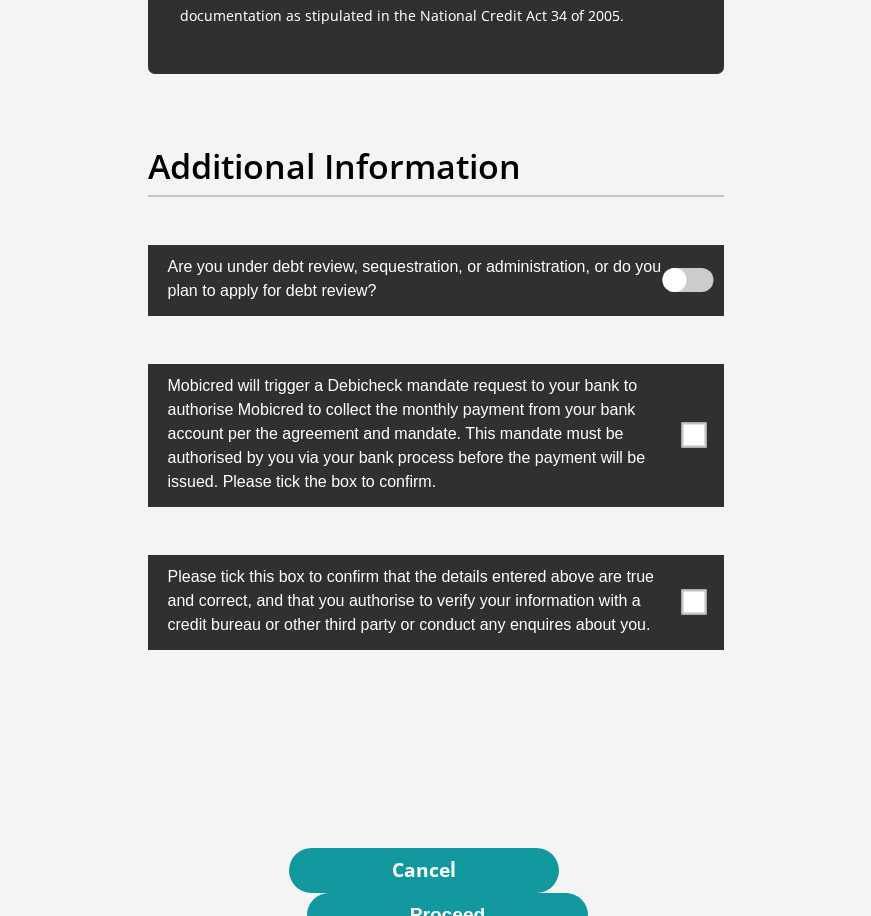 scroll, scrollTop: 6944, scrollLeft: 0, axis: vertical 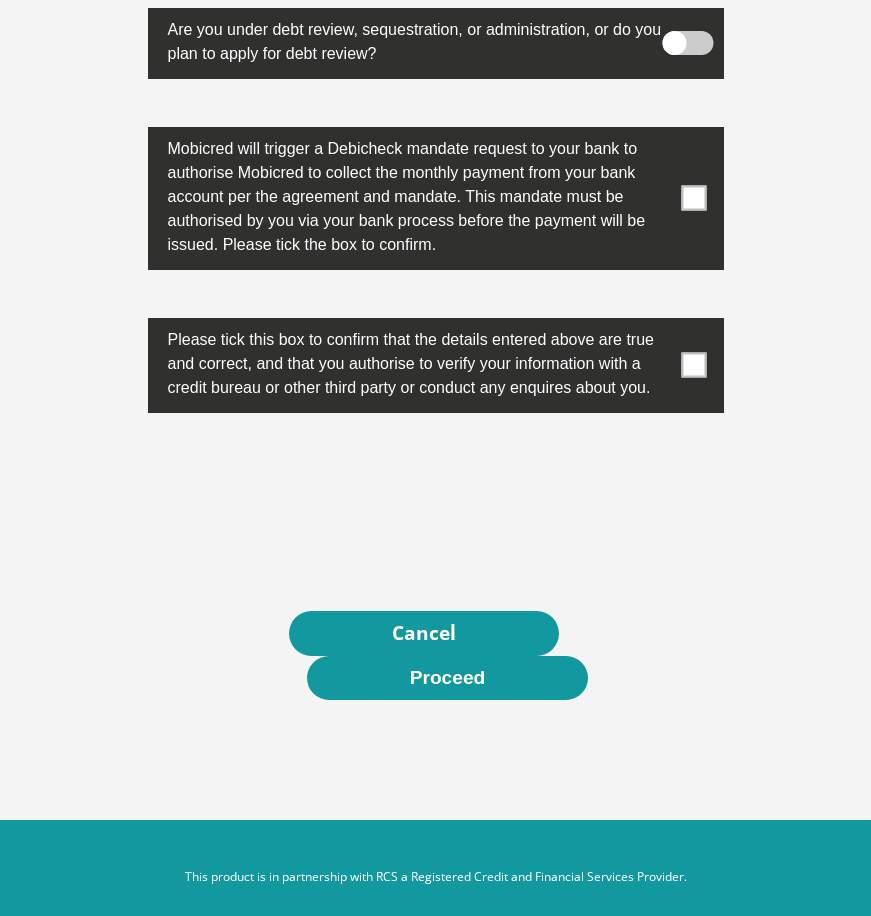 click at bounding box center (693, 365) 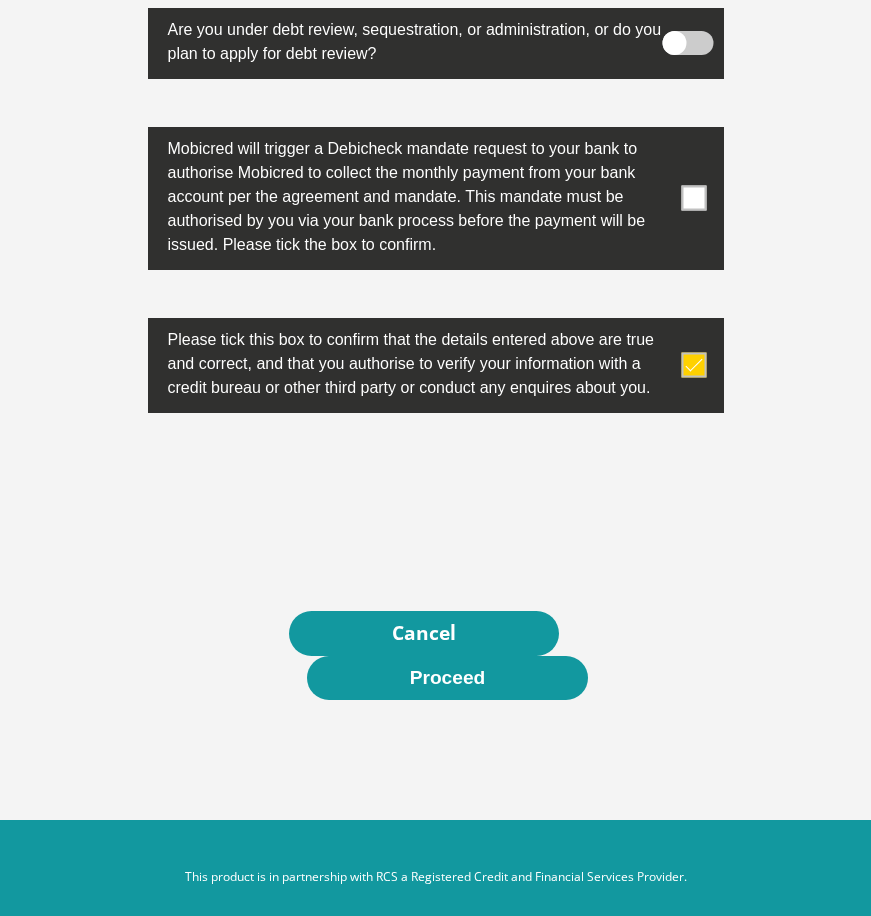 click at bounding box center [693, 198] 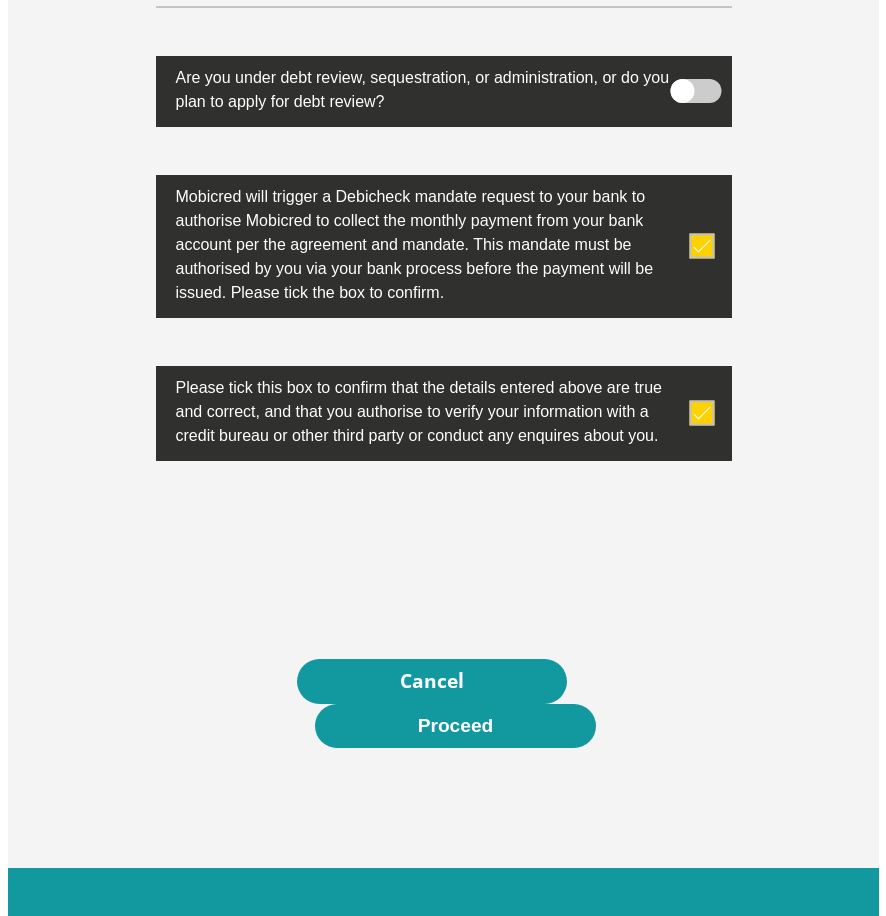 scroll, scrollTop: 7026, scrollLeft: 0, axis: vertical 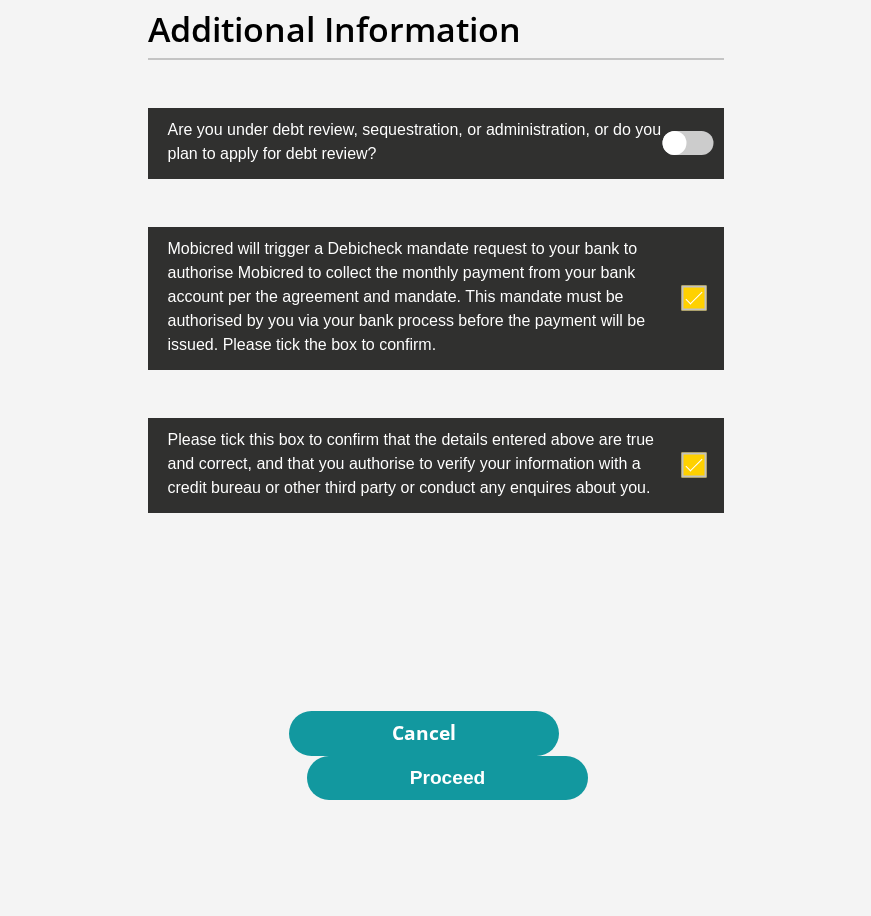 drag, startPoint x: 738, startPoint y: 136, endPoint x: 671, endPoint y: 193, distance: 87.965904 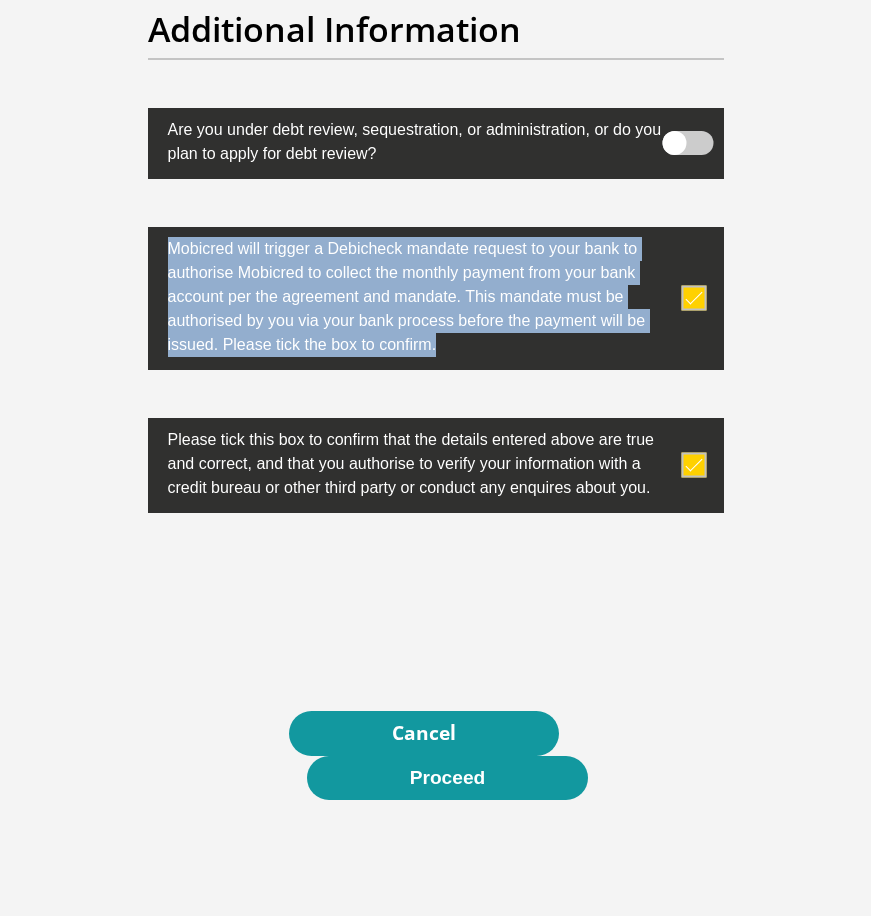 click at bounding box center [687, 143] 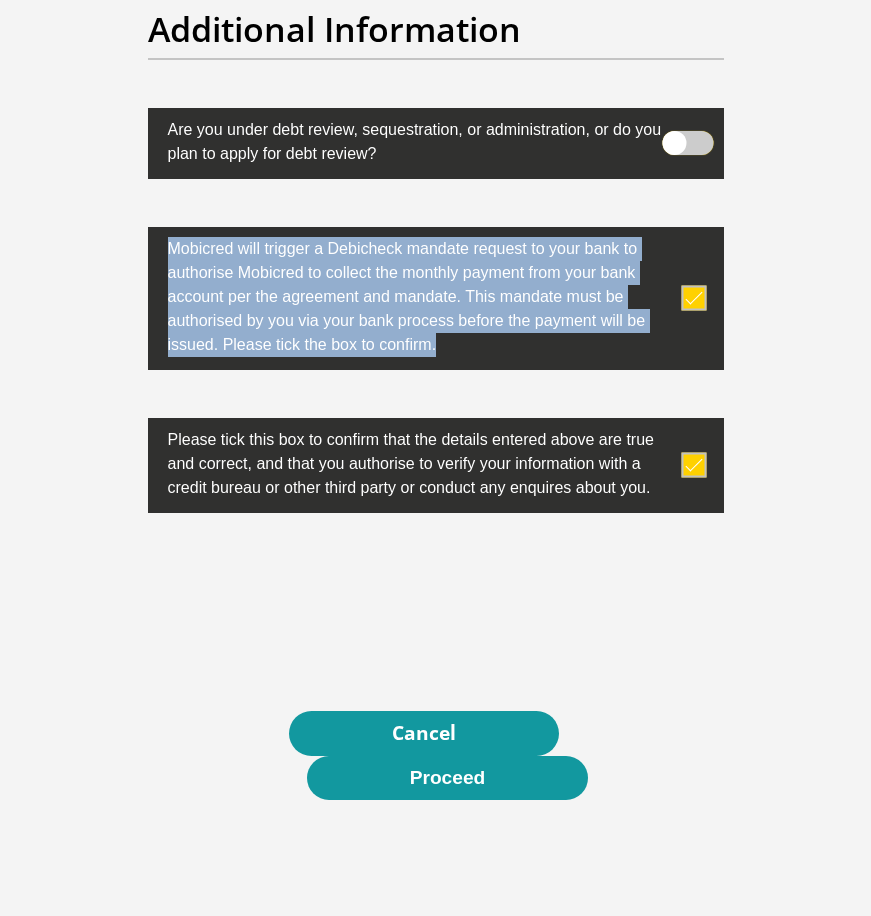 click at bounding box center [695, 125] 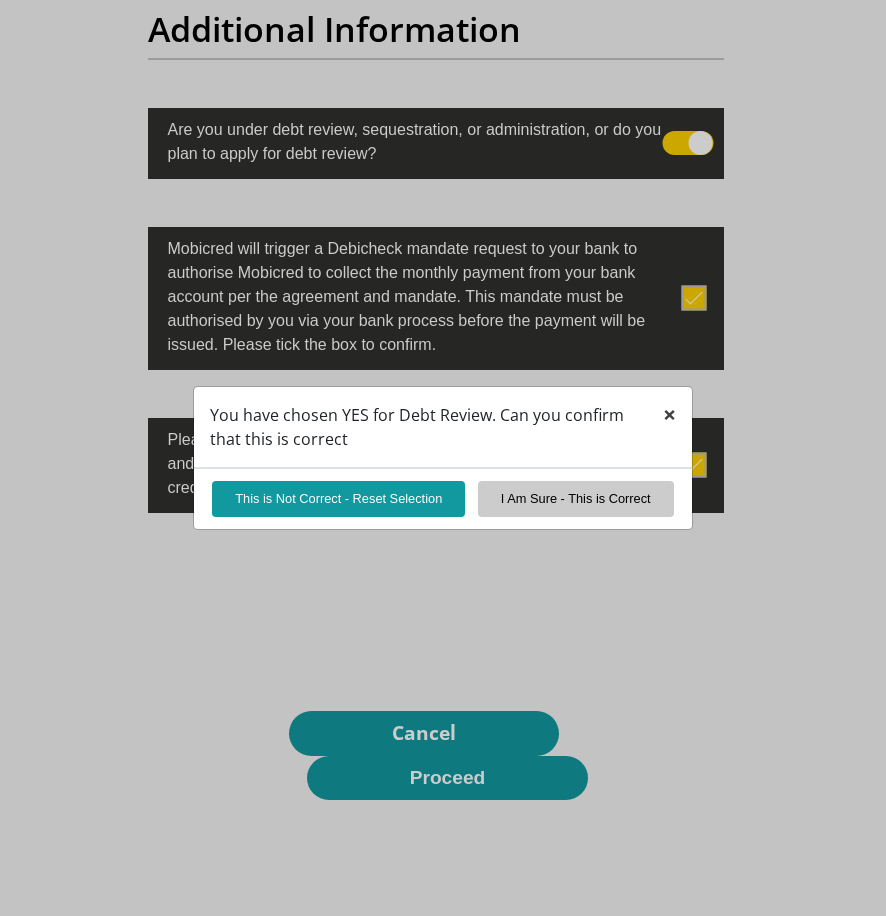 click on "×" at bounding box center (669, 414) 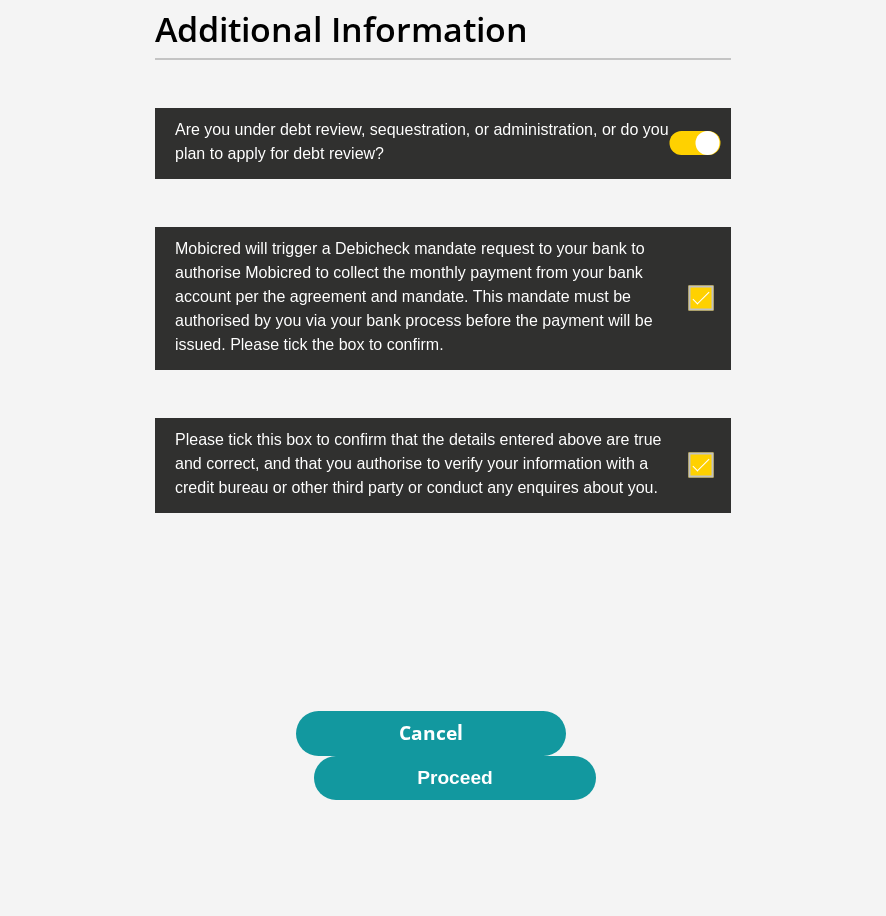 click at bounding box center [695, 143] 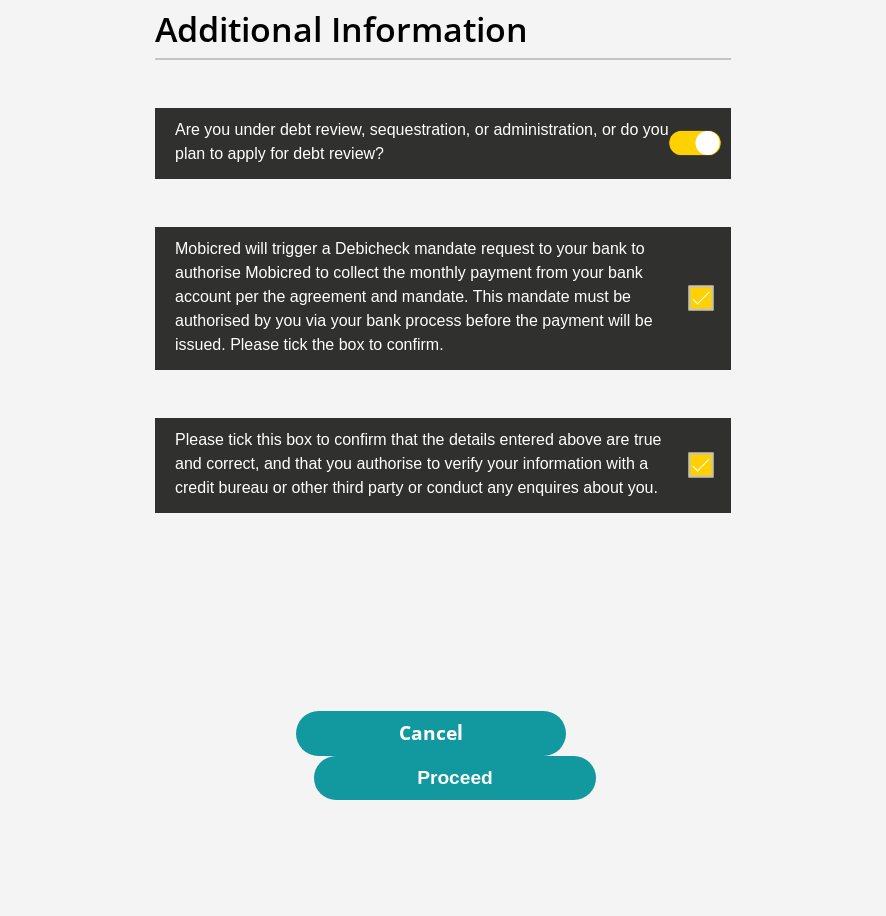 click at bounding box center (702, 125) 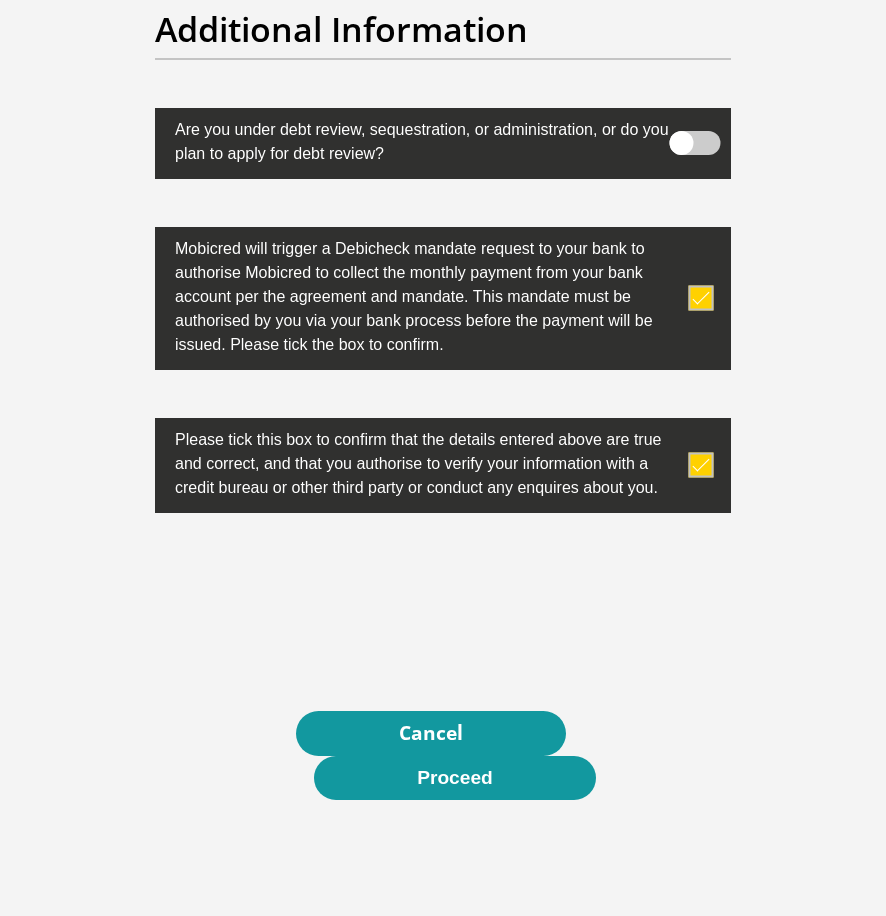 click at bounding box center [695, 143] 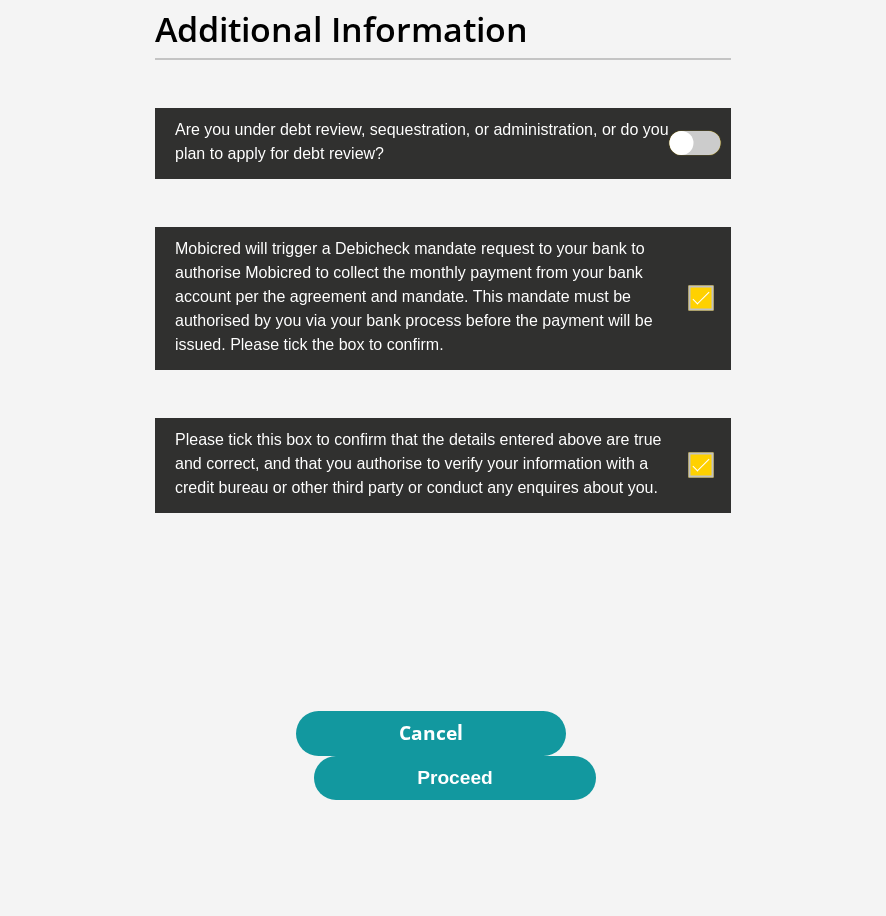 click at bounding box center (702, 125) 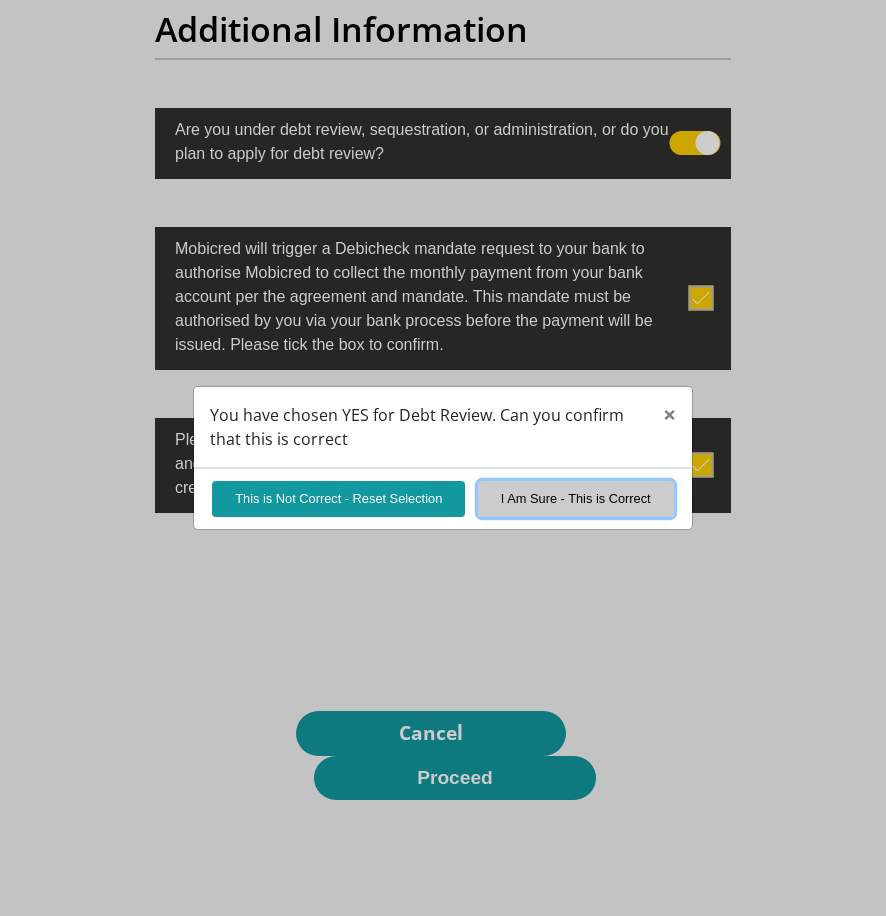 click on "I Am Sure - This is Correct" at bounding box center (576, 498) 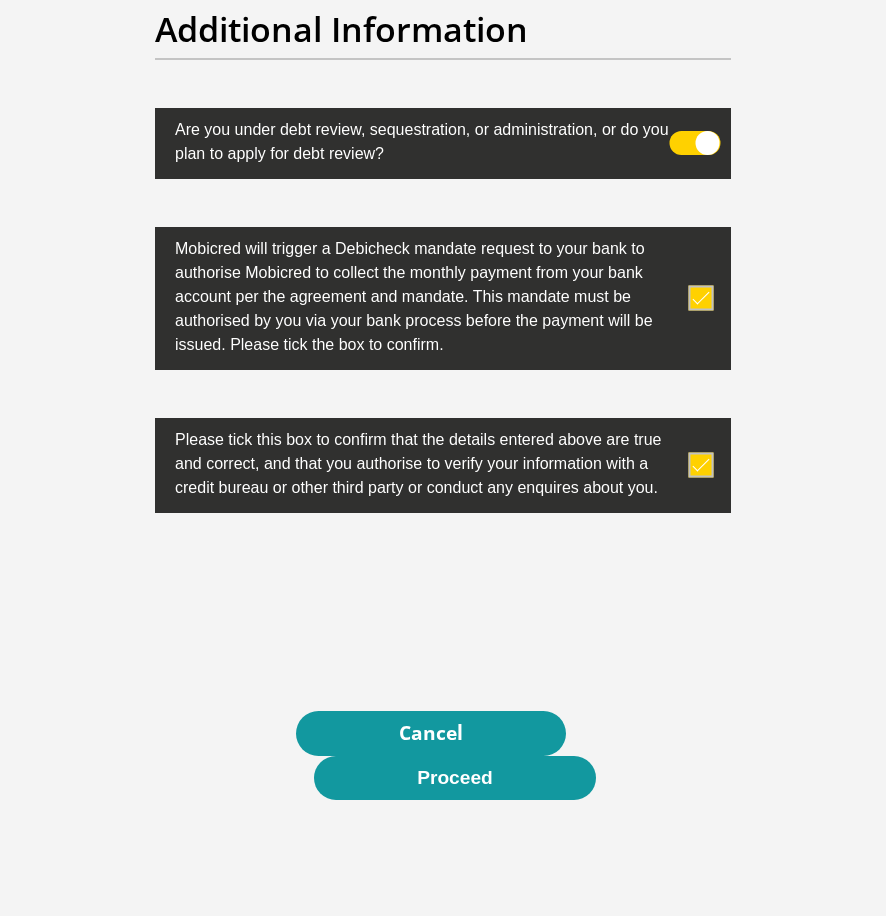 click on "Personal Details
Title
Mr
Ms
Mrs
Dr
Other
First Name
[FIRST]
Surname
[LAST]
ID Number
[ID_NUMBER]
Please input valid ID number
Race
Black
Coloured
Indian
White
Other
Contact Number
[PHONE]
Please input valid contact number
Nationality" at bounding box center [443, -2972] 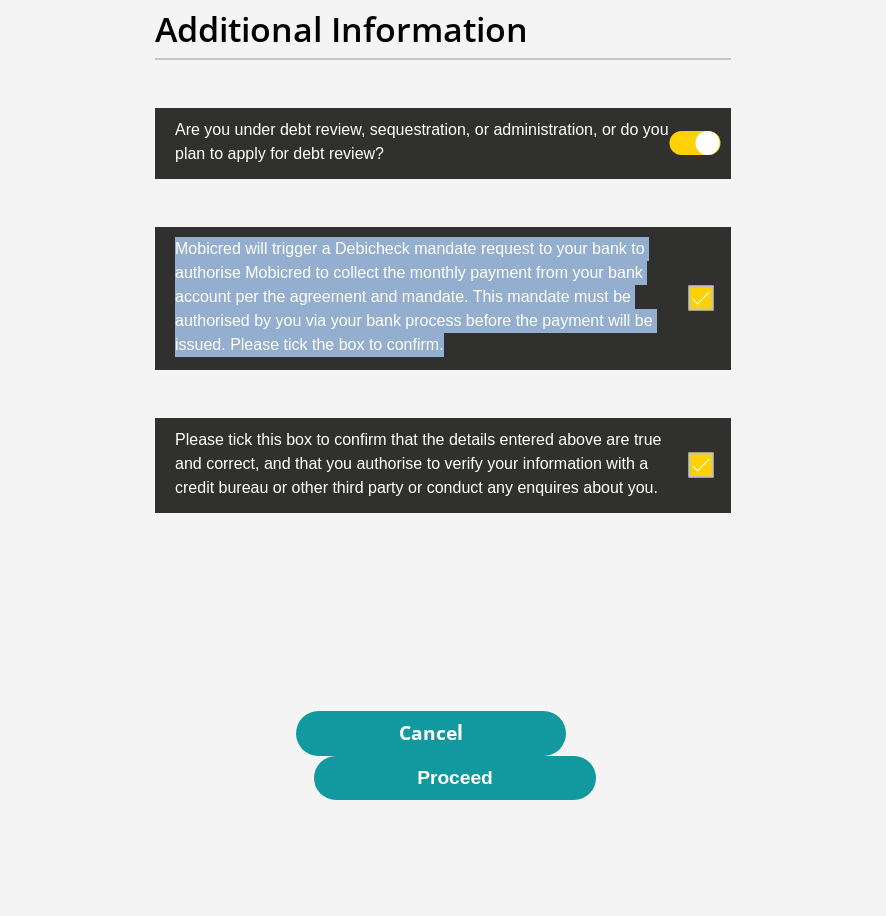 drag, startPoint x: 769, startPoint y: 112, endPoint x: 771, endPoint y: 387, distance: 275.00726 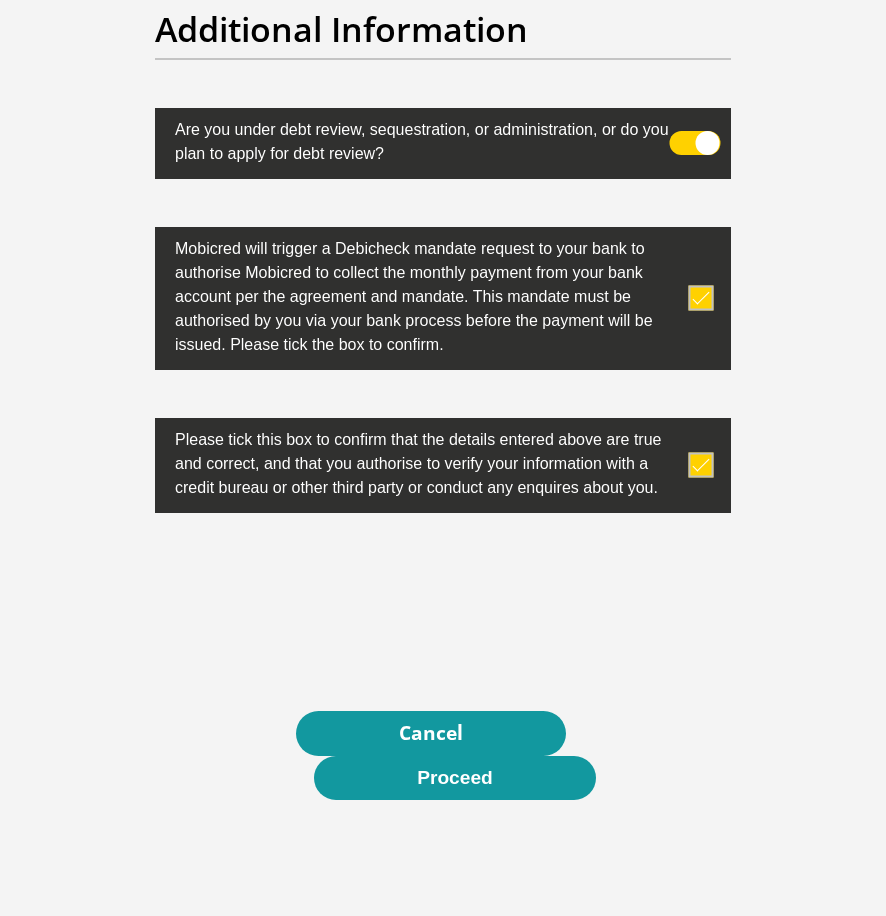 drag, startPoint x: 771, startPoint y: 387, endPoint x: 775, endPoint y: 462, distance: 75.10659 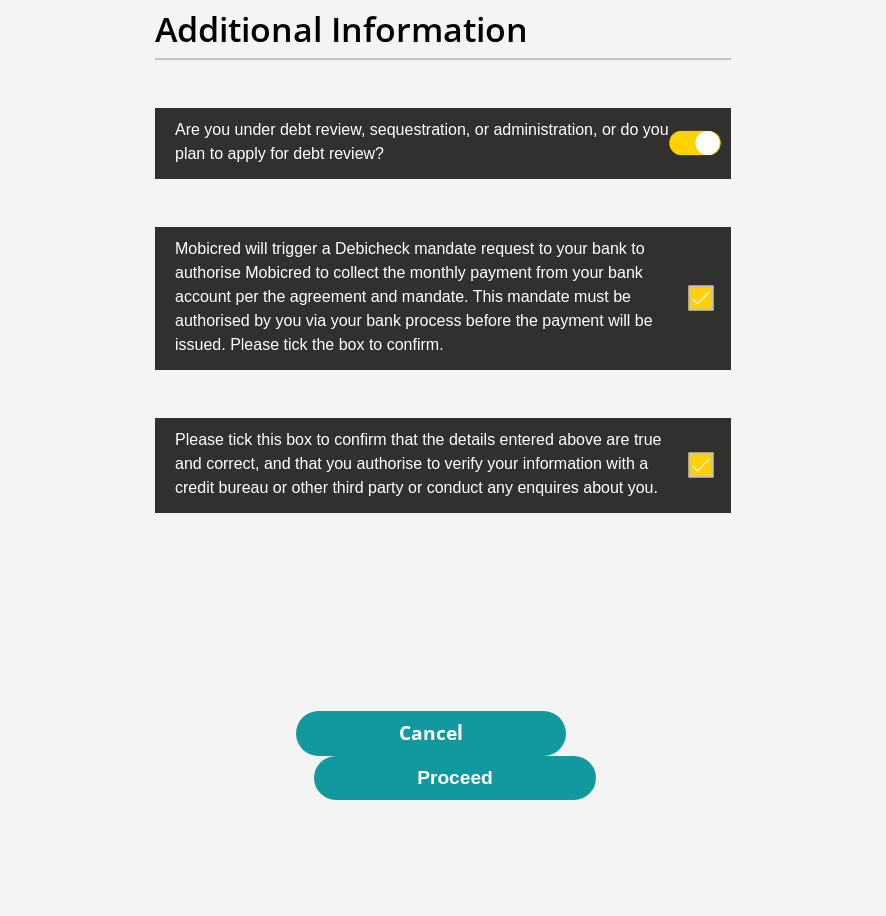 click at bounding box center (702, 125) 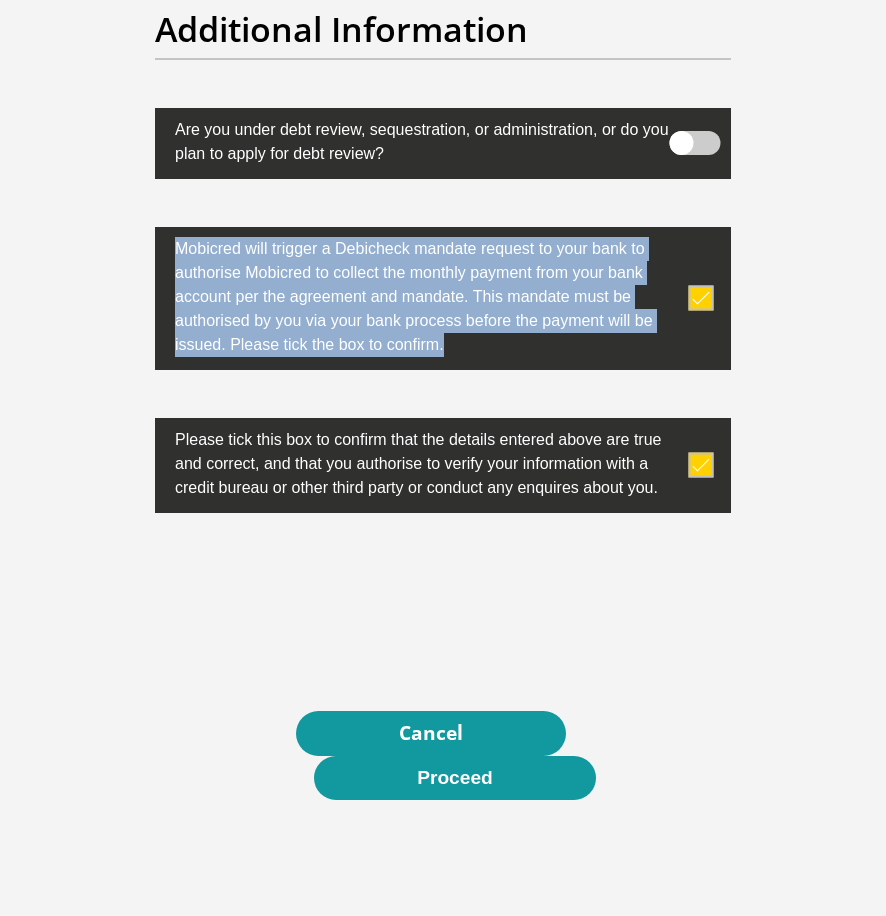 drag, startPoint x: 811, startPoint y: 196, endPoint x: 811, endPoint y: 154, distance: 42 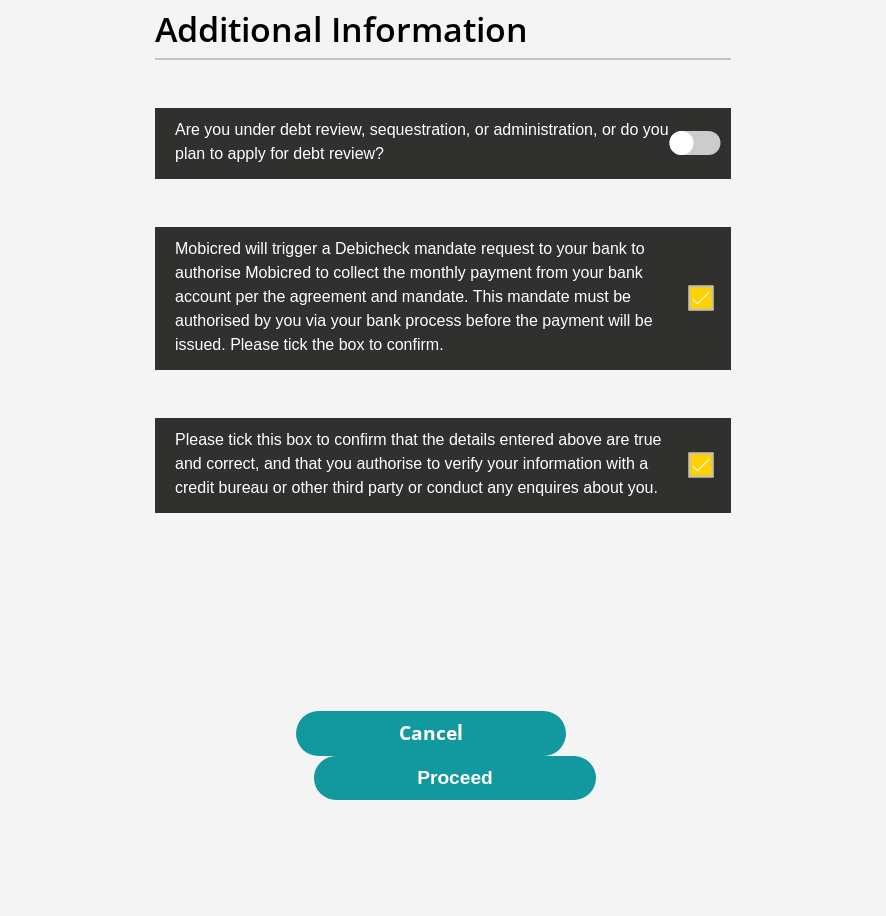 click on "Personal Details
Title
Mr
Ms
Mrs
Dr
Other
First Name
[FIRST]
Surname
[LAST]
ID Number
[ID_NUMBER]
Please input valid ID number
Race
Black
Coloured
Indian
White
Other
Contact Number
[PHONE]
Please input valid contact number
[FIRST]" at bounding box center [443, -2972] 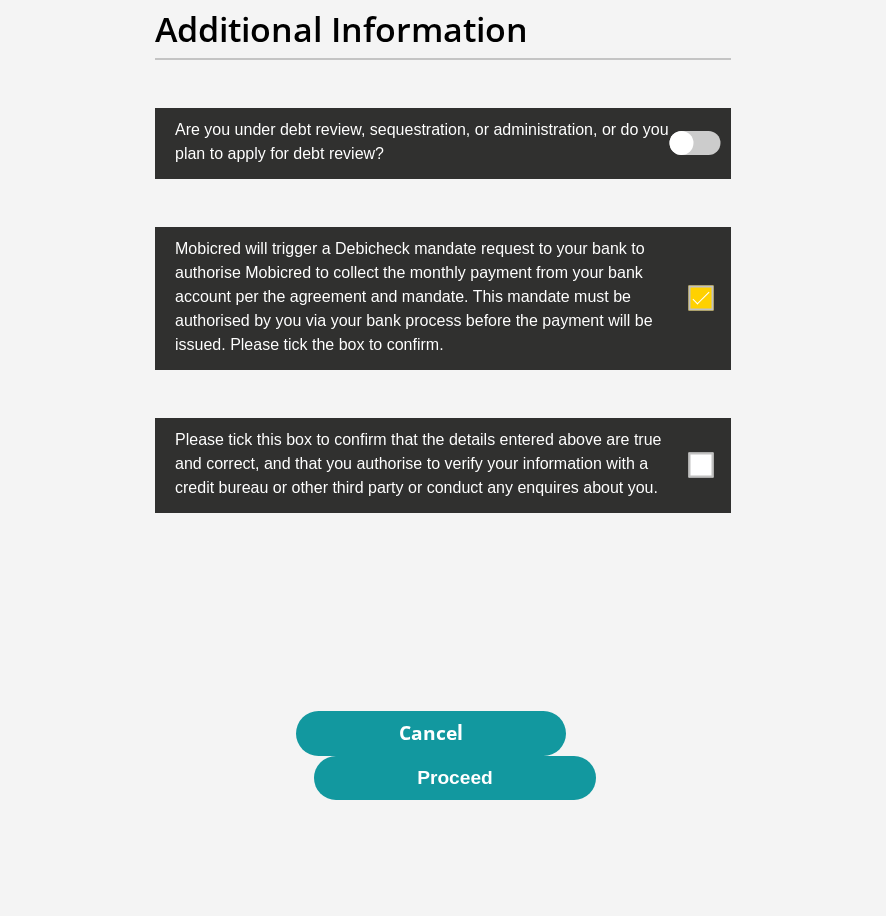 click at bounding box center [701, 298] 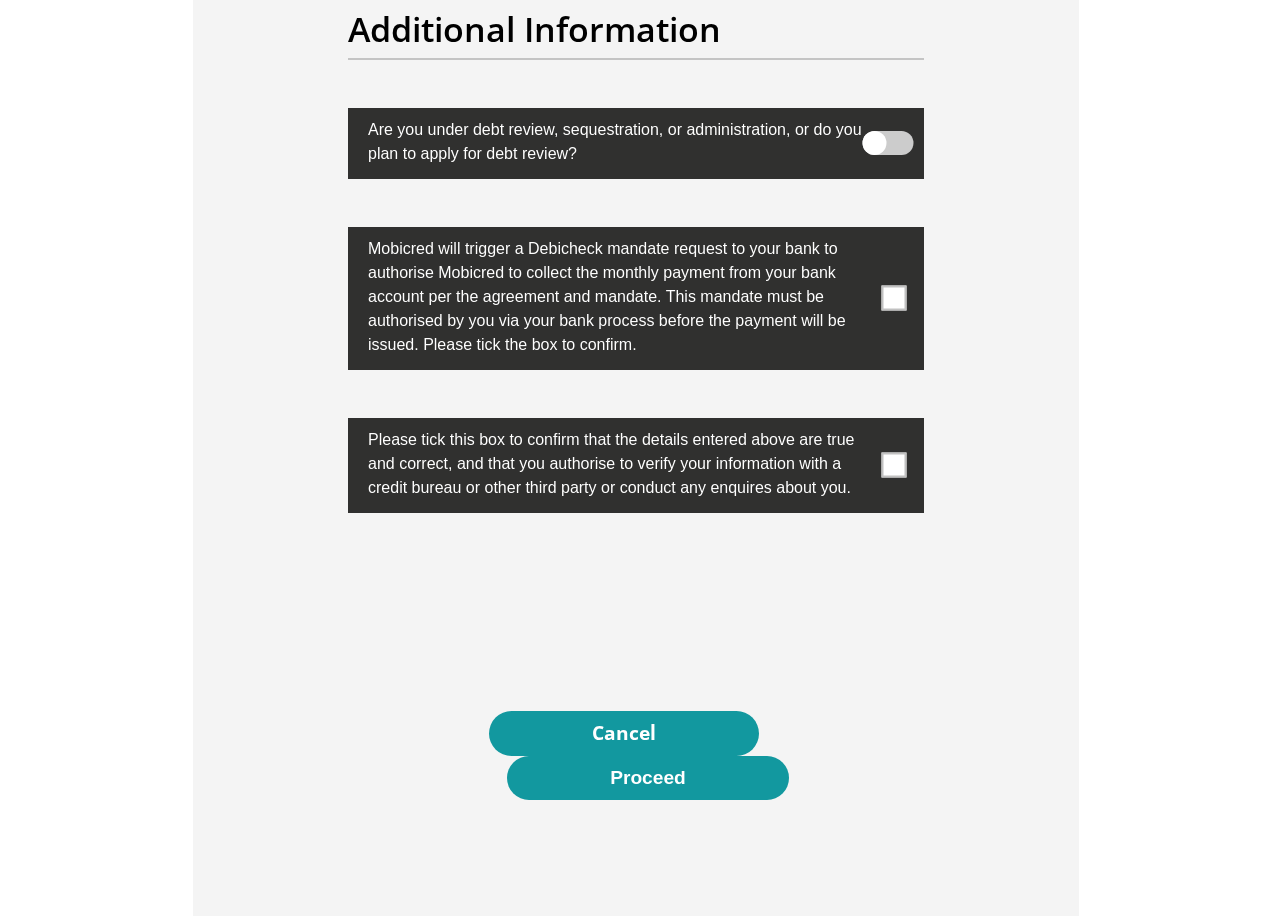 scroll, scrollTop: 6370, scrollLeft: 0, axis: vertical 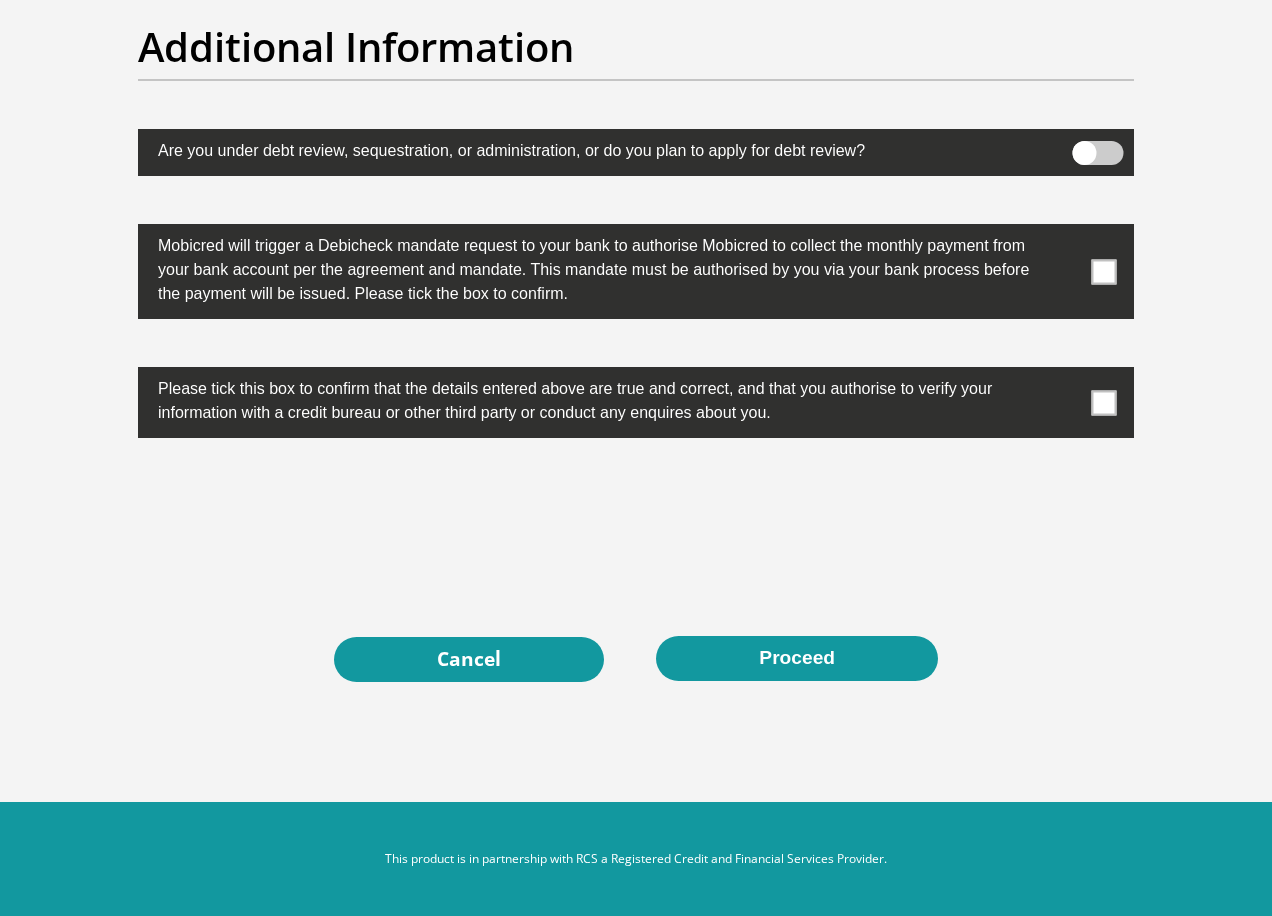 click on "Additional Information" at bounding box center (636, 47) 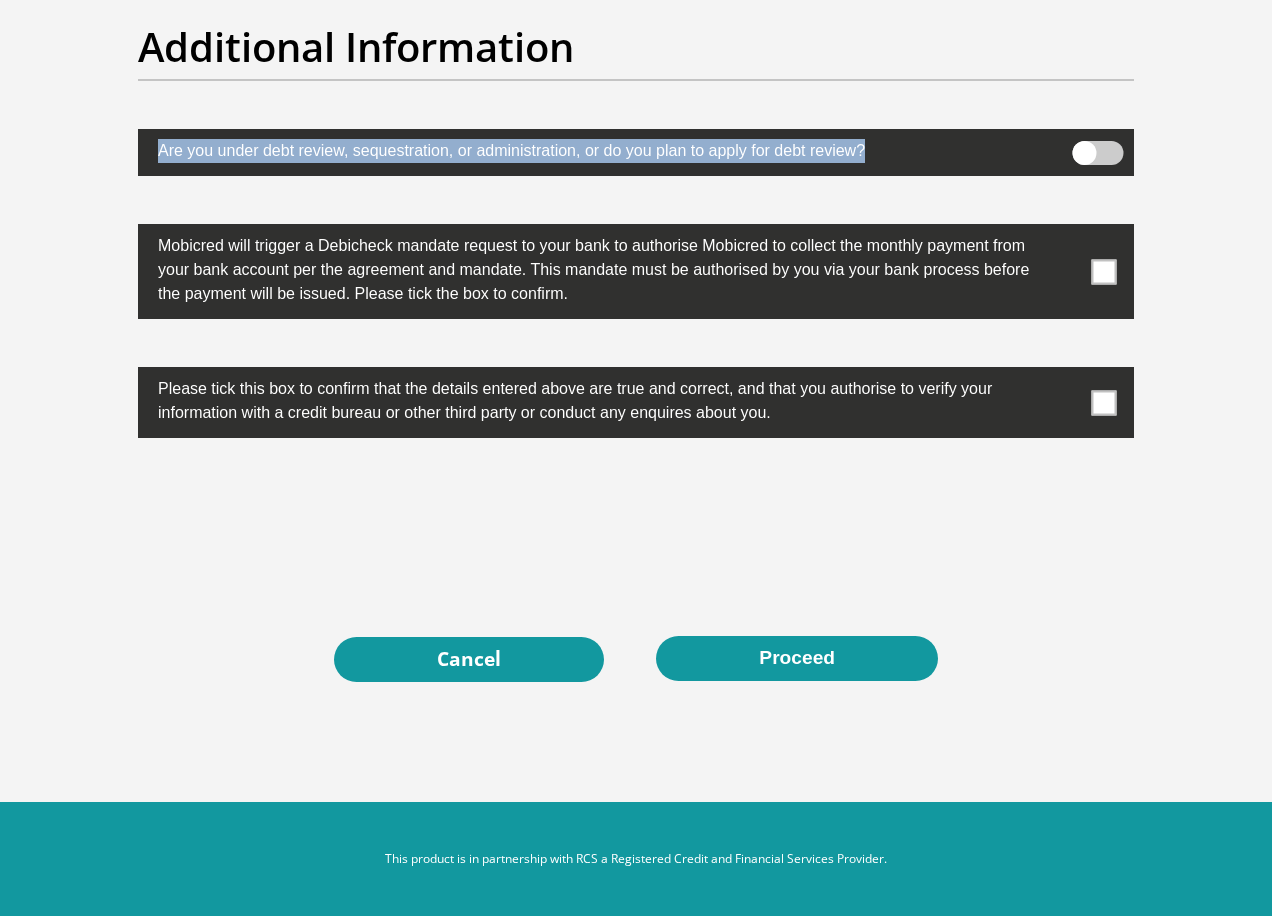 drag, startPoint x: 76, startPoint y: 127, endPoint x: 85, endPoint y: 90, distance: 38.078865 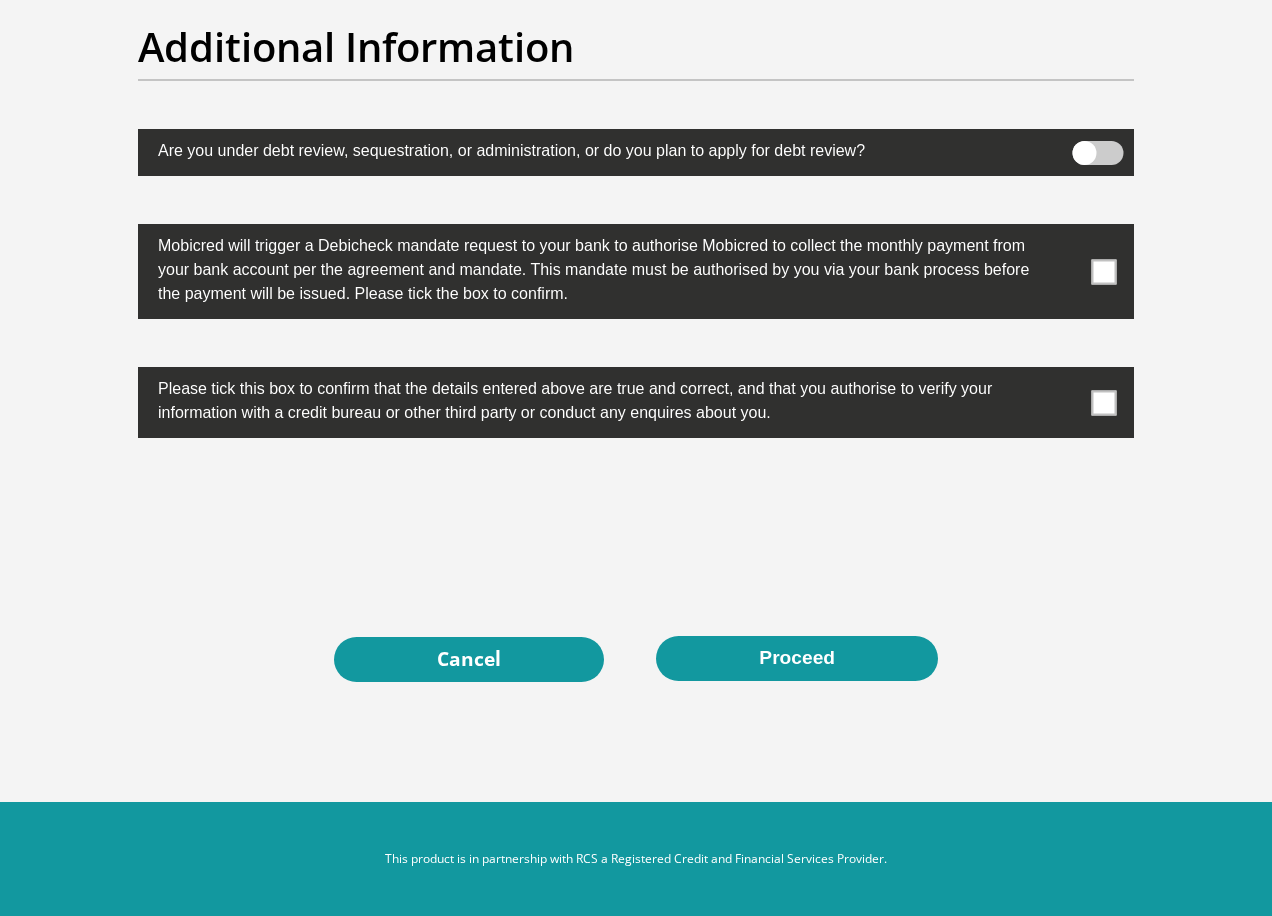 click on "Additional Information" at bounding box center [636, 47] 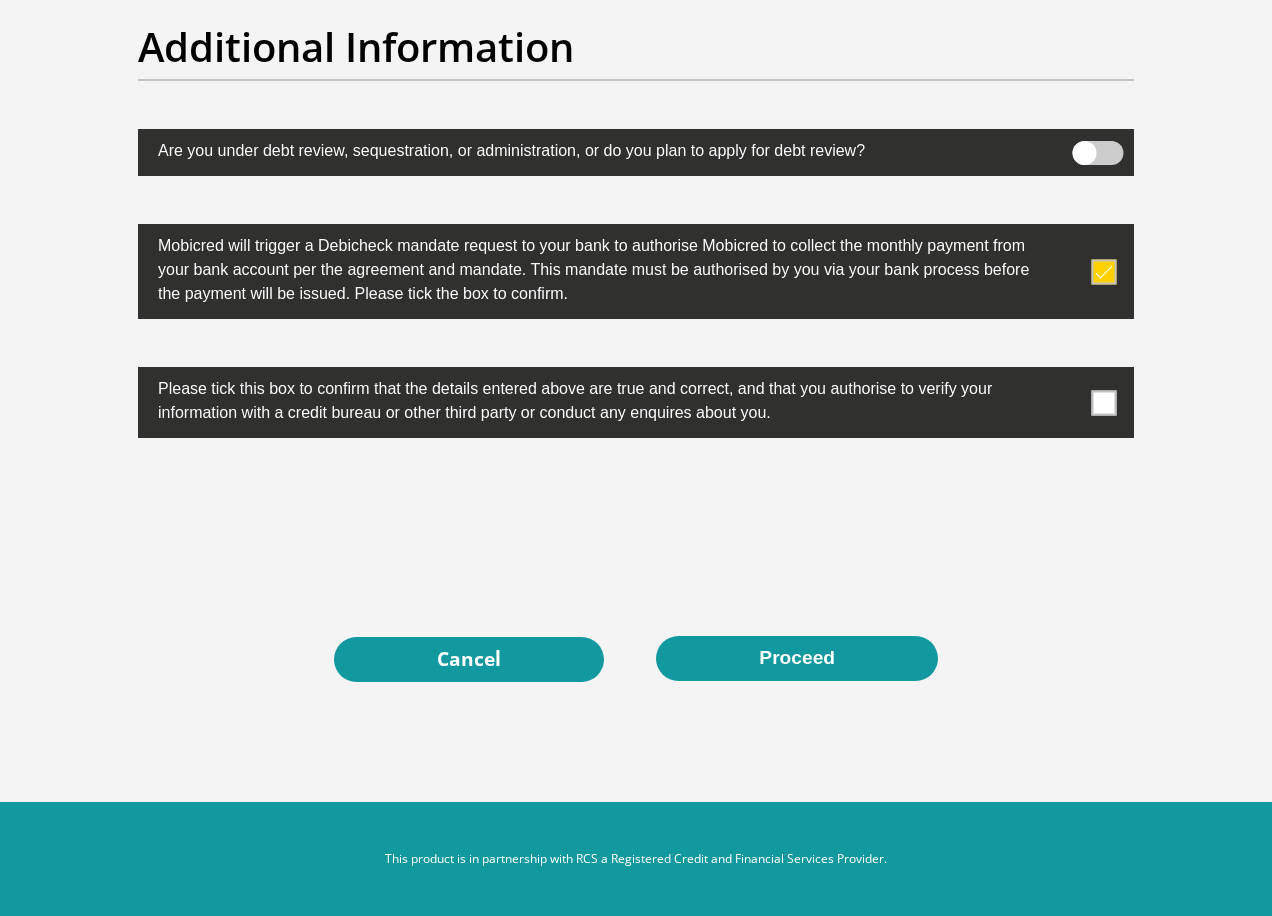 click at bounding box center [1104, 402] 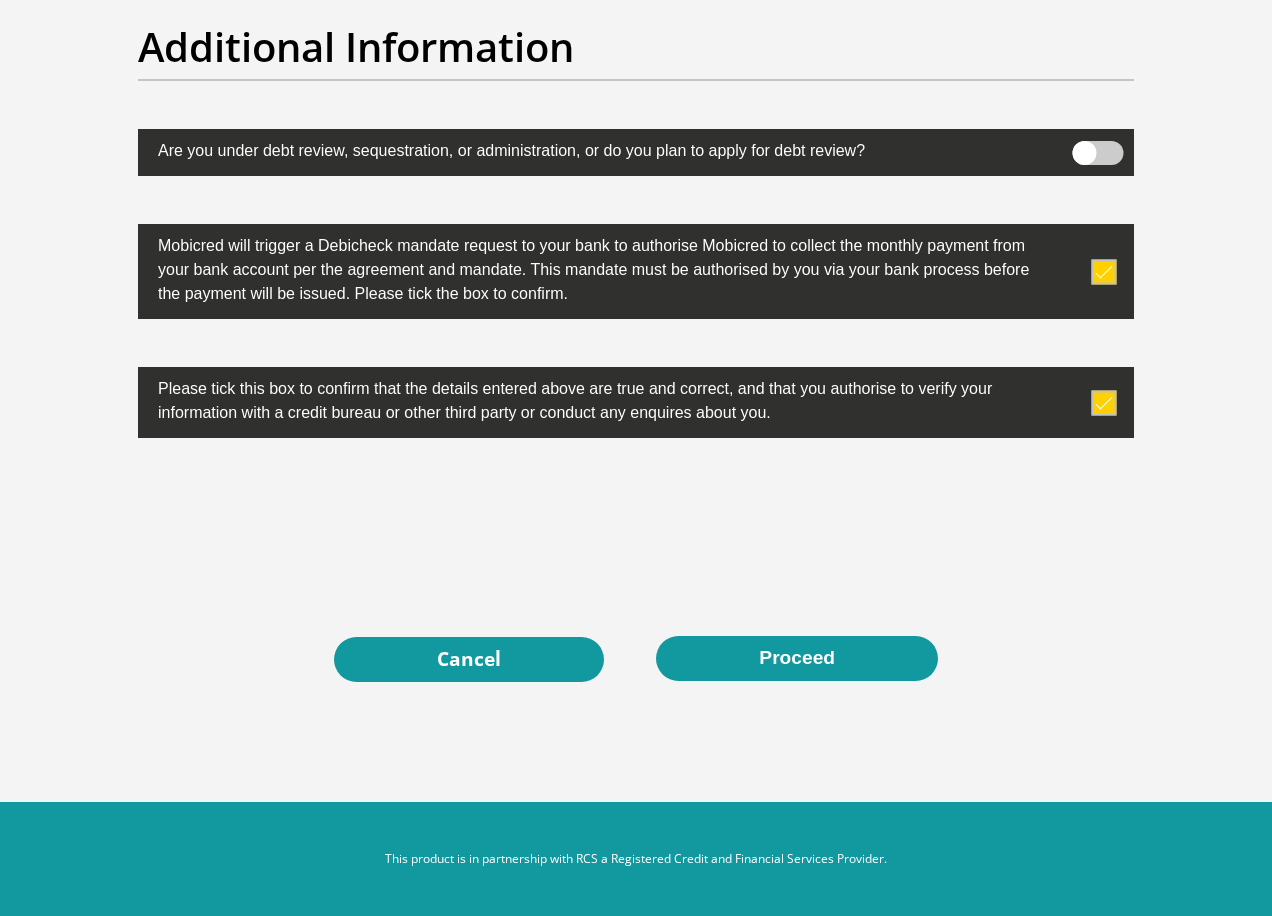 click on "Personal Details
Title
Mr
Ms
Mrs
Dr
Other
First Name
[FIRST]
Surname
[LAST]
ID Number
[ID_NUMBER]
Please input valid ID number
Race
Black
Coloured
Indian
White
Other
Contact Number
[PHONE]
Please input valid contact number
Nationality" at bounding box center (636, -2702) 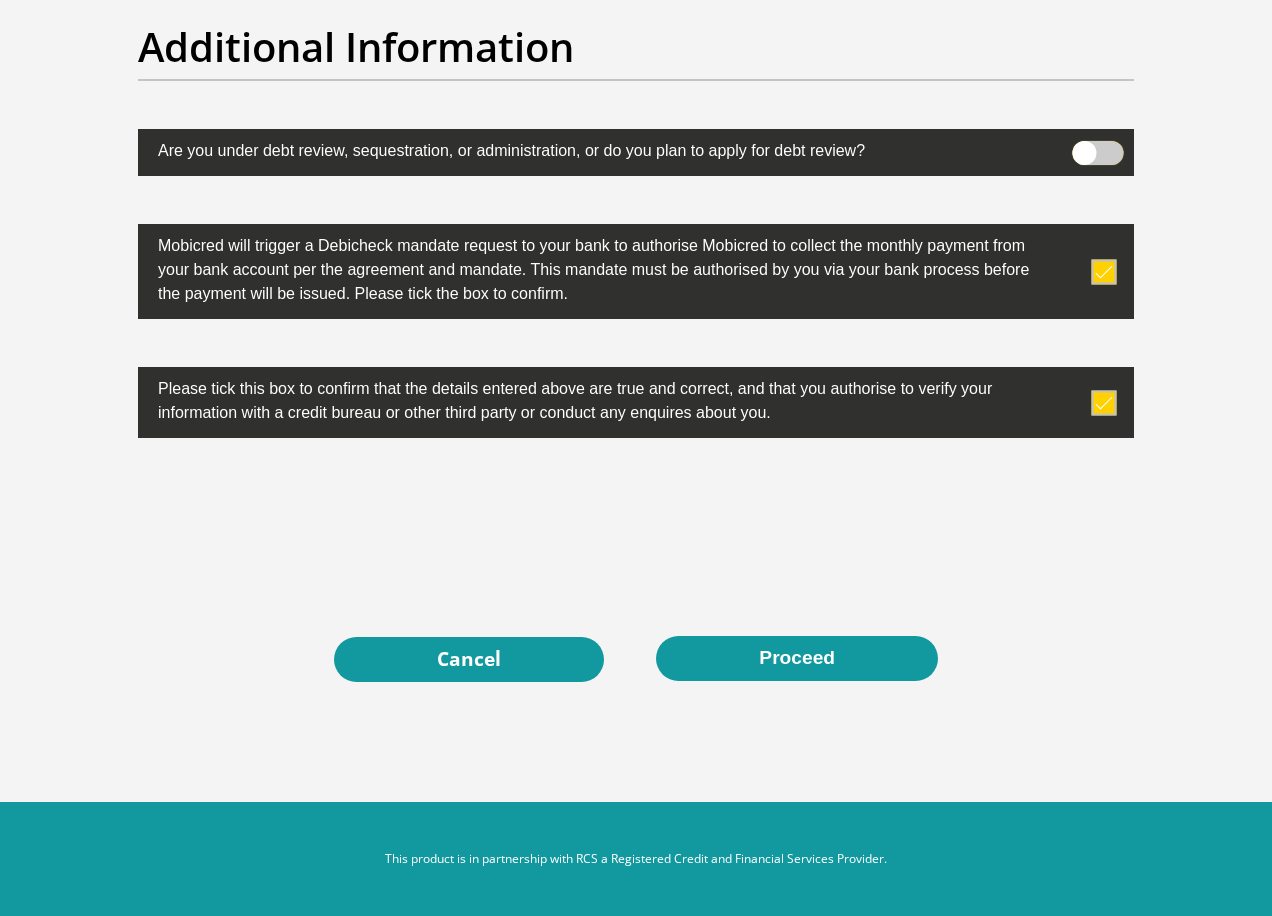 click at bounding box center [1084, 146] 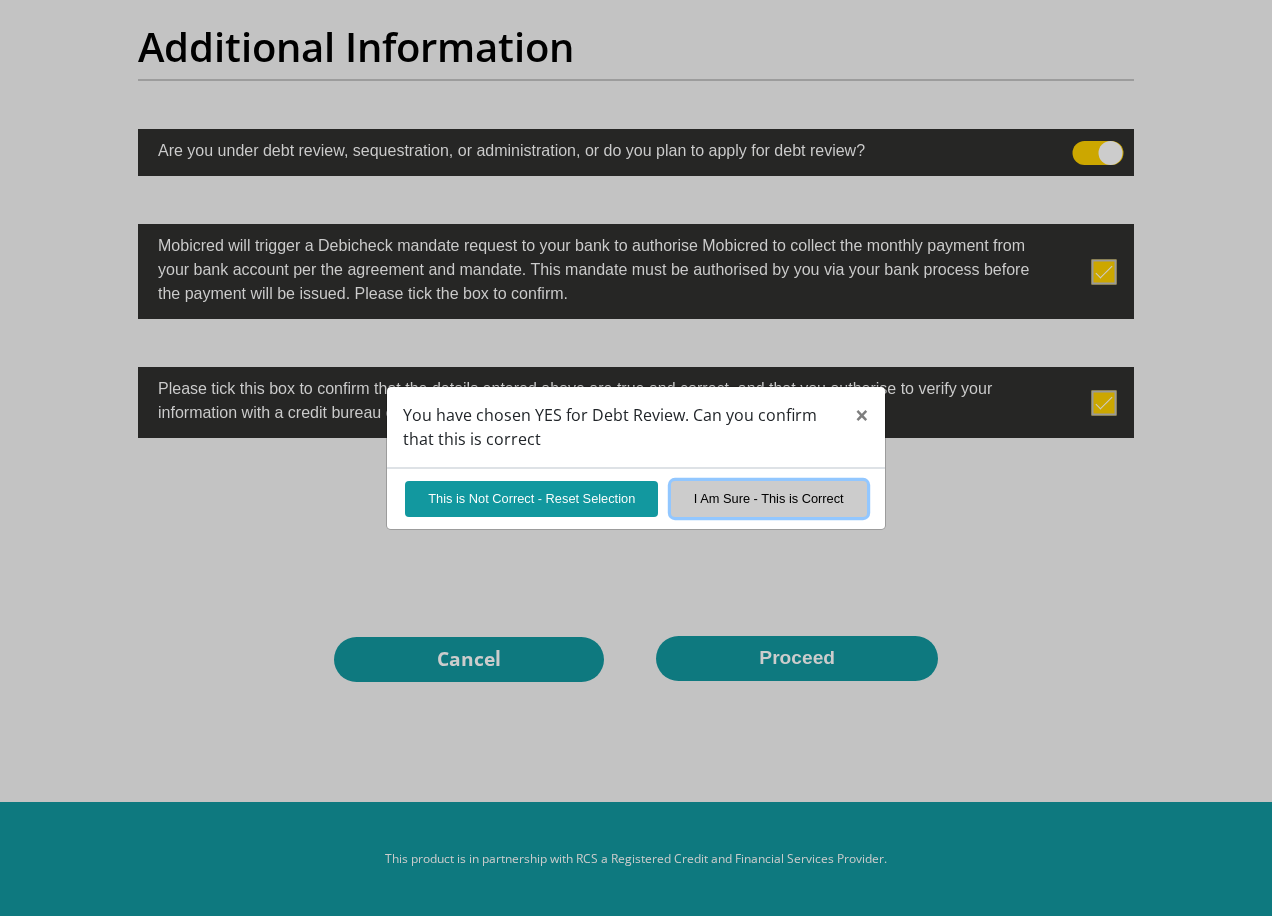 click on "I Am Sure - This is Correct" at bounding box center [769, 498] 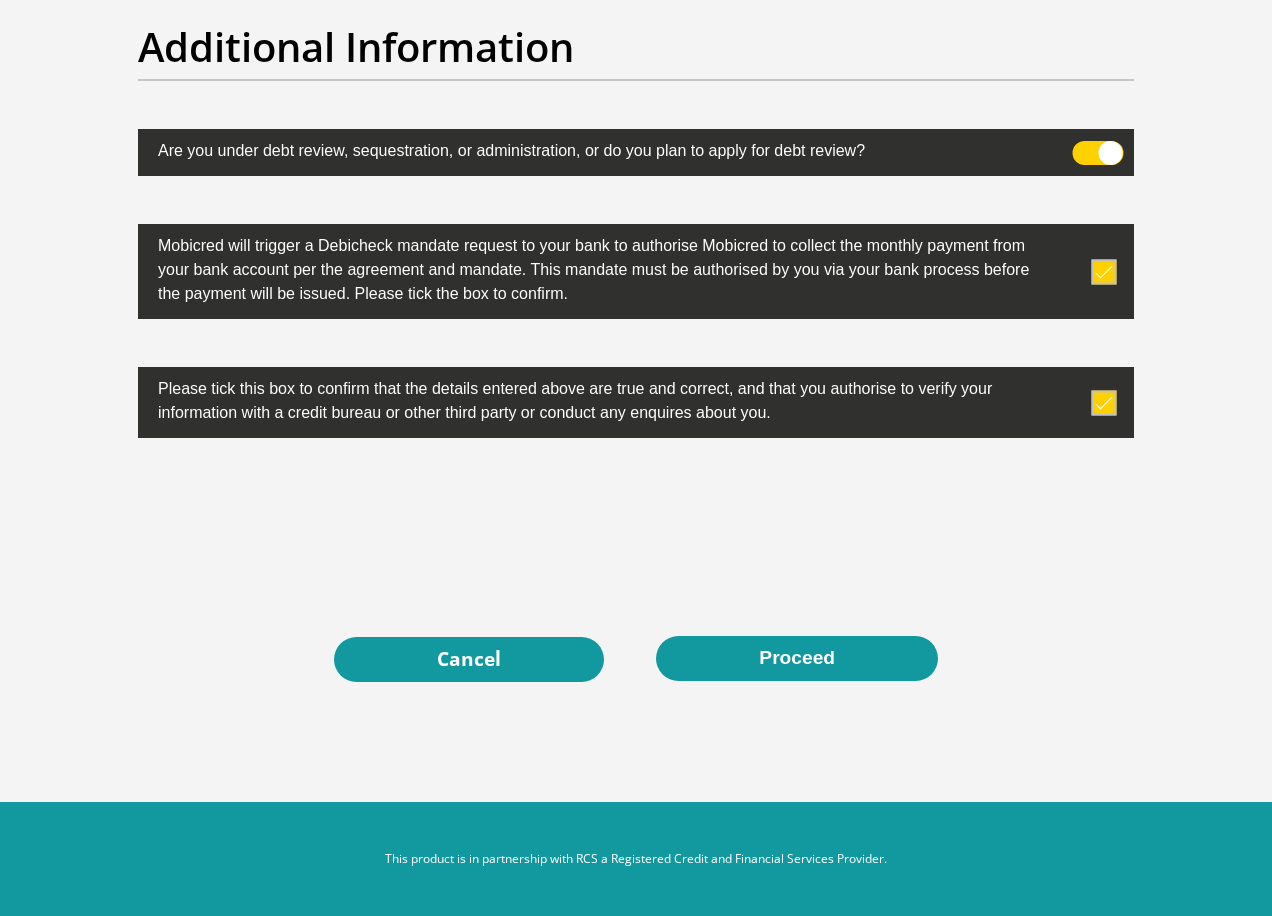 click at bounding box center [1098, 153] 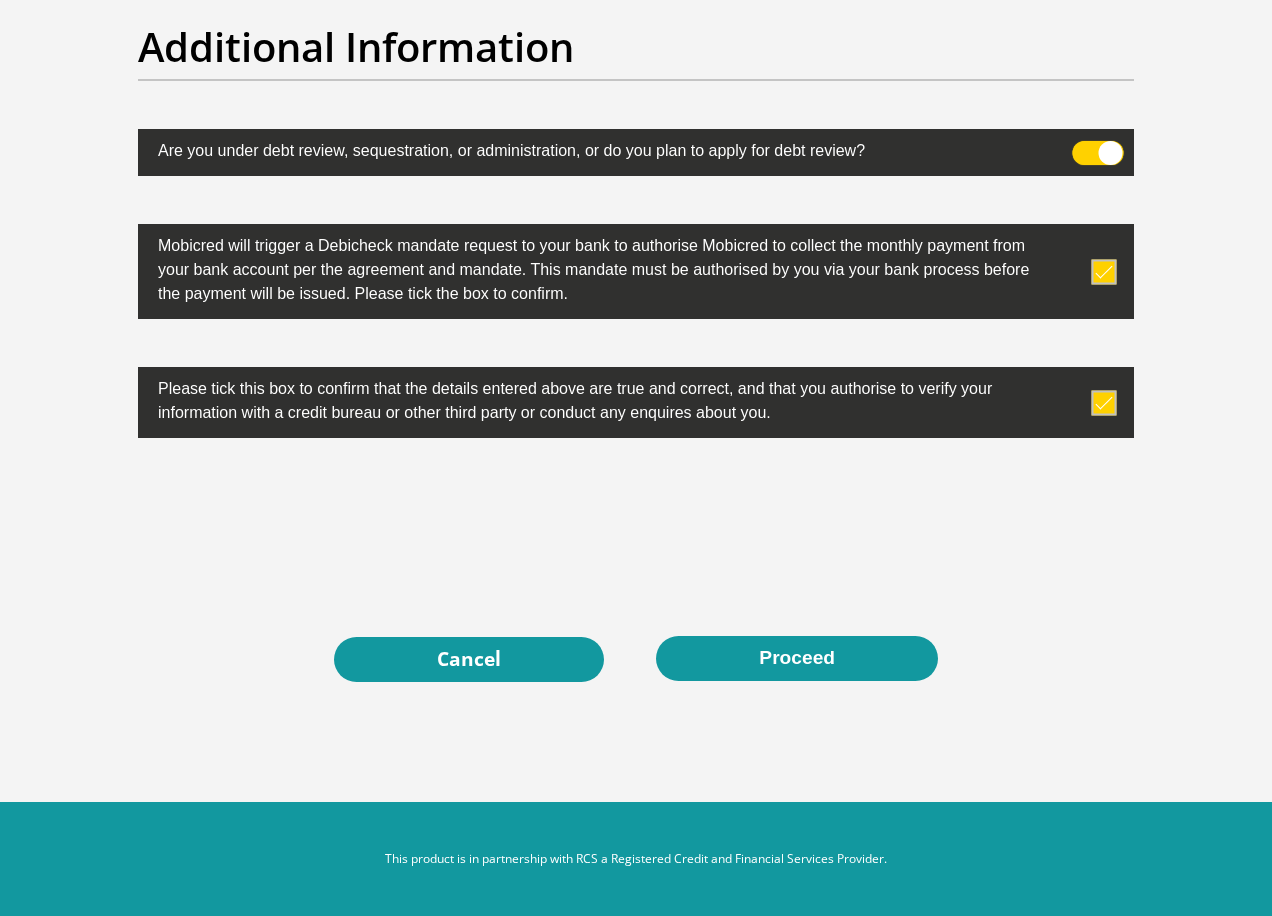 click at bounding box center [1084, 146] 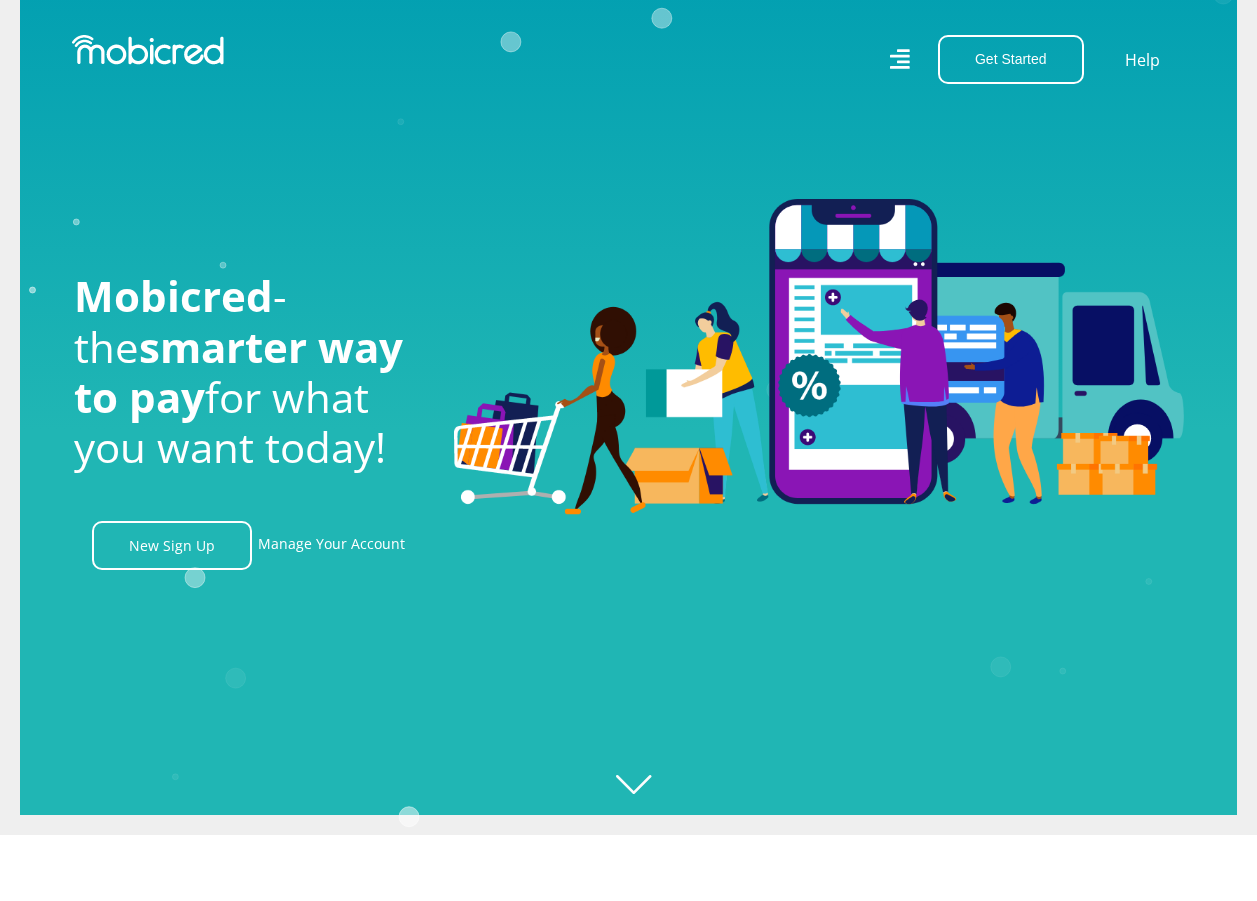 scroll, scrollTop: 0, scrollLeft: 0, axis: both 